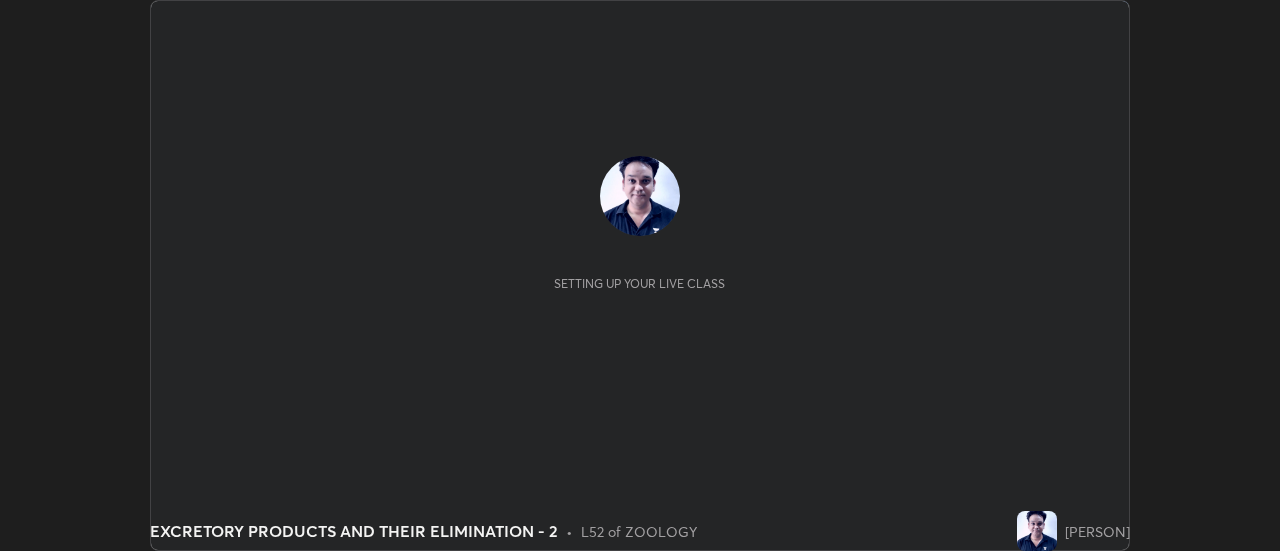 scroll, scrollTop: 0, scrollLeft: 0, axis: both 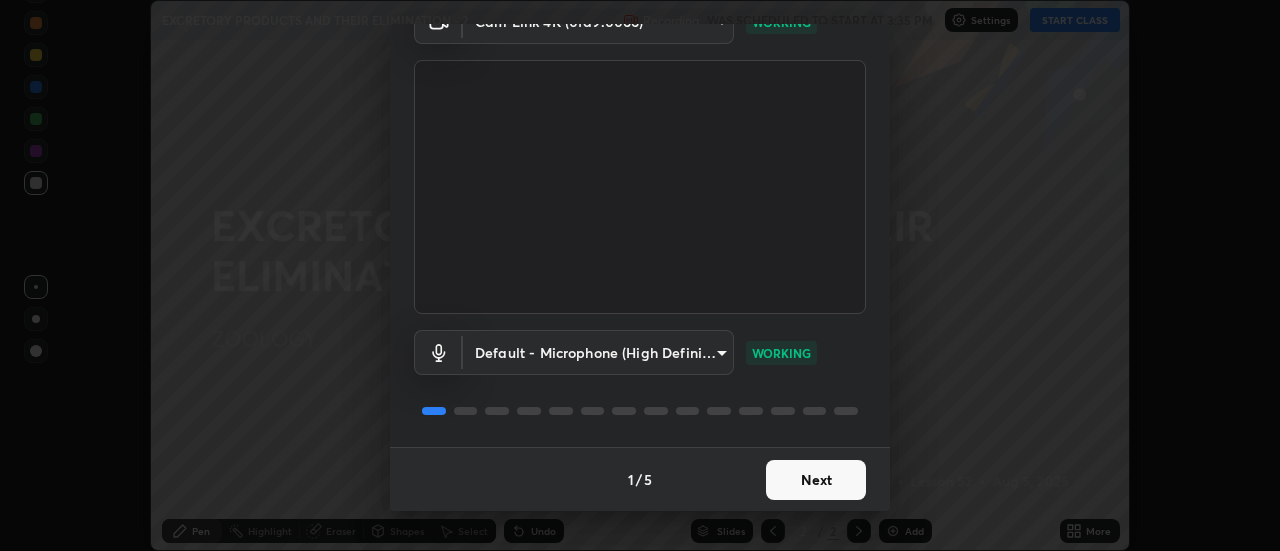 click on "Next" at bounding box center [816, 480] 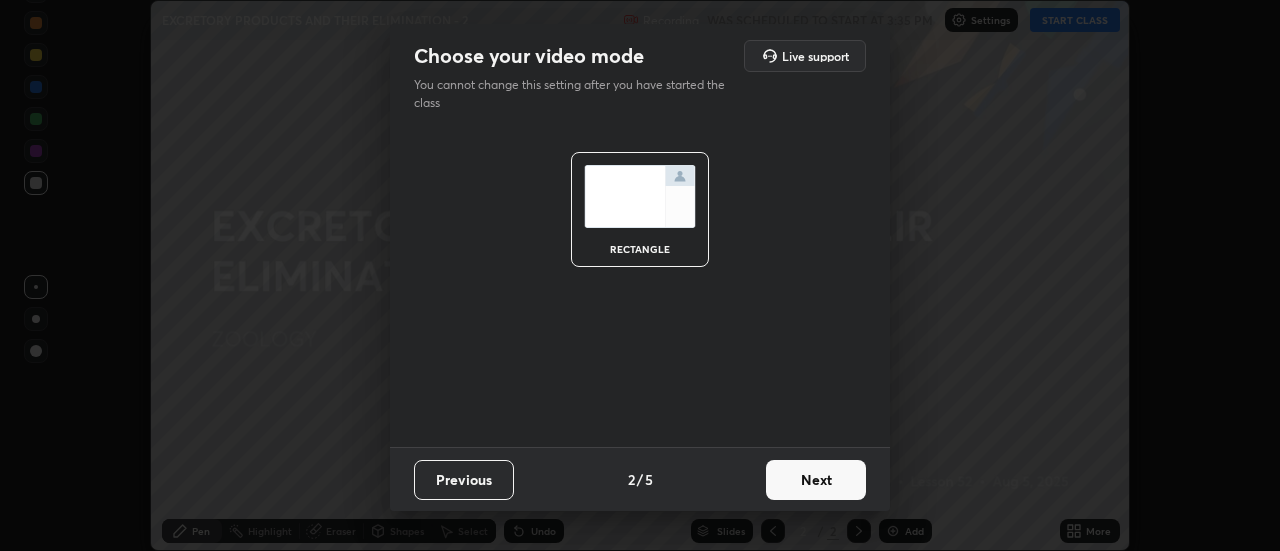 scroll, scrollTop: 0, scrollLeft: 0, axis: both 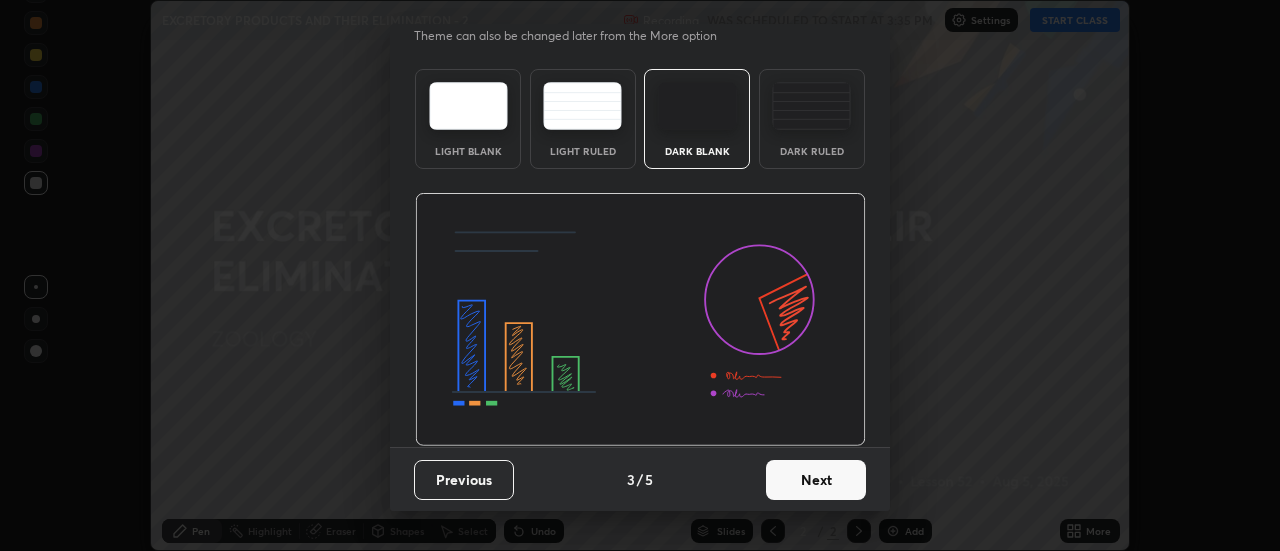 click on "Next" at bounding box center (816, 480) 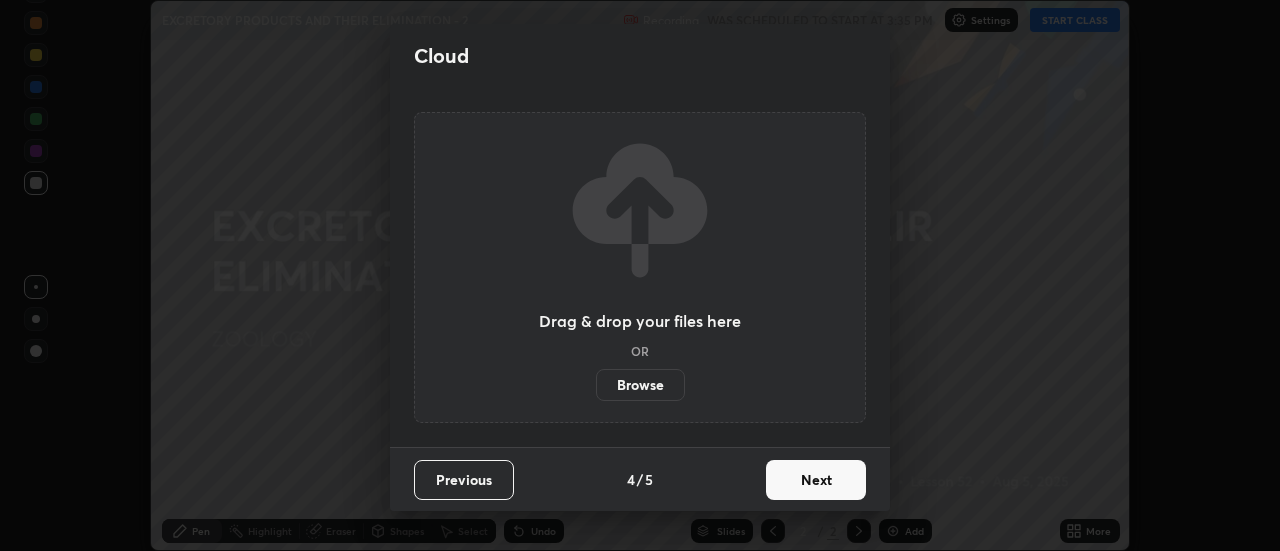 click on "Next" at bounding box center [816, 480] 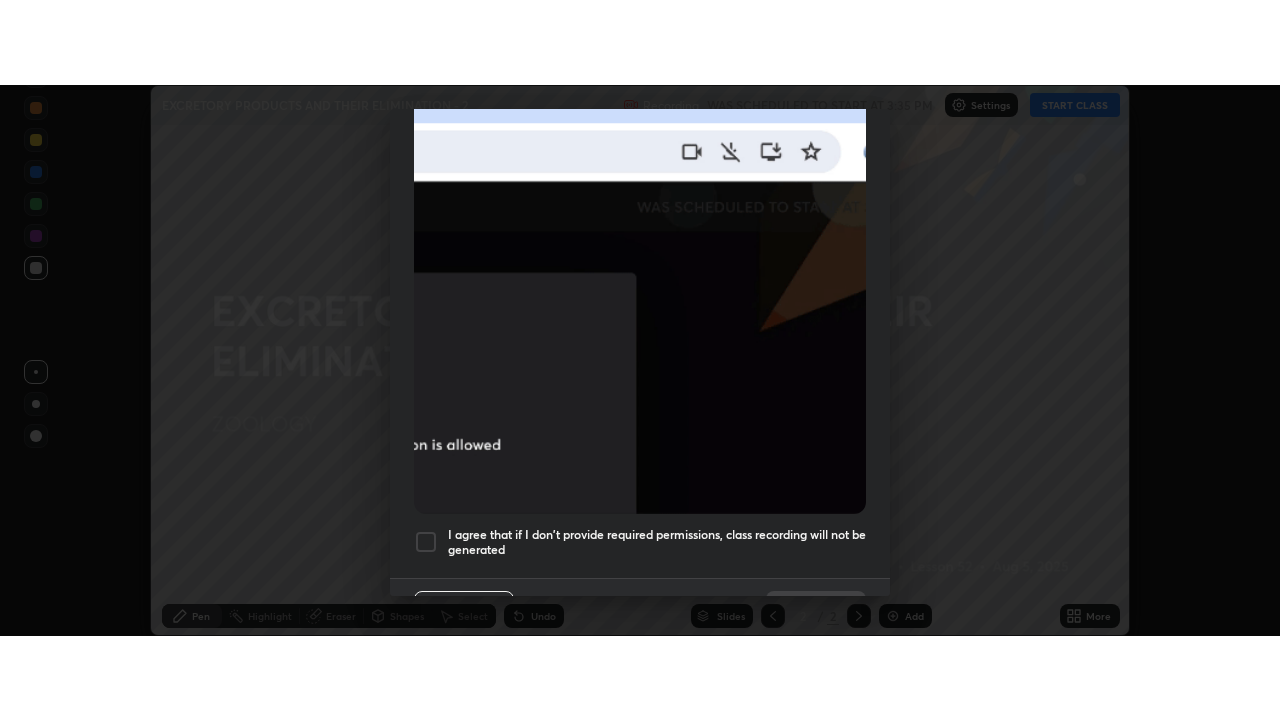 scroll, scrollTop: 513, scrollLeft: 0, axis: vertical 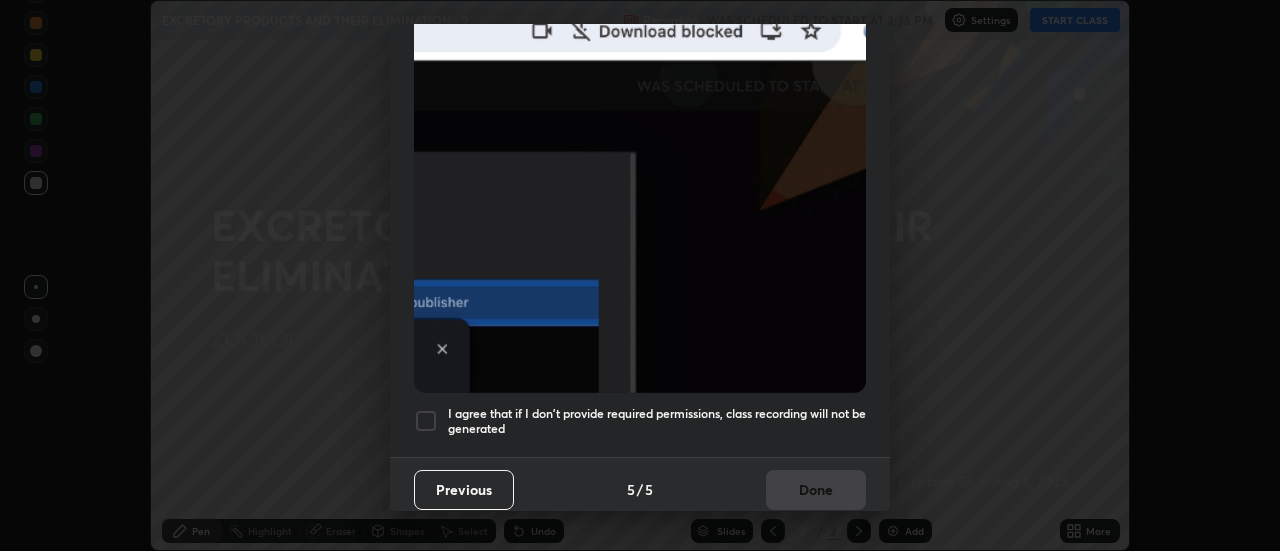click at bounding box center (426, 421) 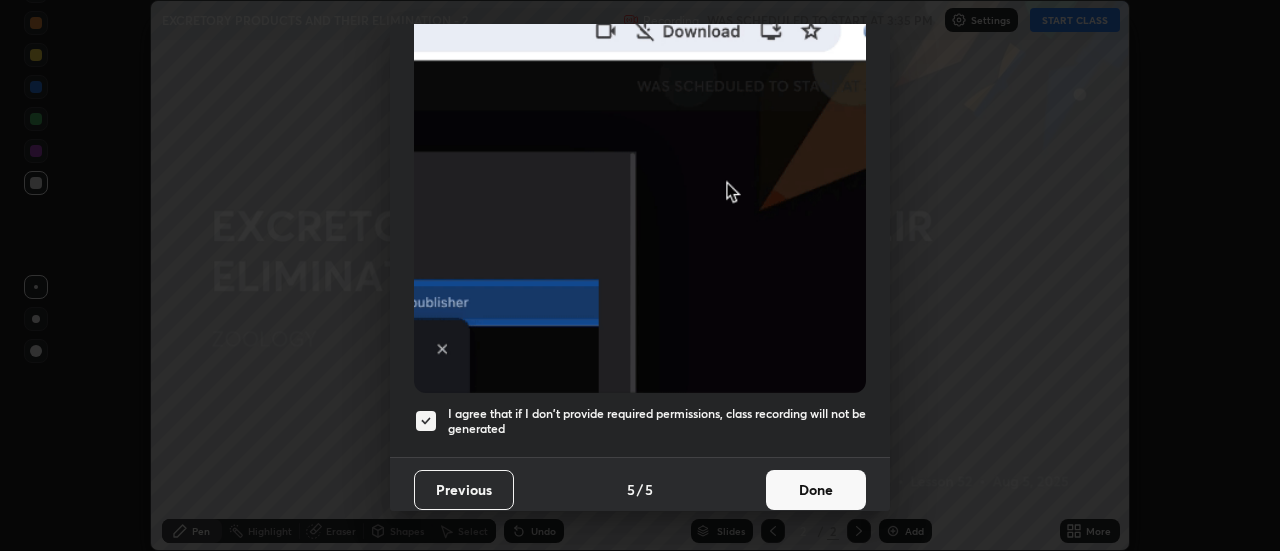 click on "Done" at bounding box center [816, 490] 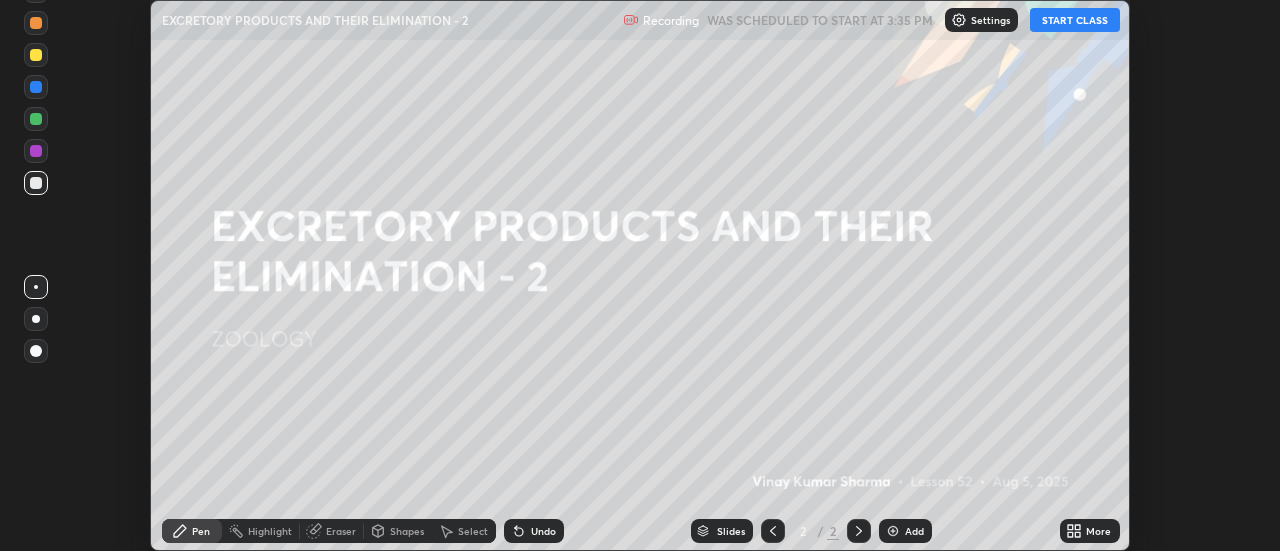 click 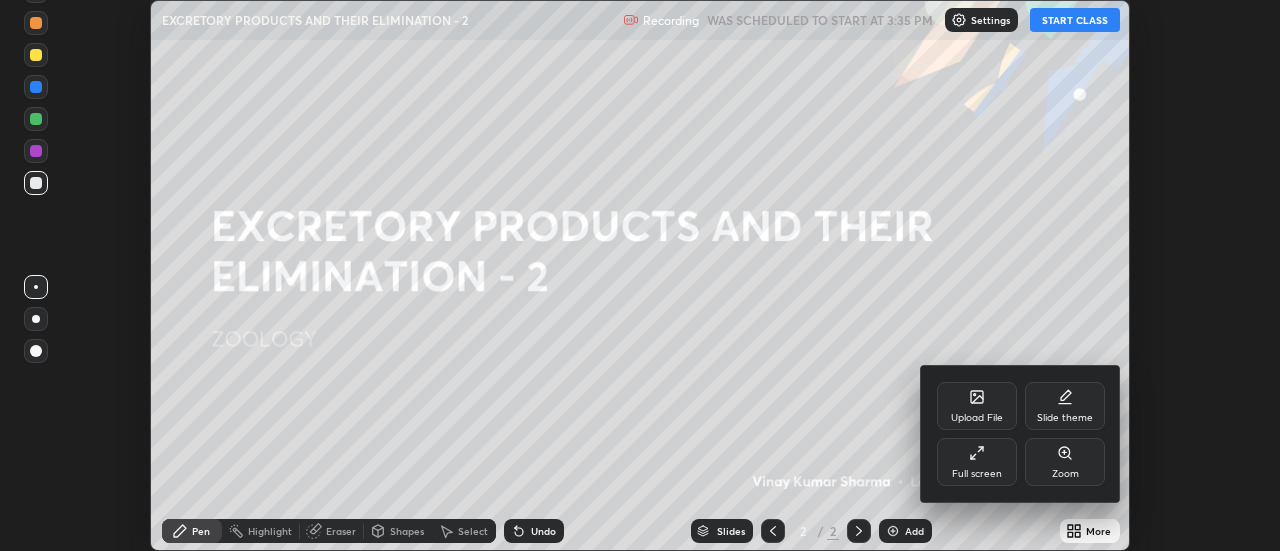 click on "Full screen" at bounding box center (977, 462) 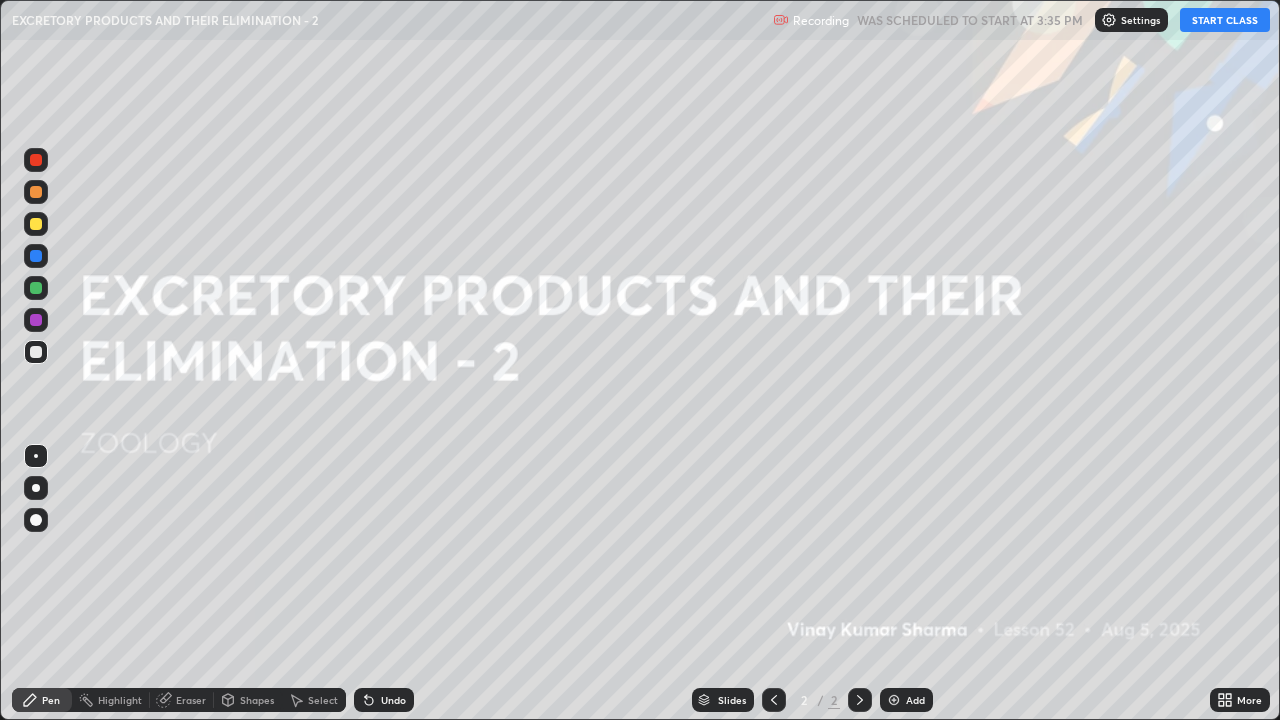 scroll, scrollTop: 99280, scrollLeft: 98720, axis: both 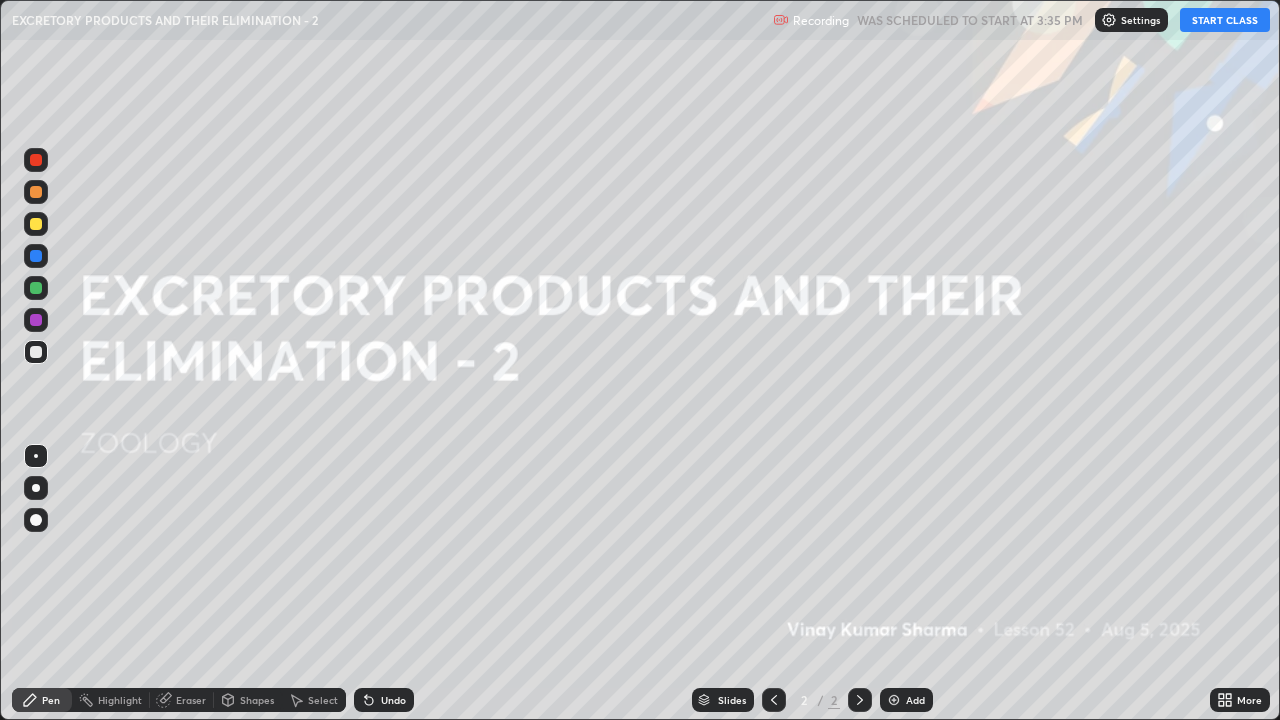 click on "START CLASS" at bounding box center (1225, 20) 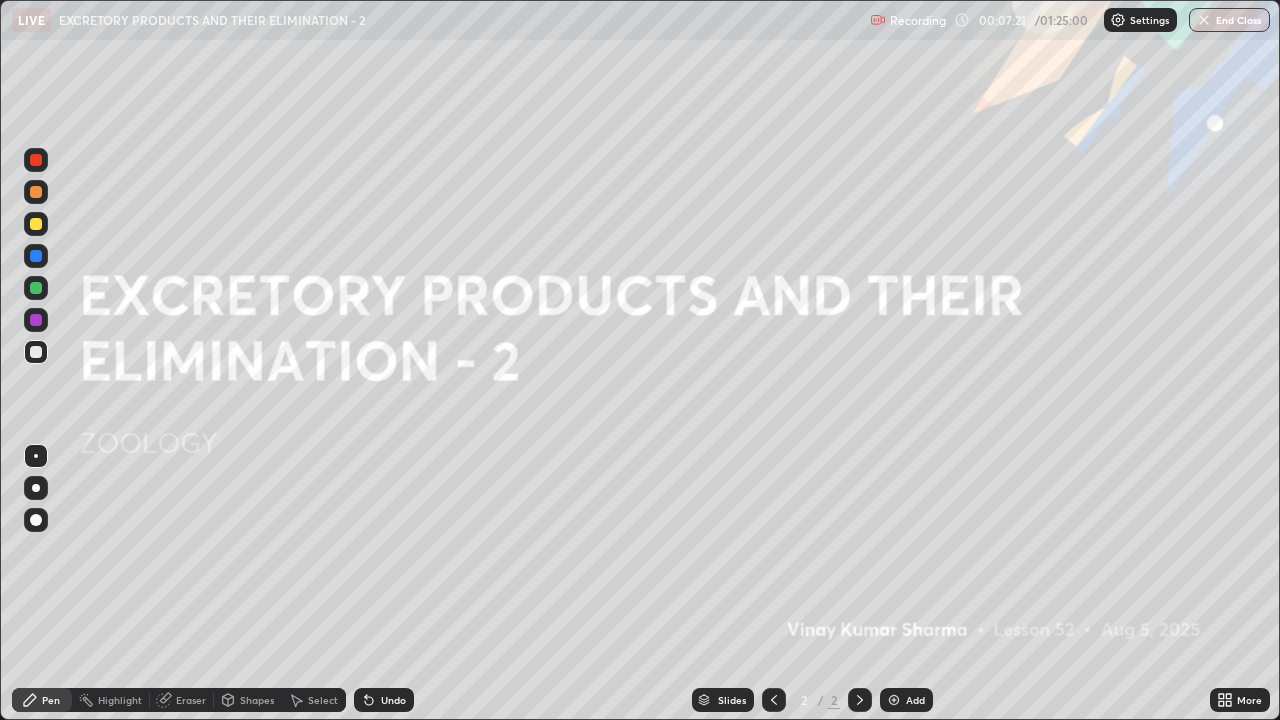 click on "Add" at bounding box center (906, 700) 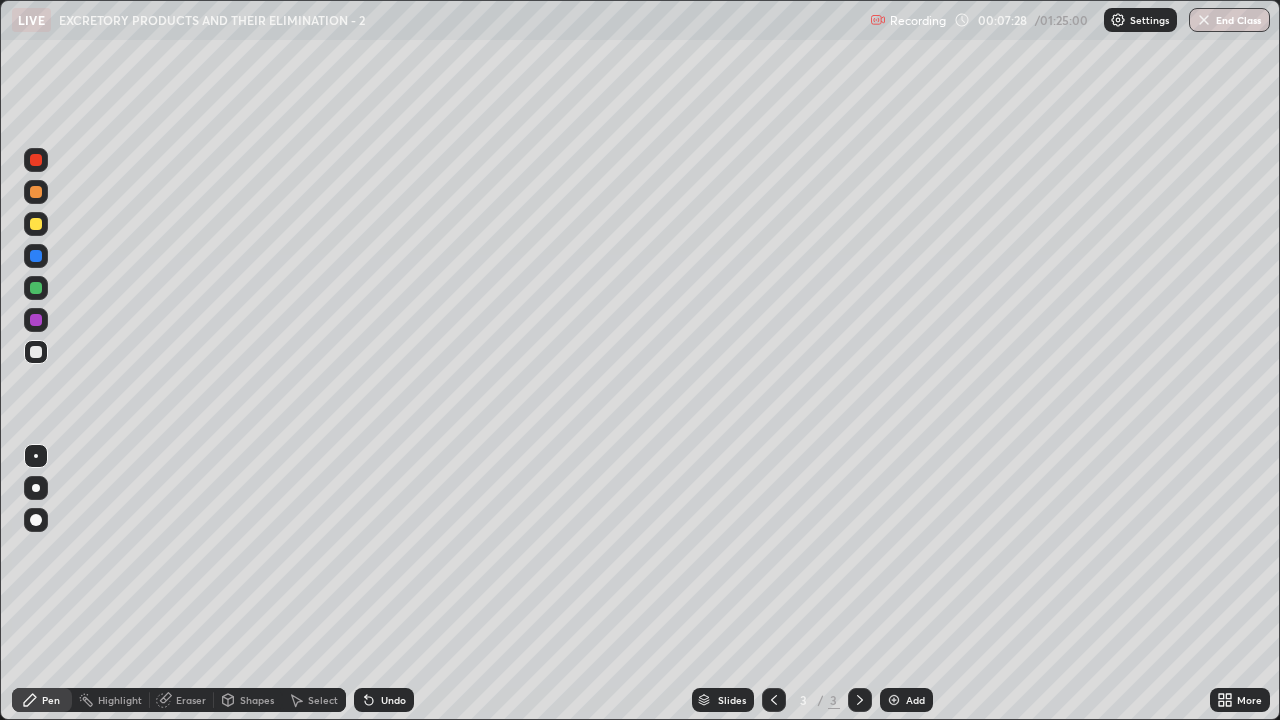 click at bounding box center [36, 224] 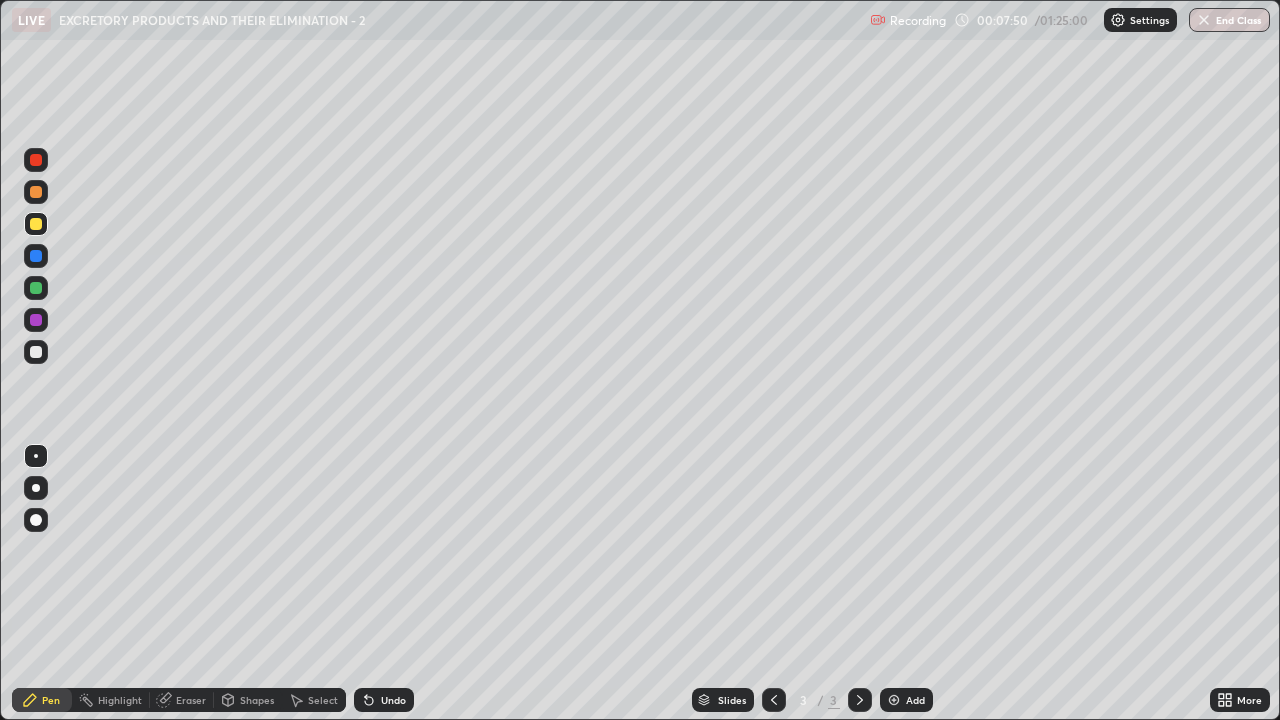 click at bounding box center (36, 352) 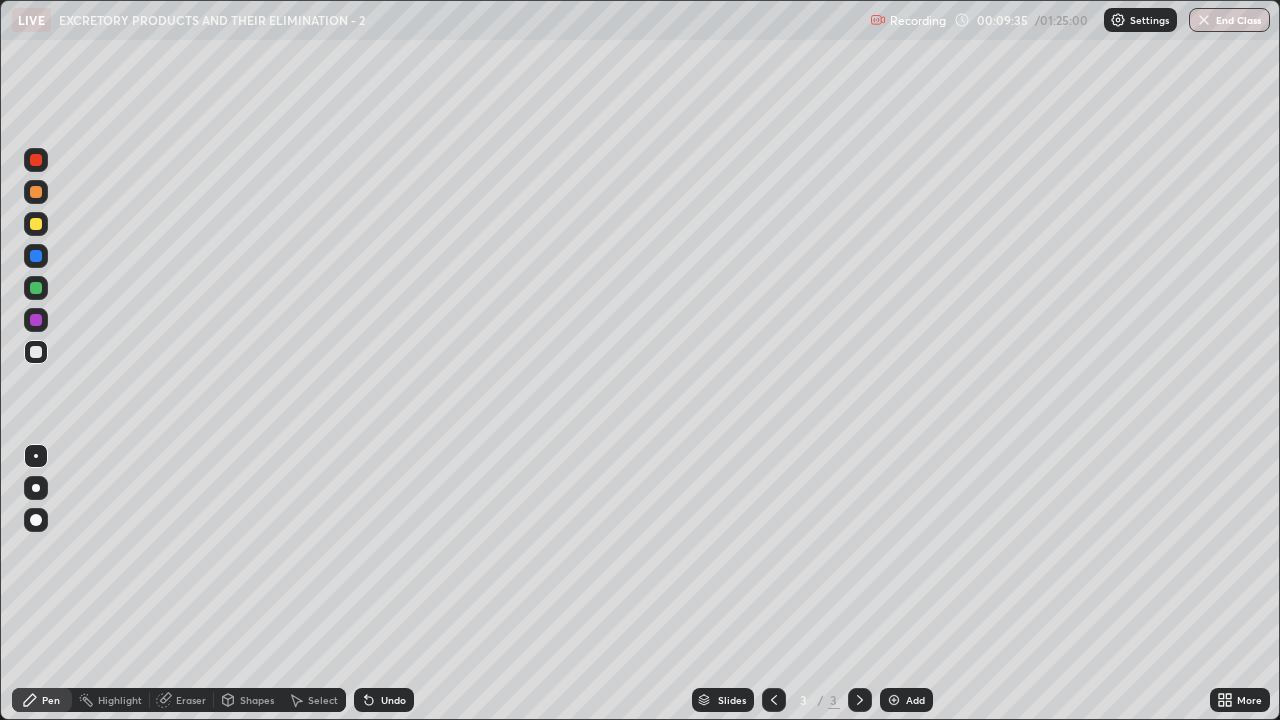 click at bounding box center (36, 224) 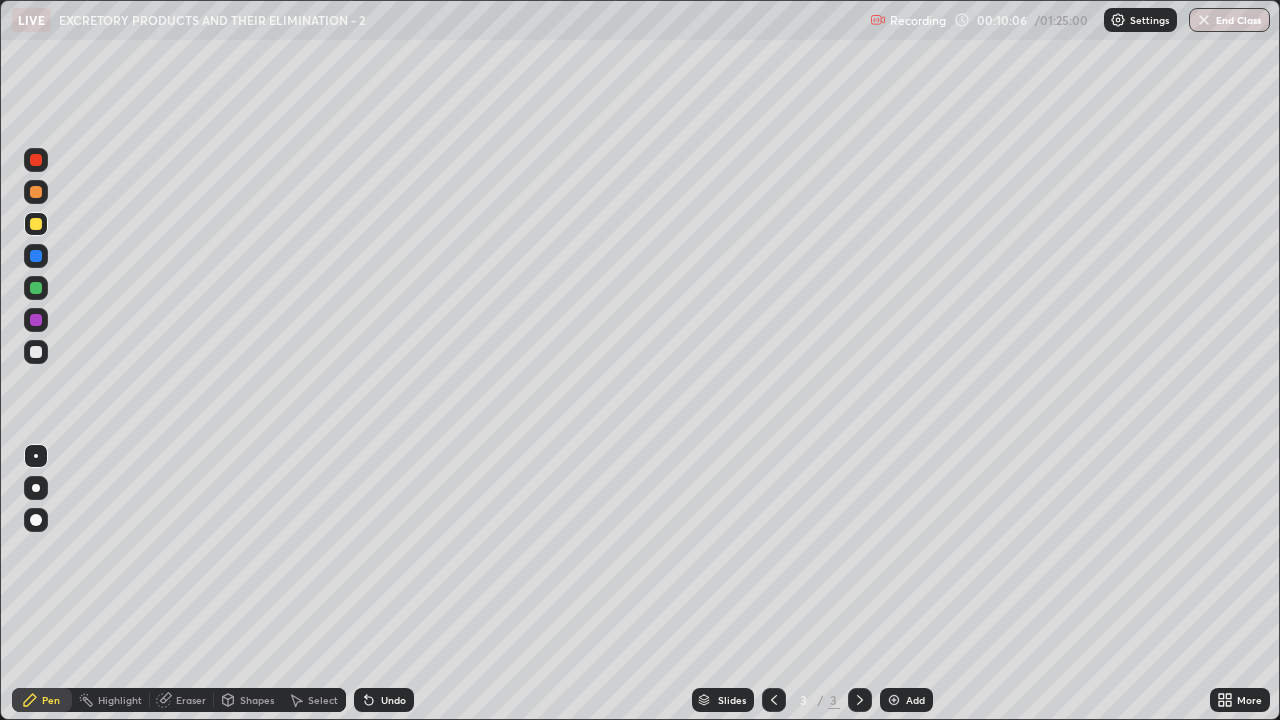 click 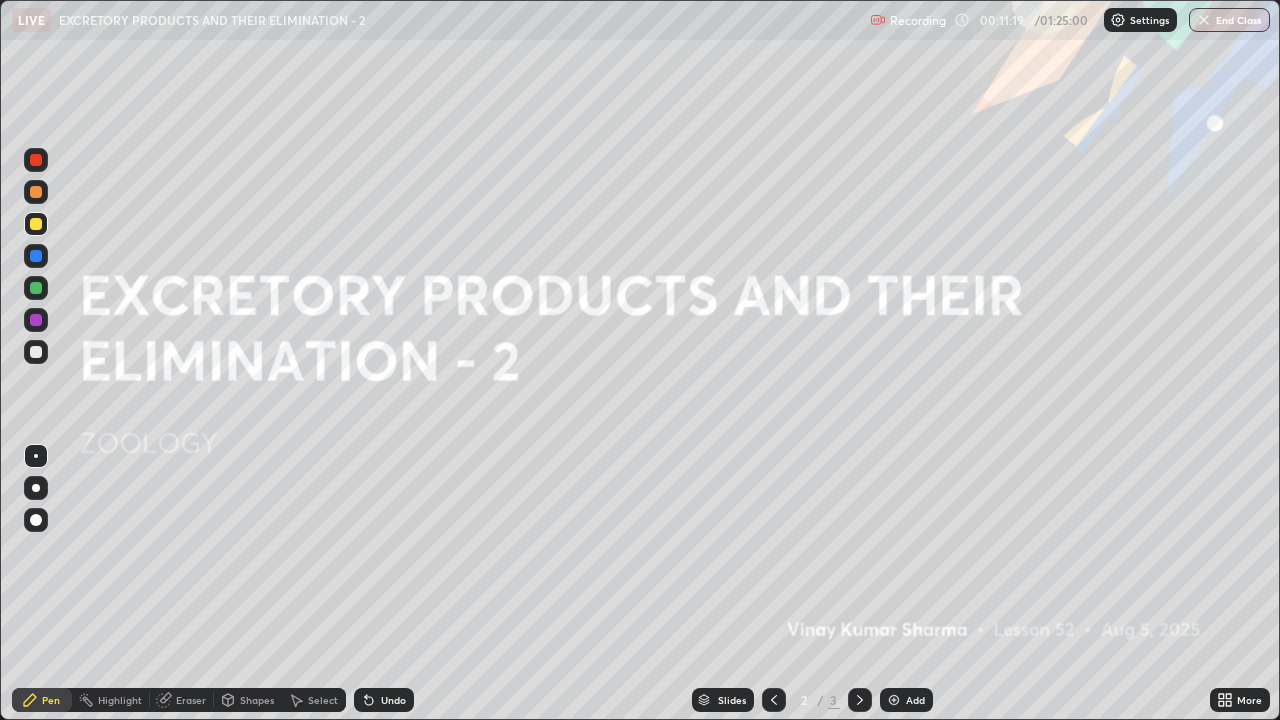 click 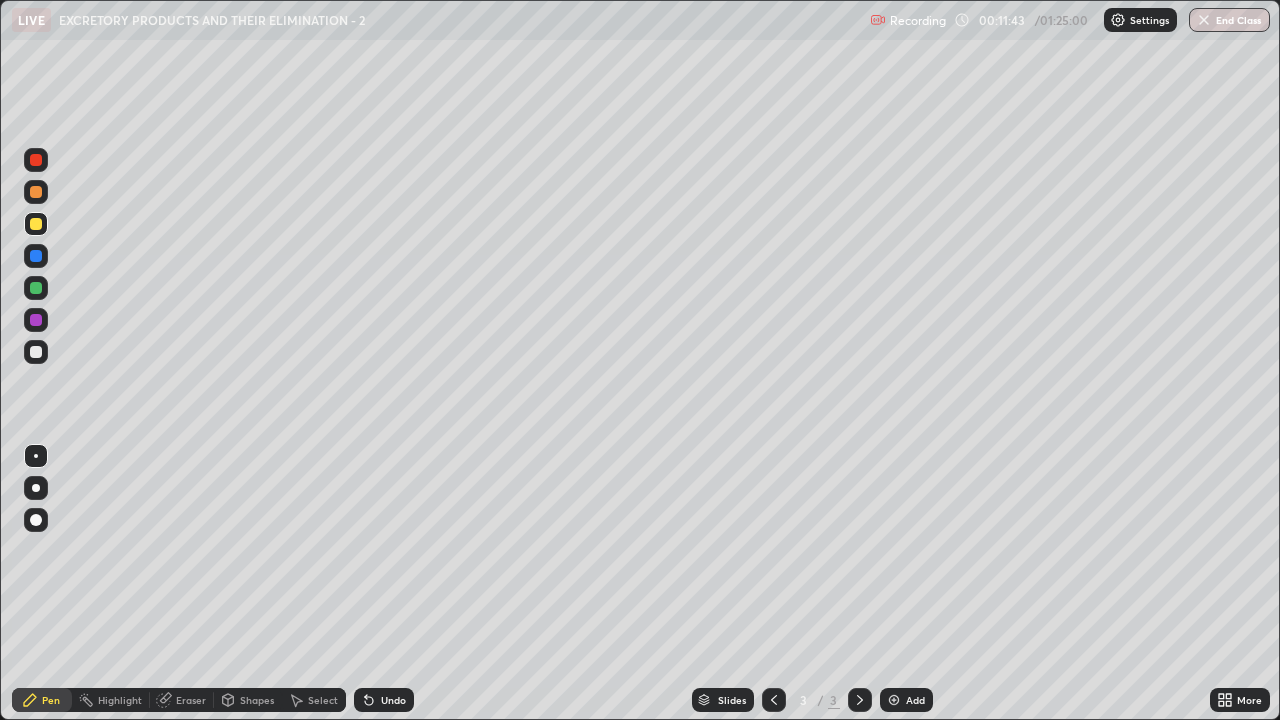 click at bounding box center [36, 192] 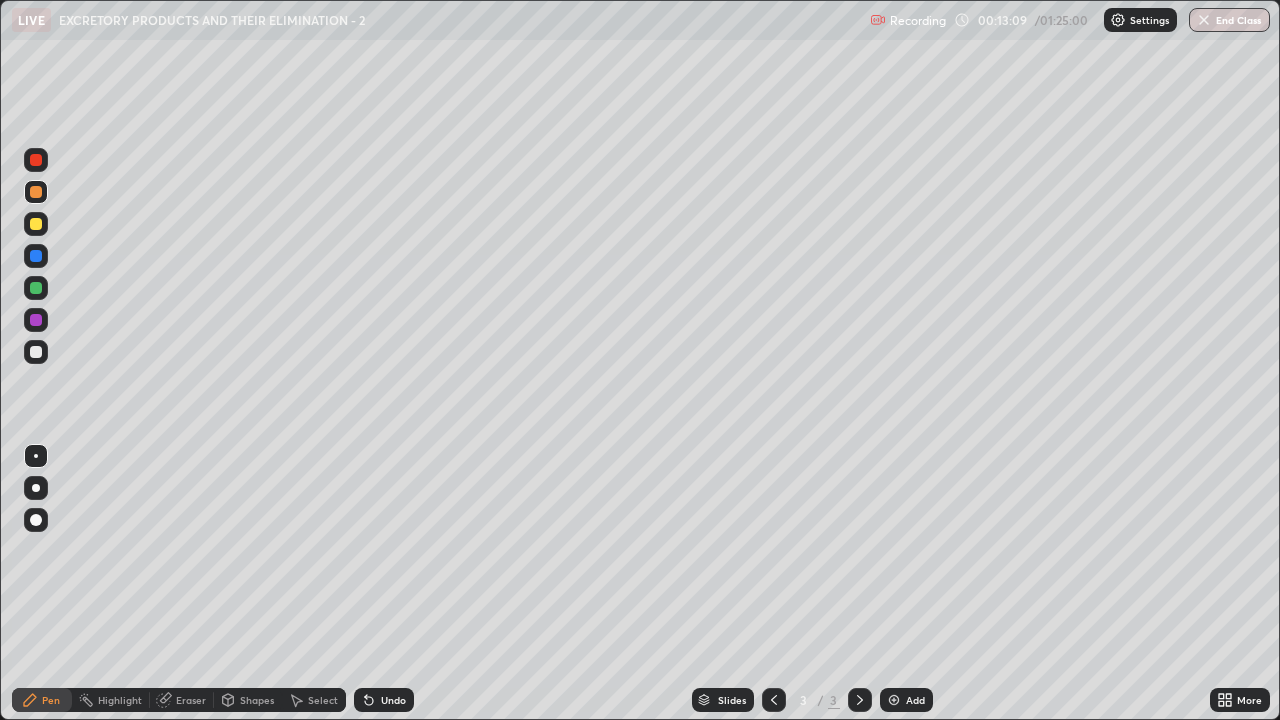 click at bounding box center [36, 224] 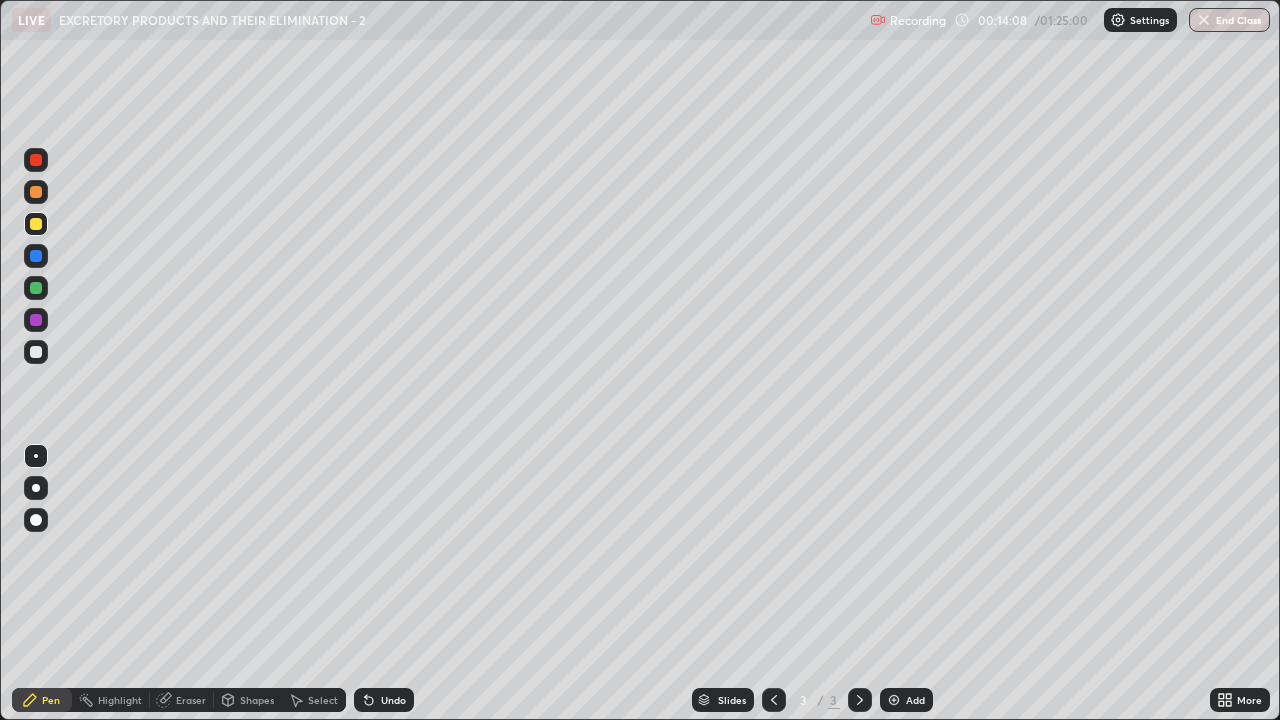 click at bounding box center [36, 320] 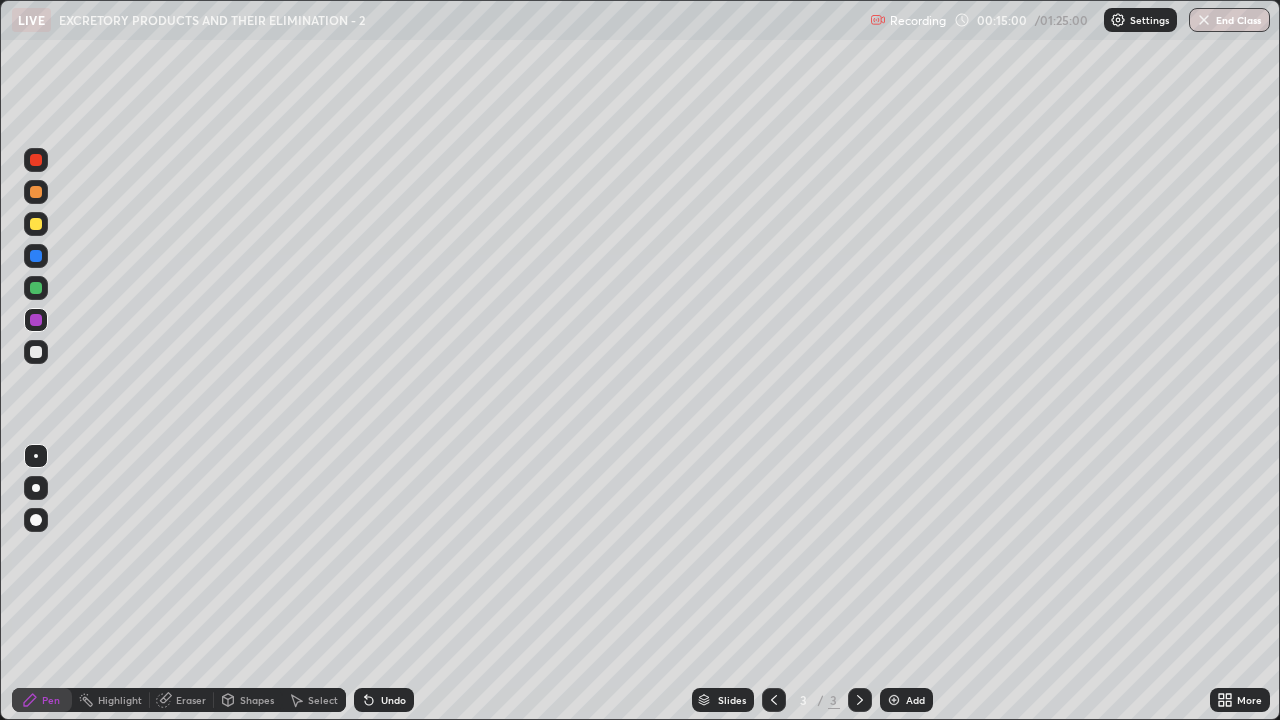 click at bounding box center (894, 700) 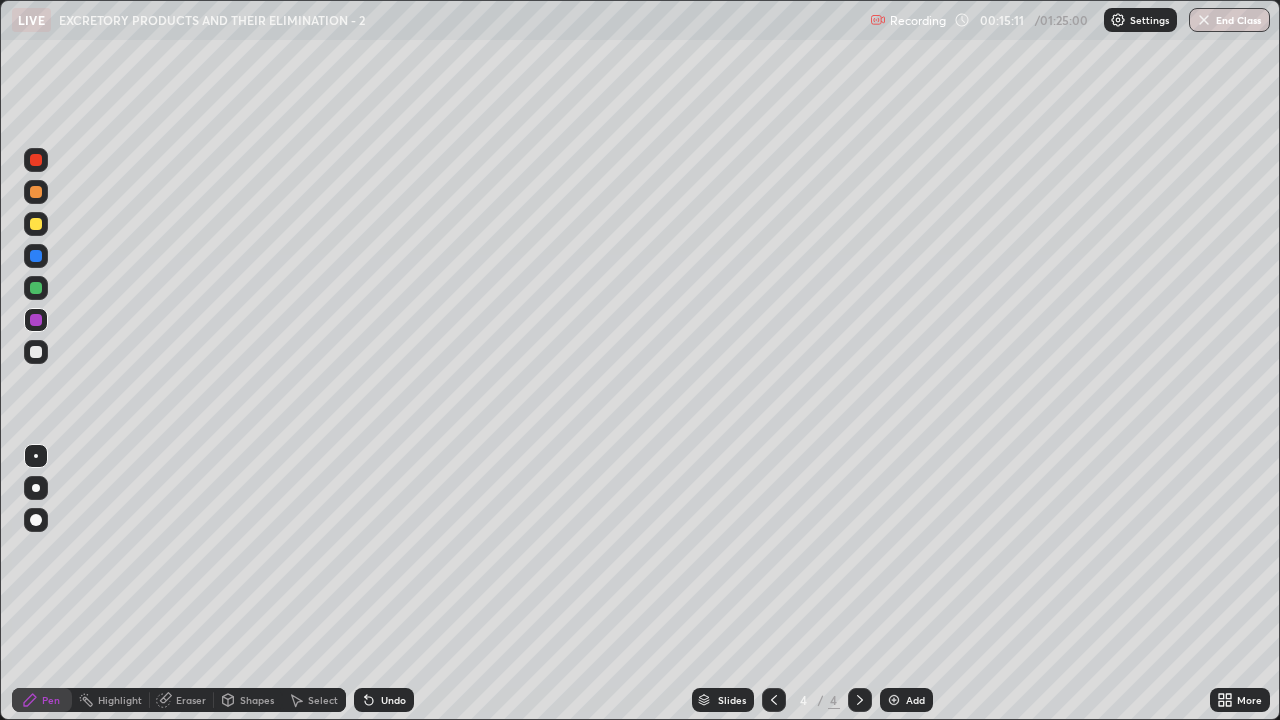 click at bounding box center (36, 224) 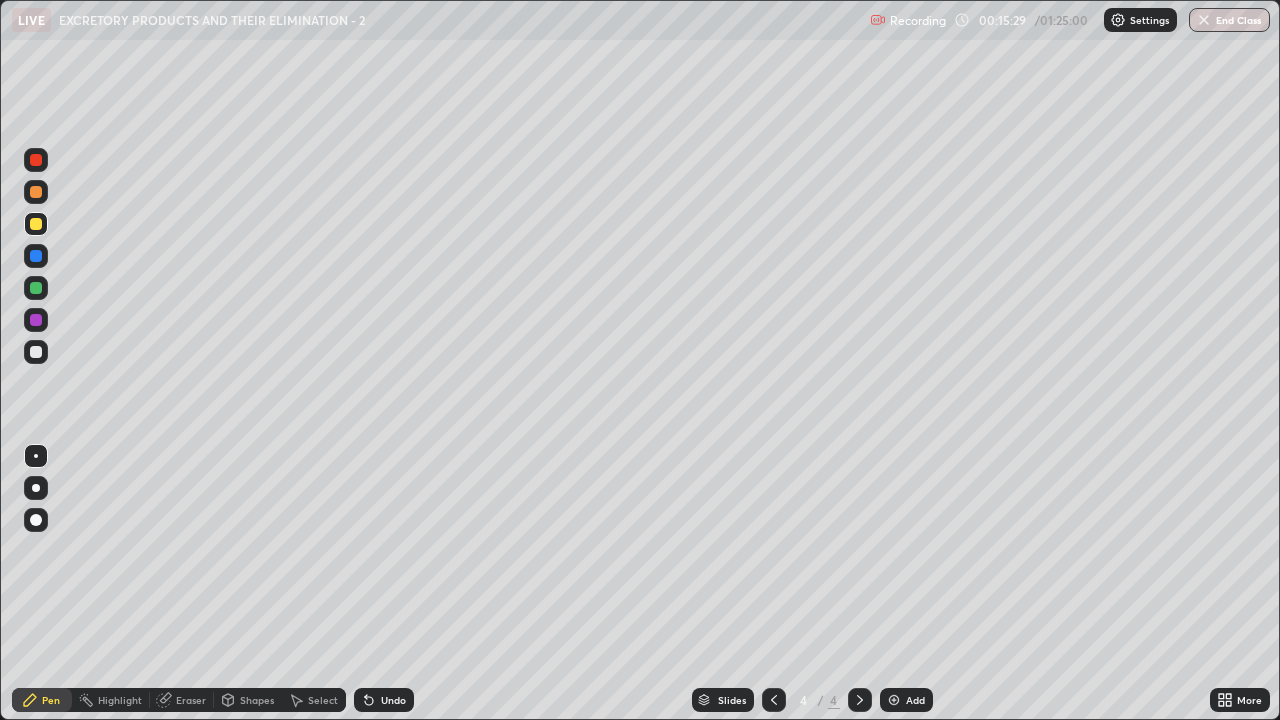 click at bounding box center (36, 192) 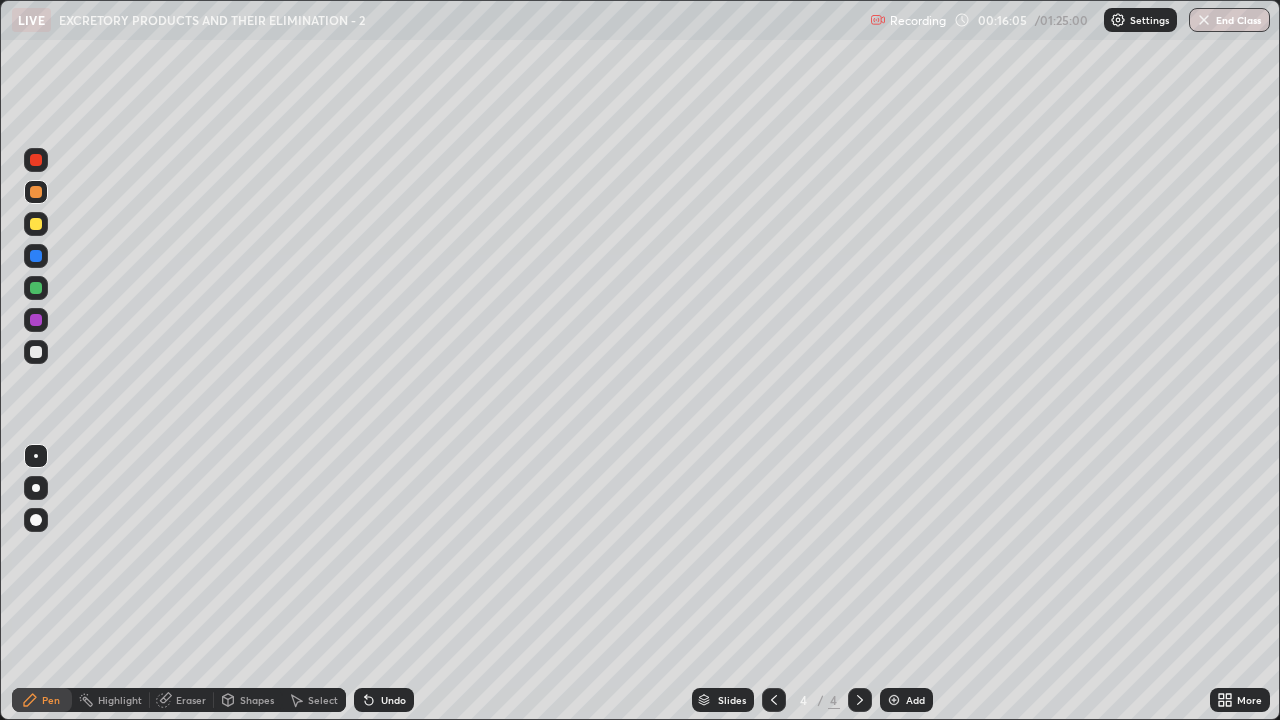 click at bounding box center (36, 352) 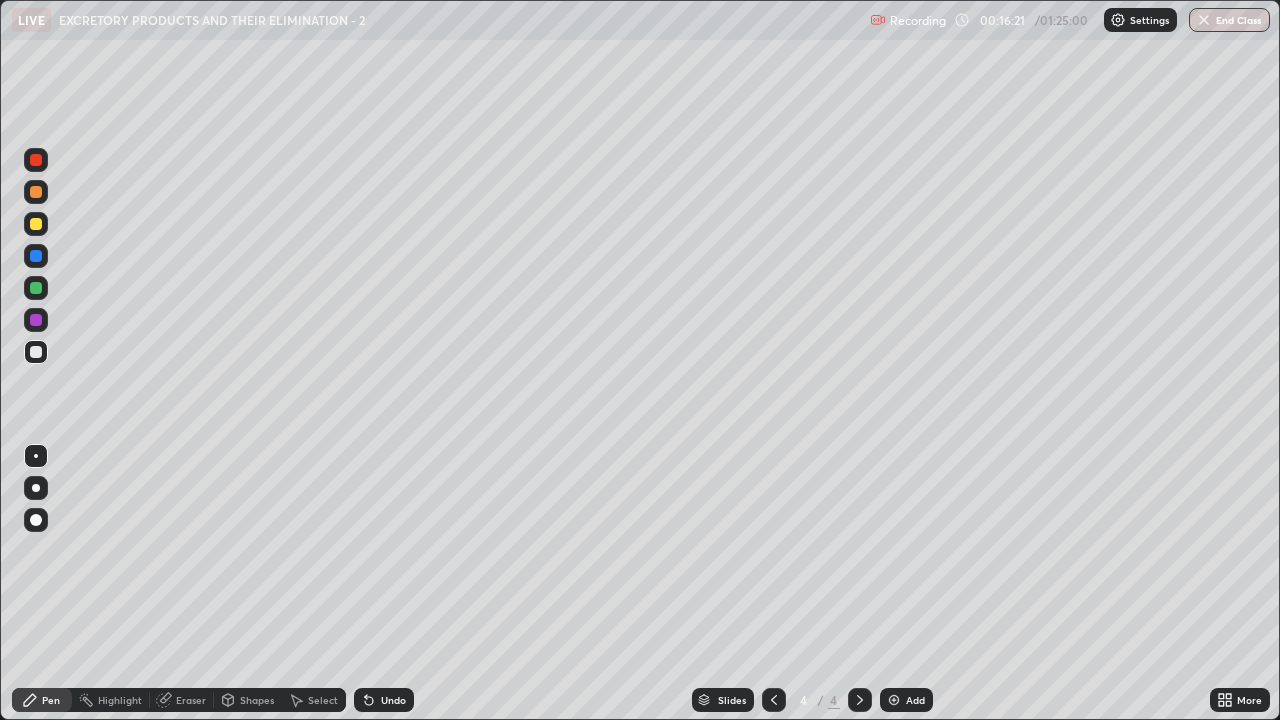 click at bounding box center [36, 192] 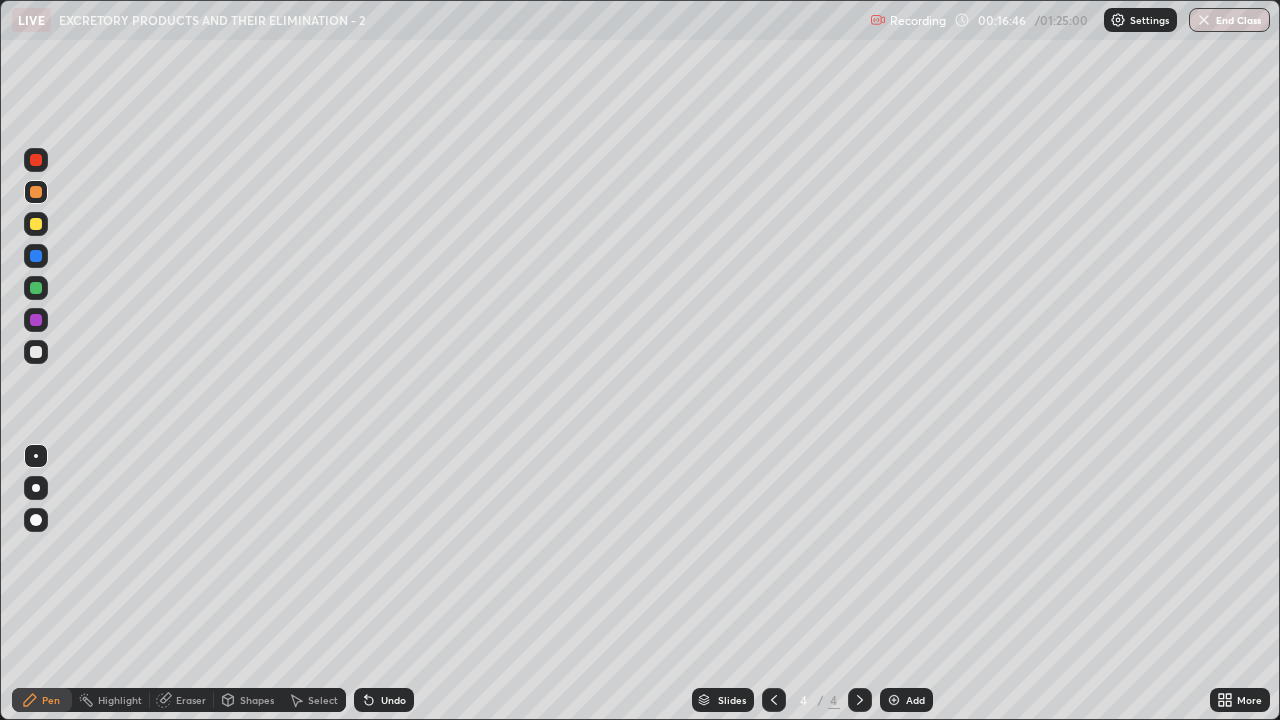 click at bounding box center (36, 352) 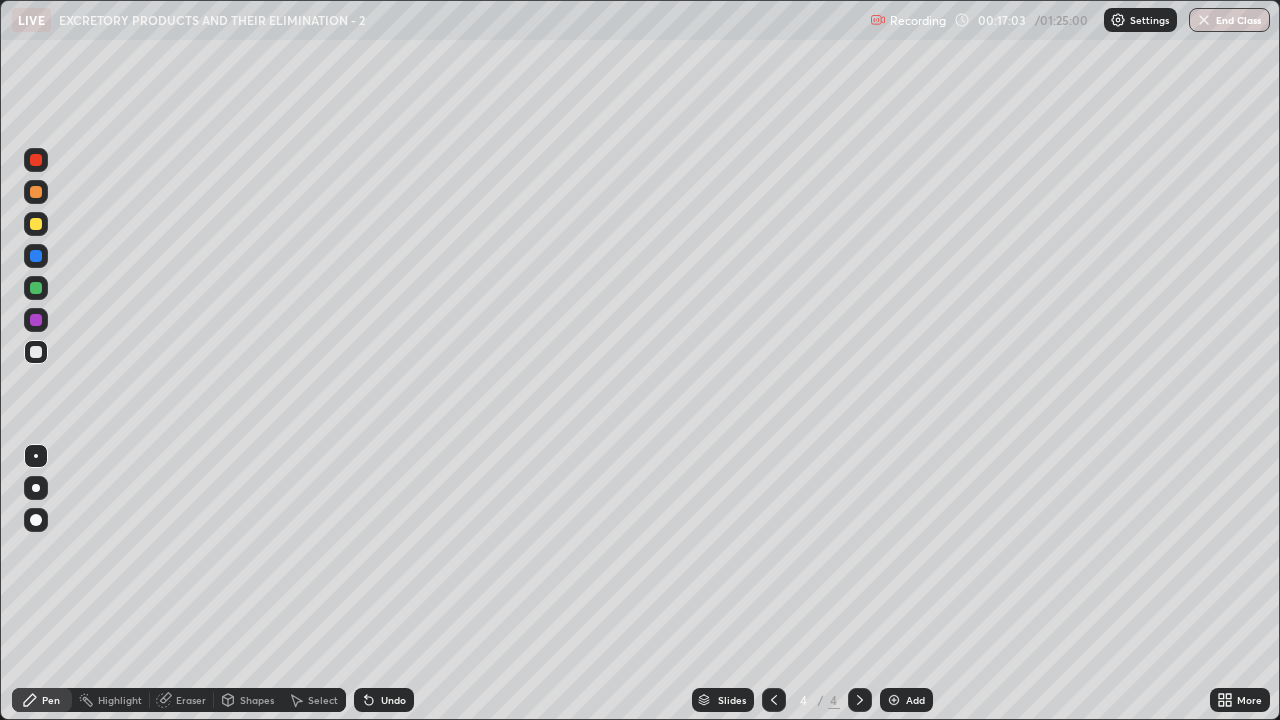 click at bounding box center (36, 288) 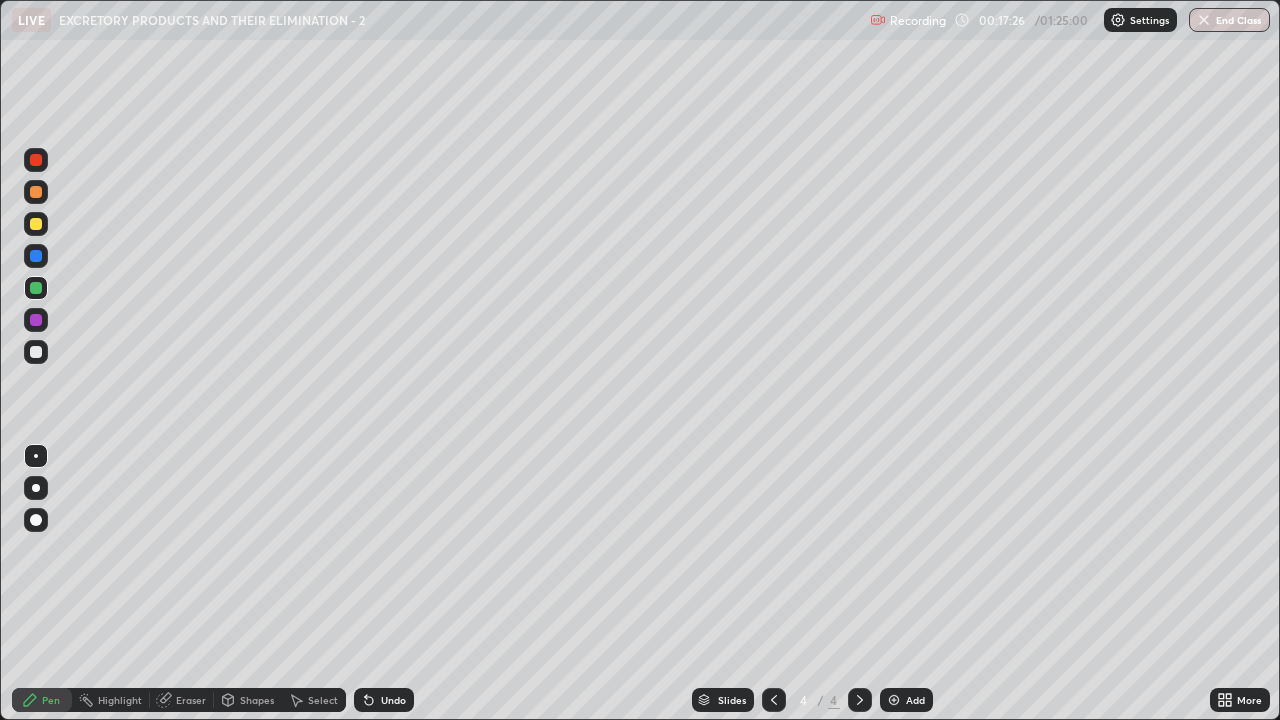 click at bounding box center (36, 352) 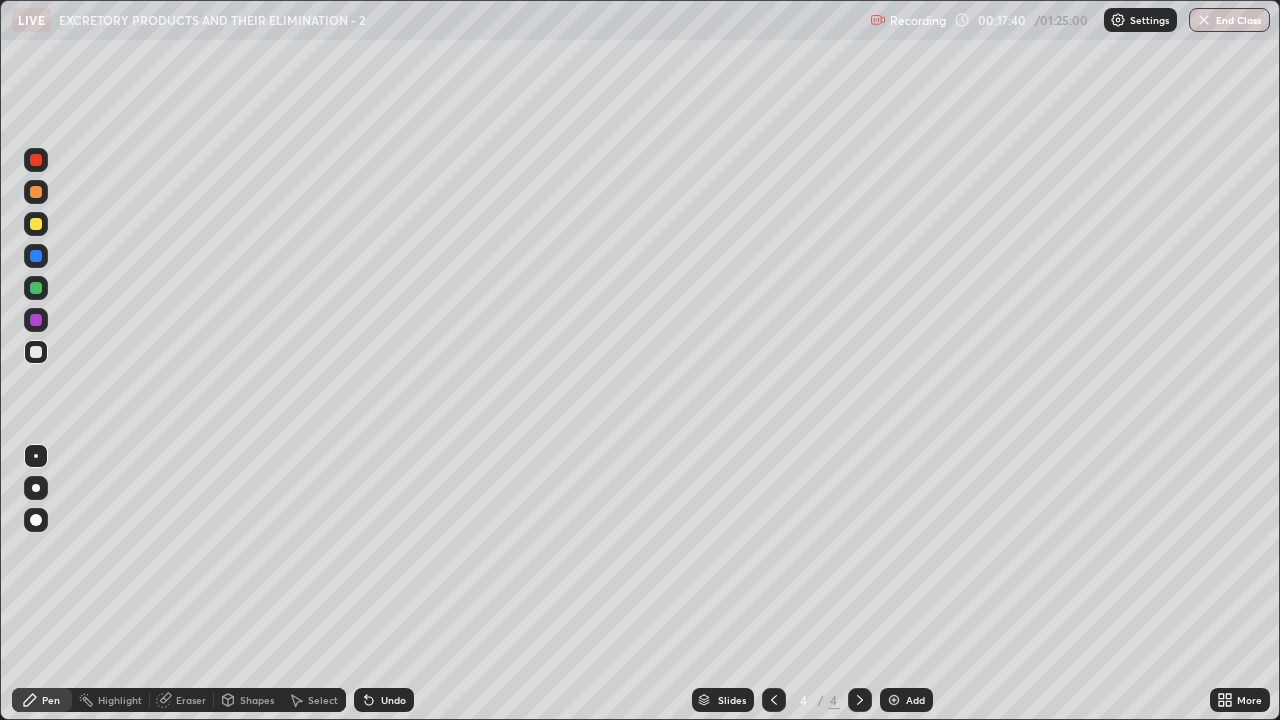 click at bounding box center (36, 320) 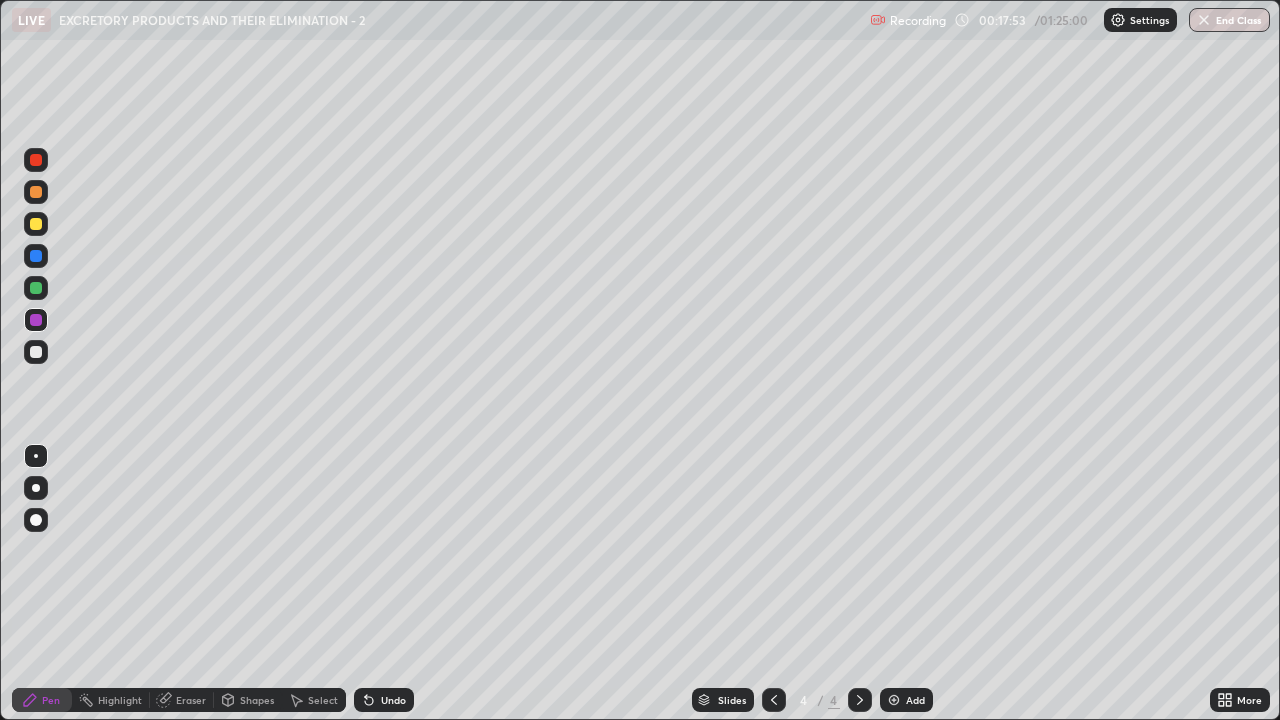 click at bounding box center (36, 352) 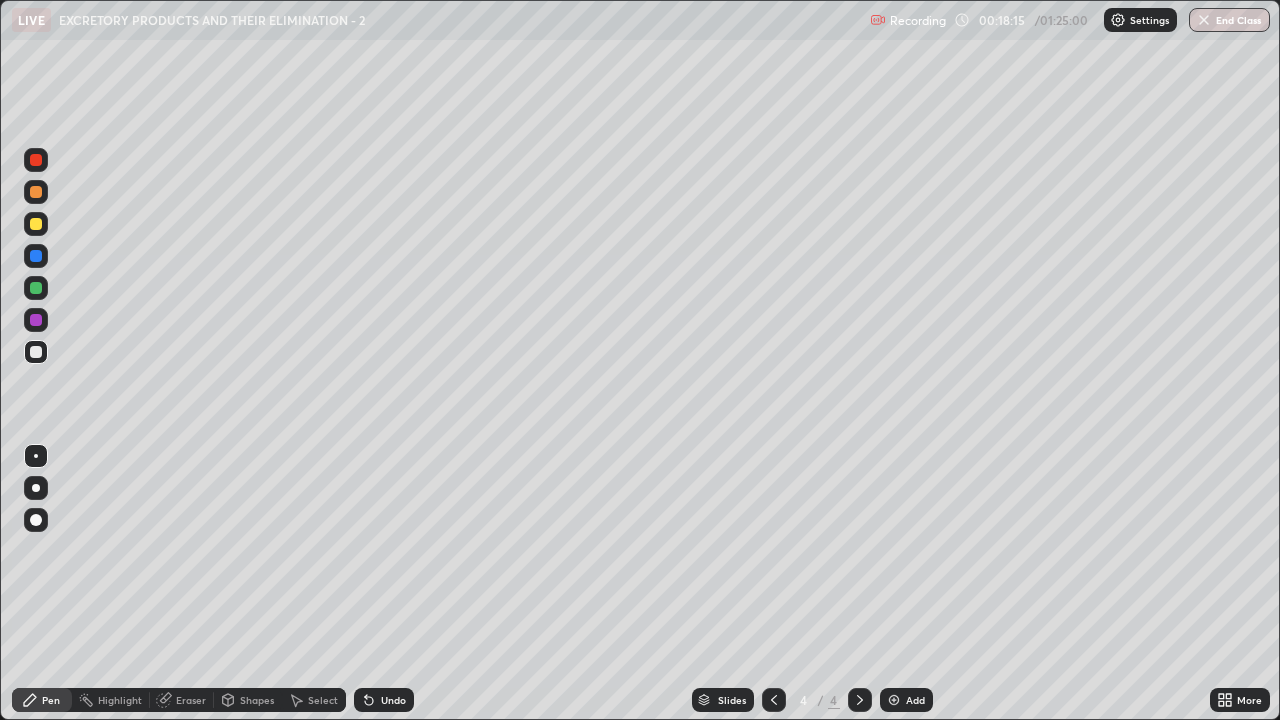 click at bounding box center (36, 288) 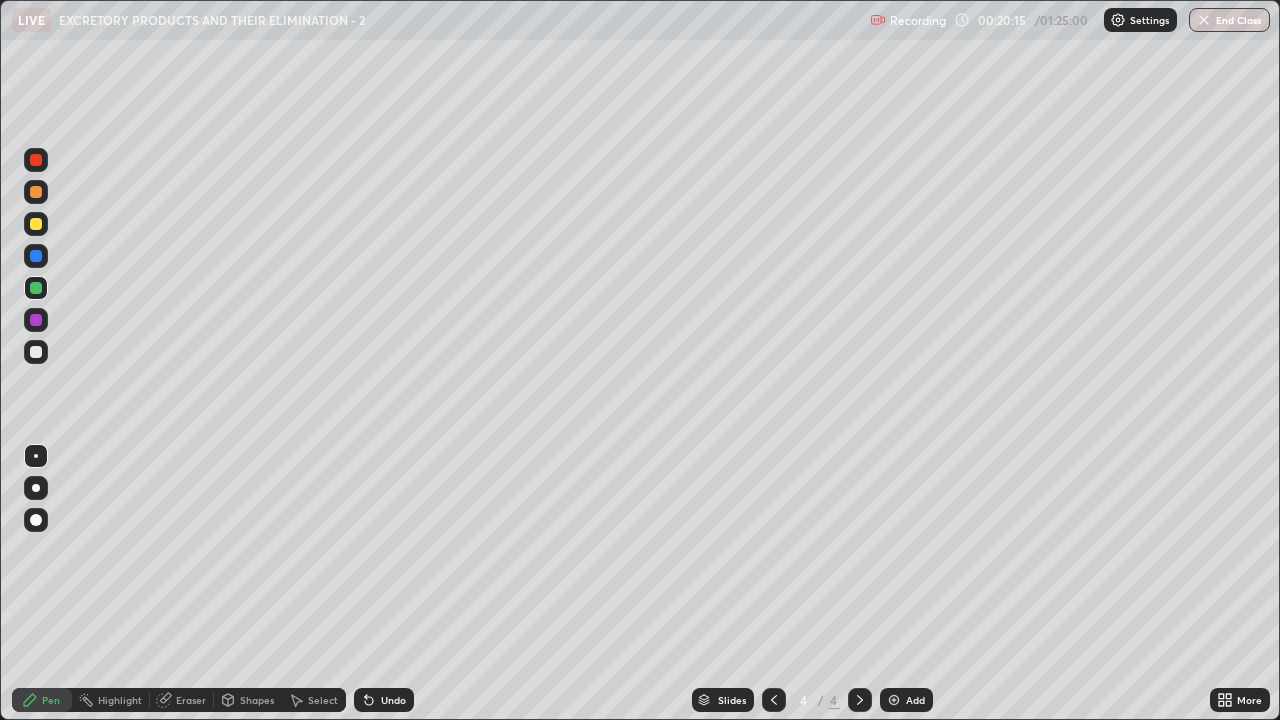 click at bounding box center [36, 192] 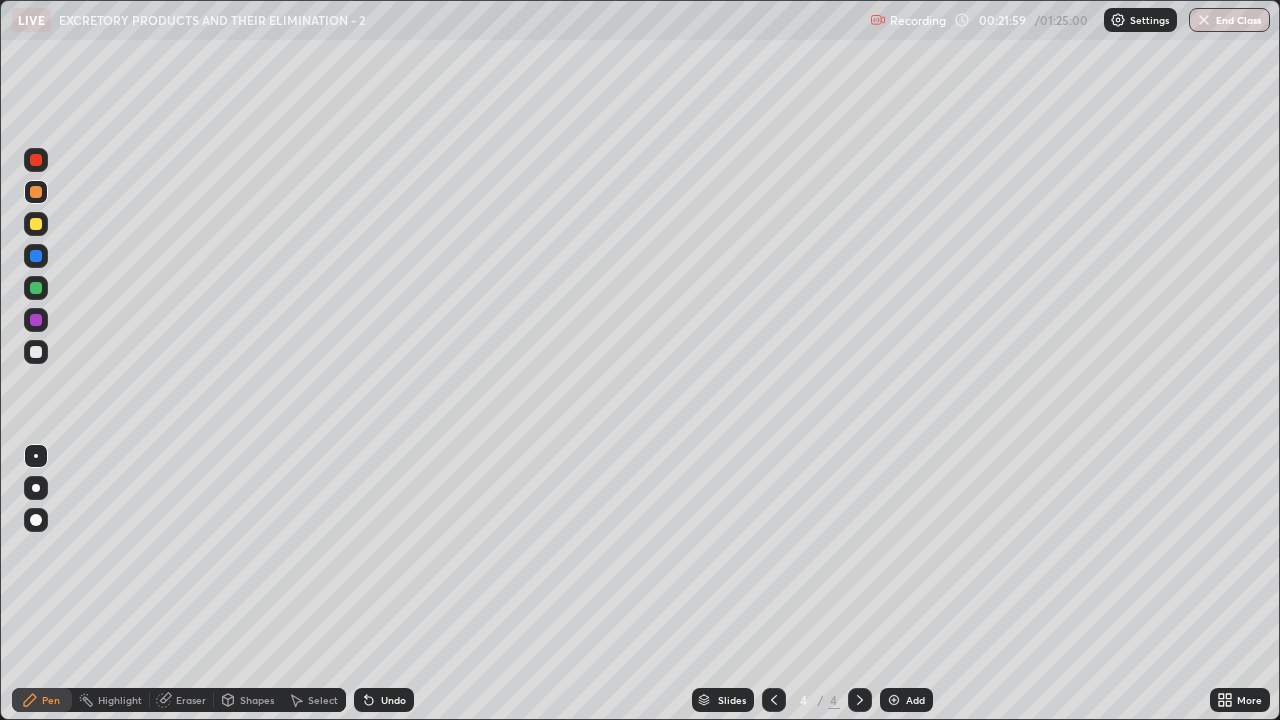 click at bounding box center (36, 256) 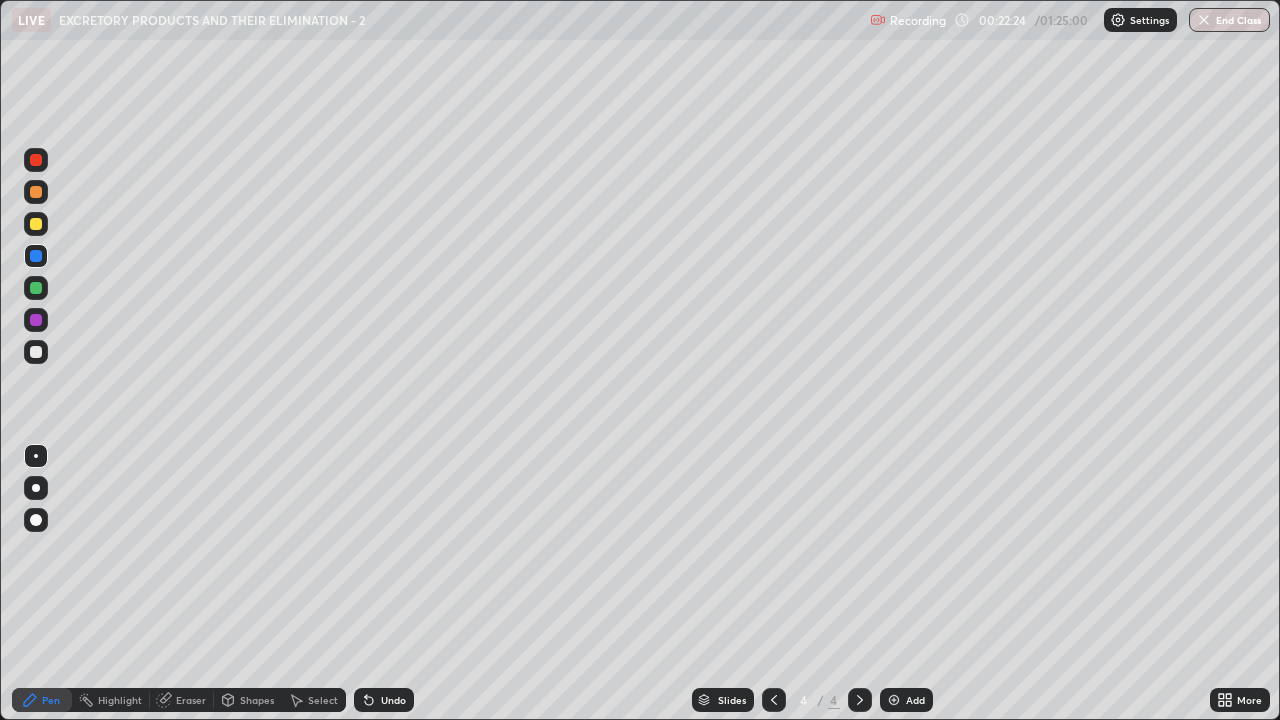 click at bounding box center (36, 256) 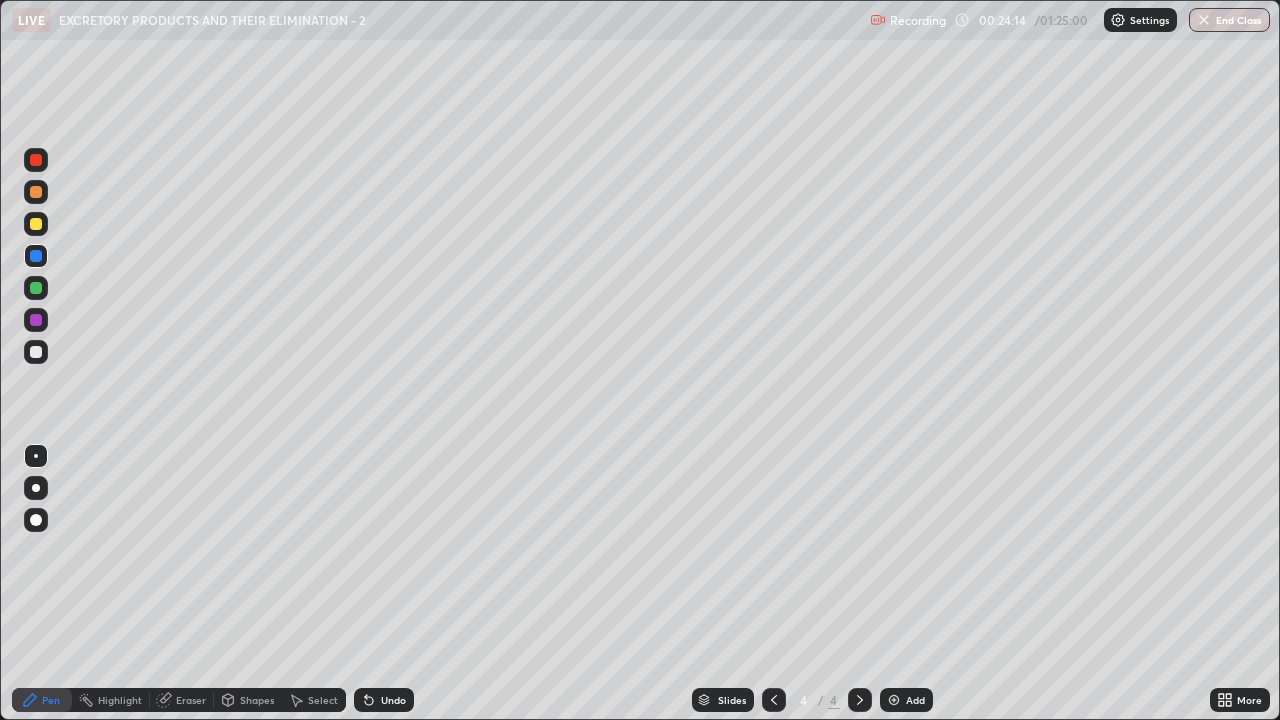 click on "Eraser" at bounding box center (191, 700) 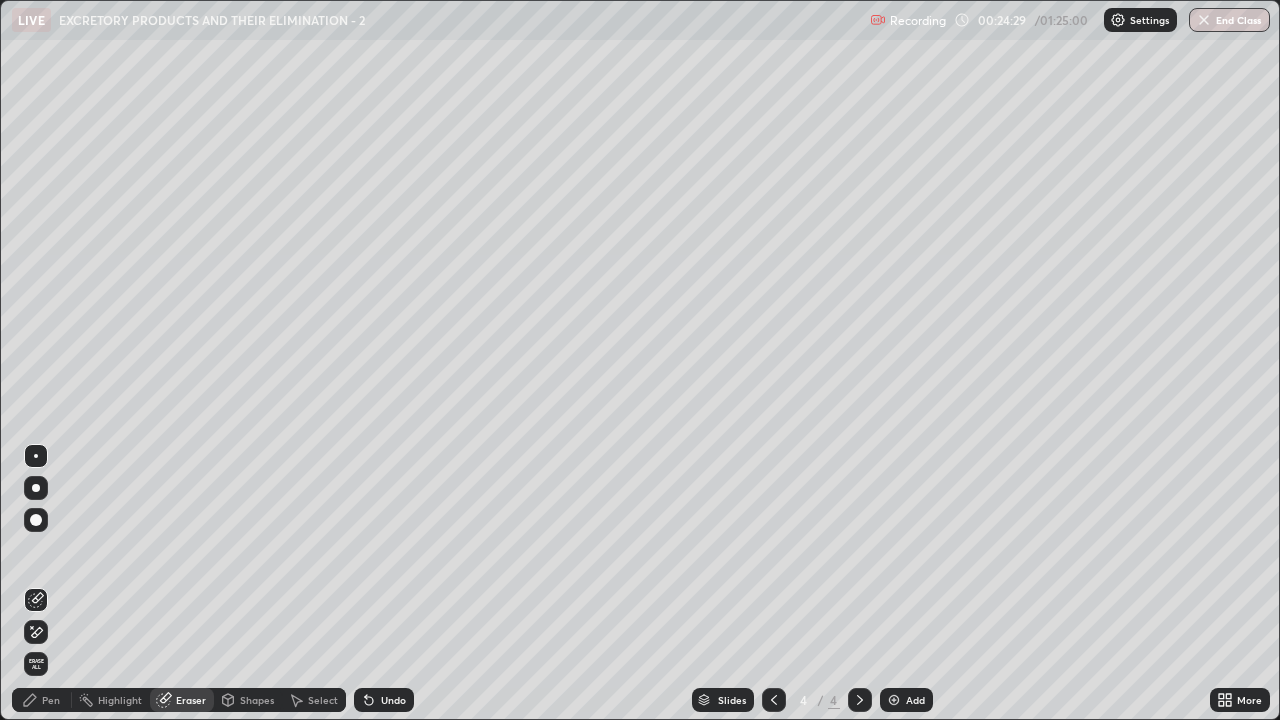 click on "Pen" at bounding box center (51, 700) 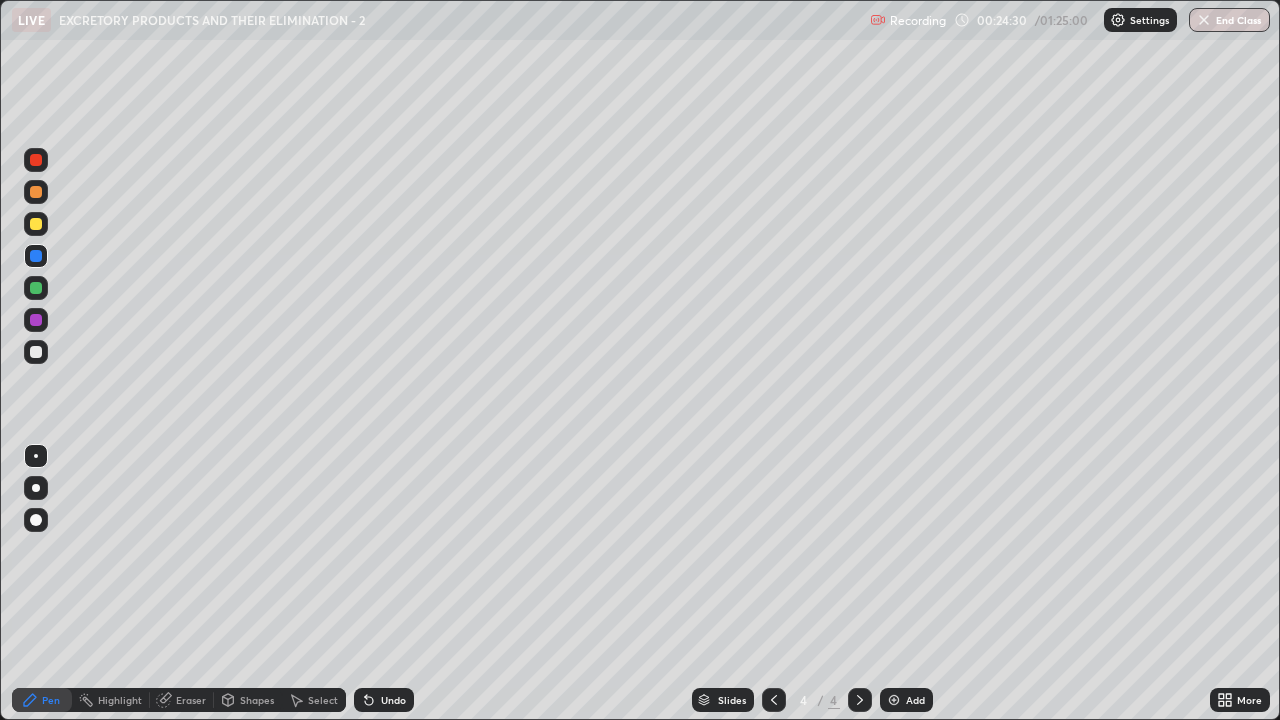 click at bounding box center (36, 352) 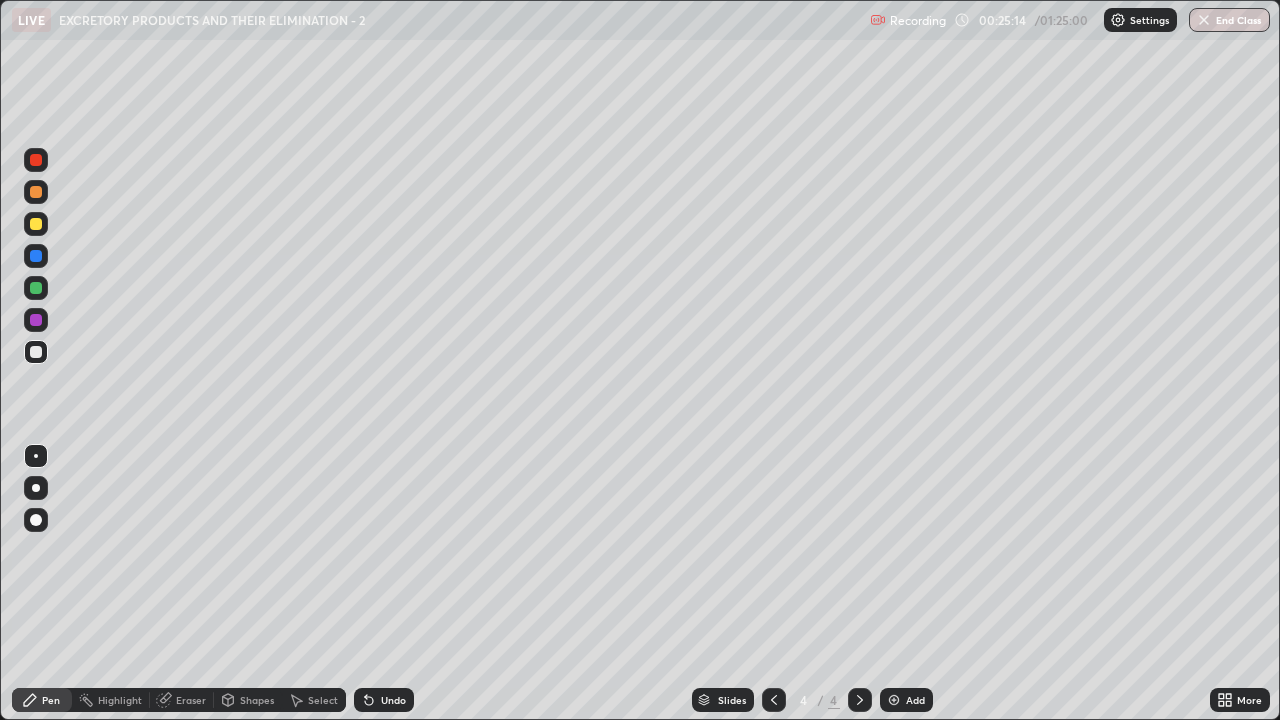 click at bounding box center (36, 192) 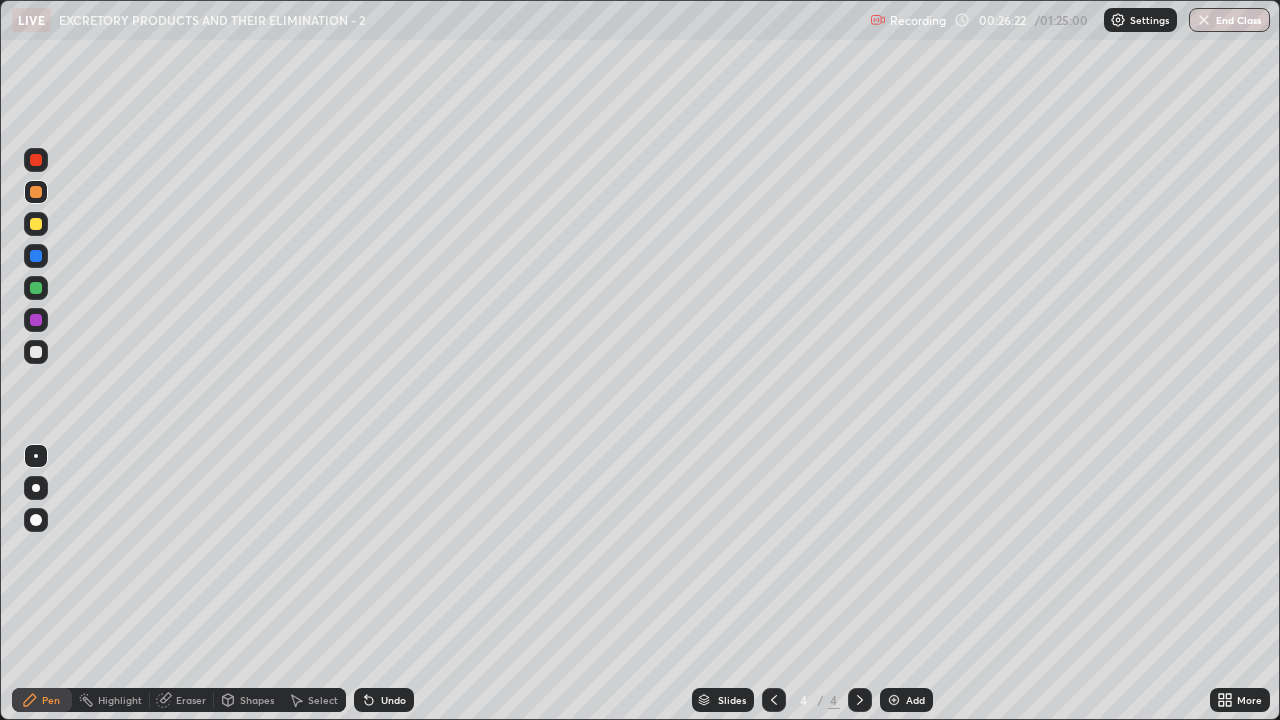 click at bounding box center [36, 224] 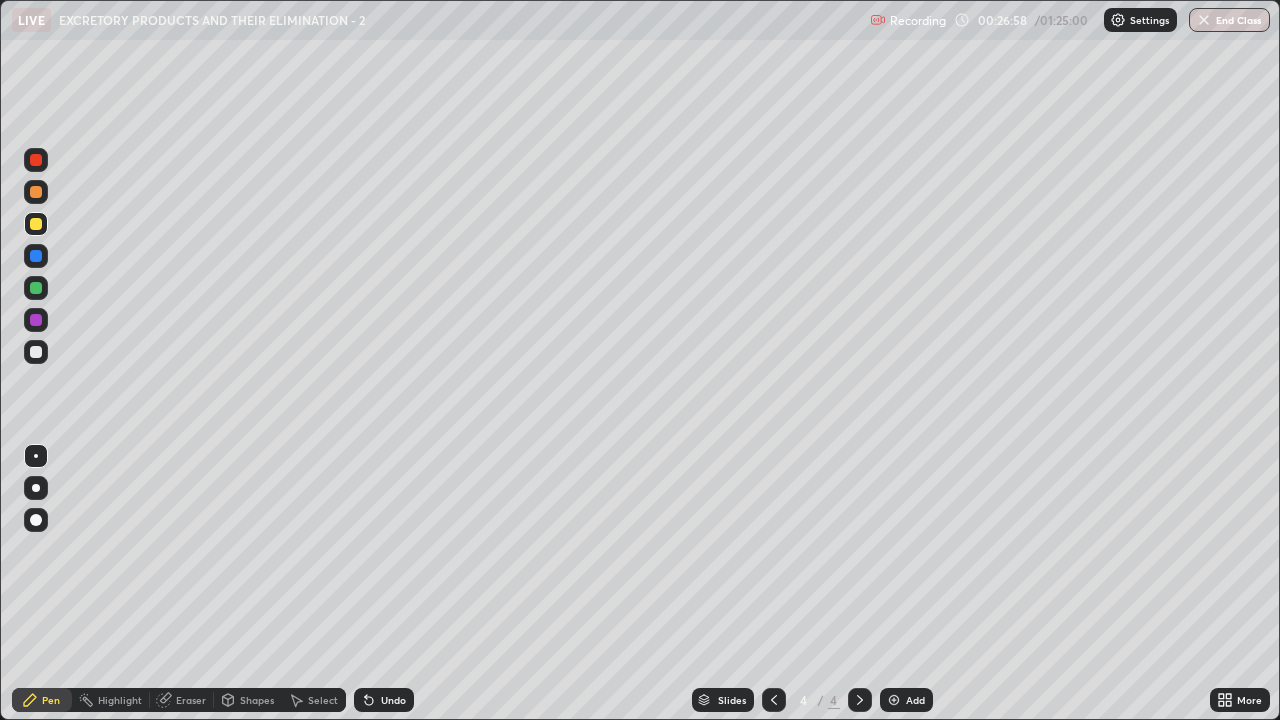 click at bounding box center (36, 192) 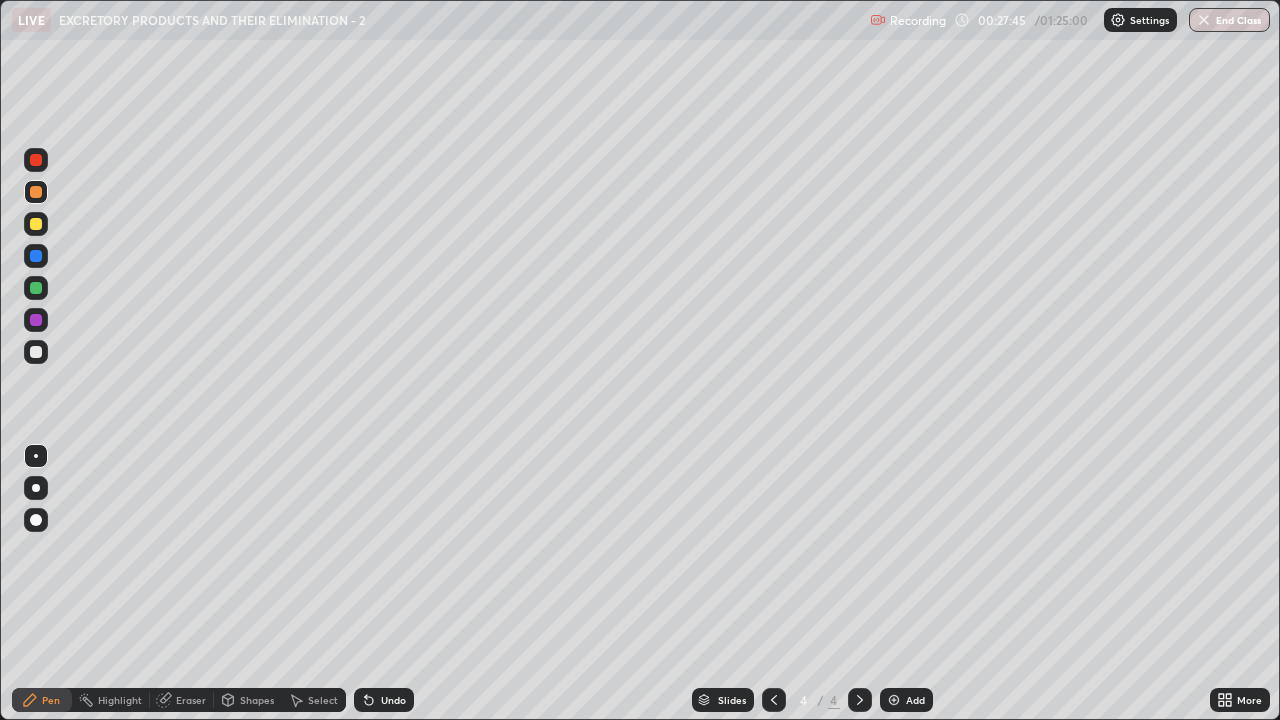 click on "Eraser" at bounding box center [191, 700] 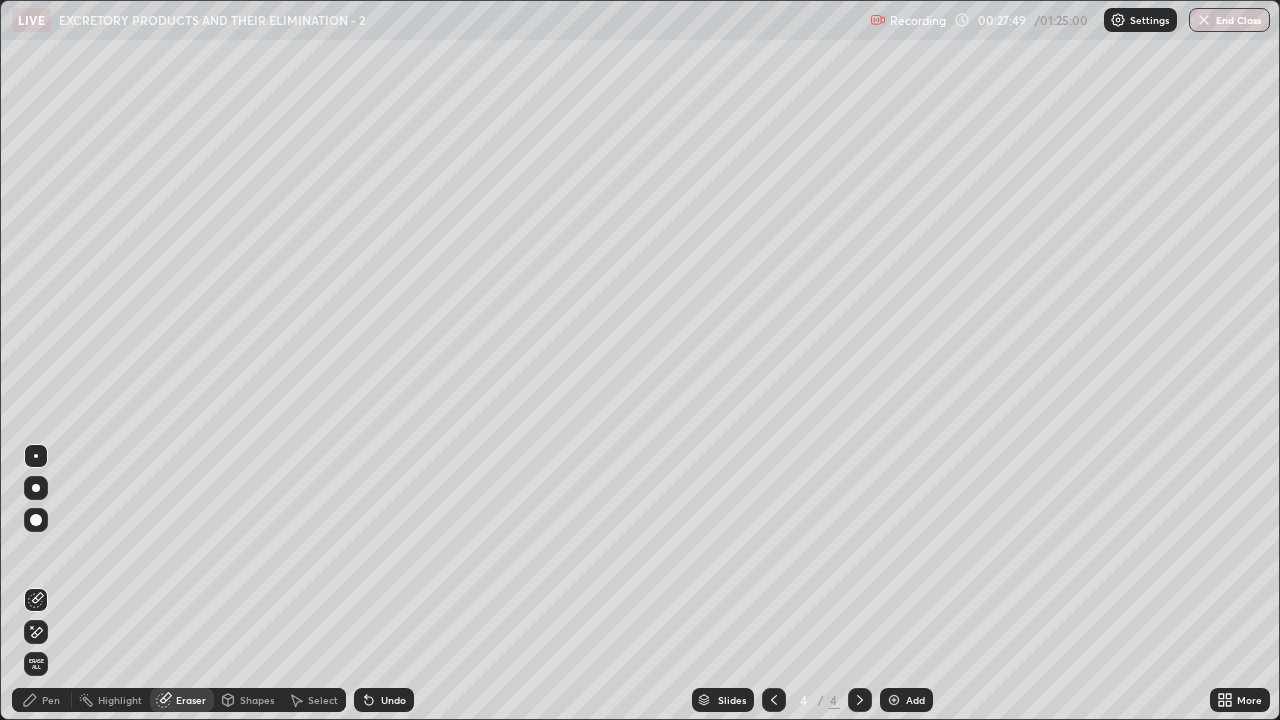 click on "Pen" at bounding box center (51, 700) 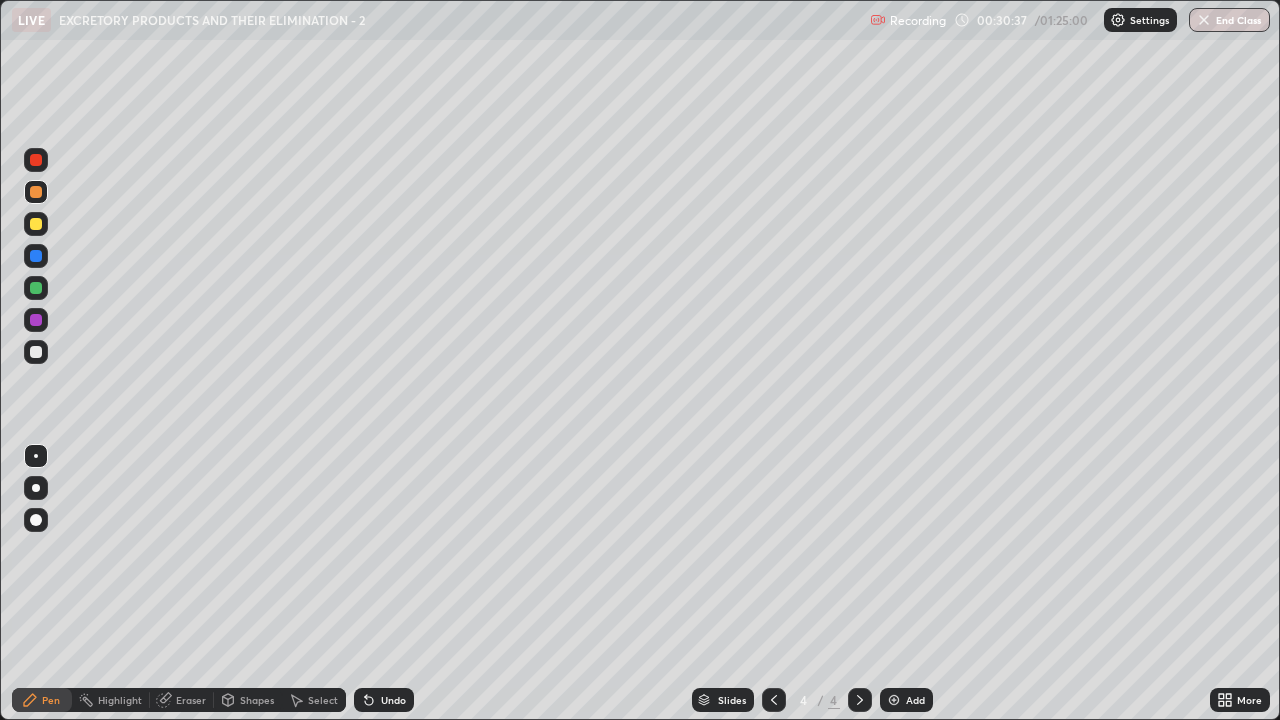 click at bounding box center [894, 700] 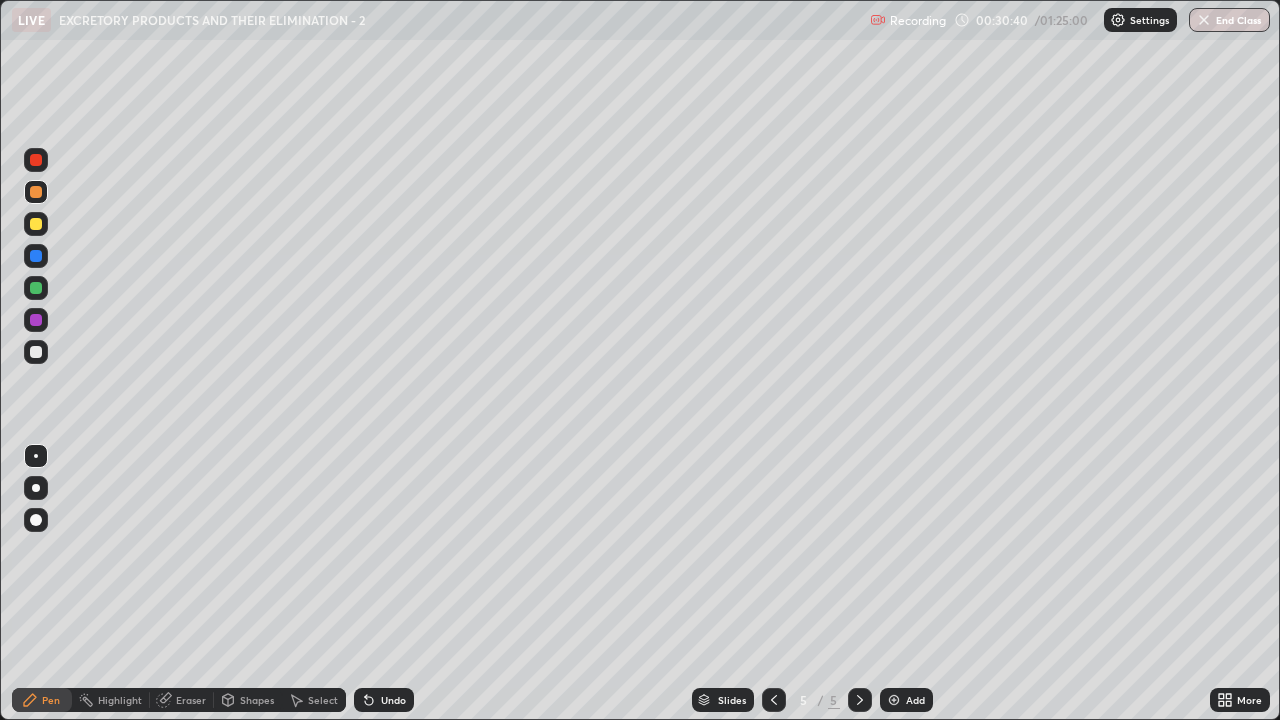click at bounding box center [36, 224] 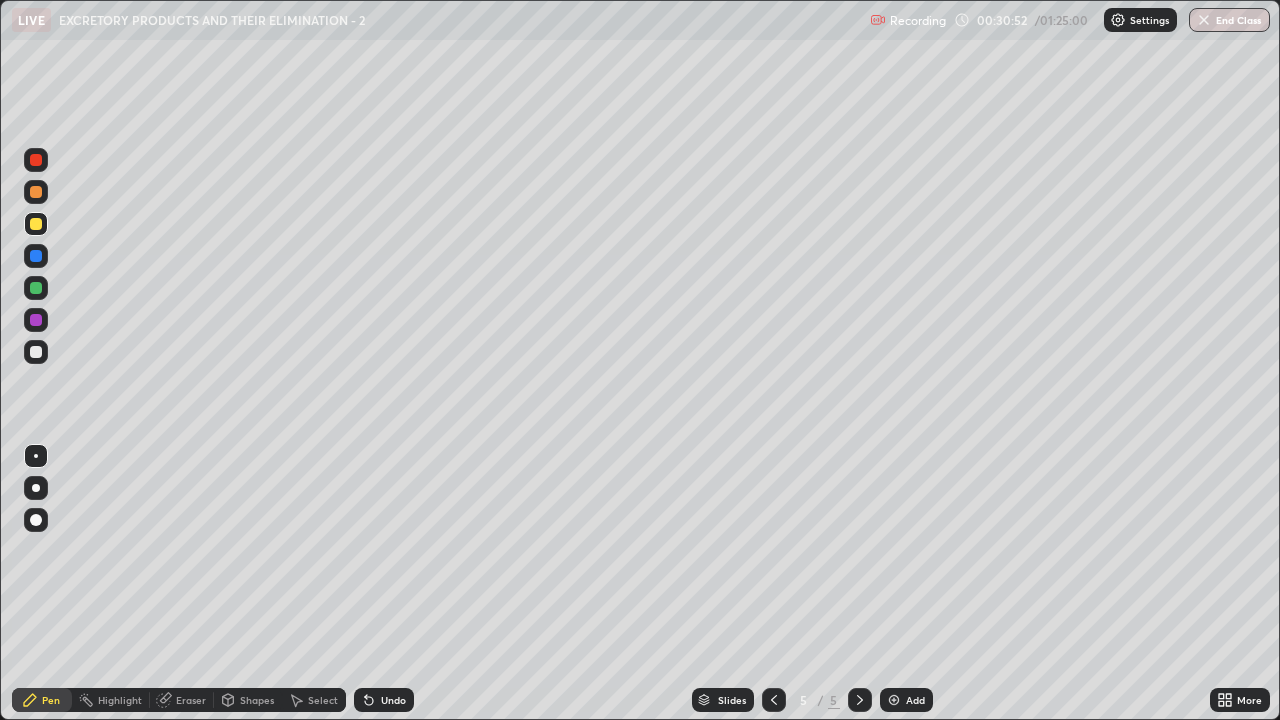 click on "Eraser" at bounding box center [191, 700] 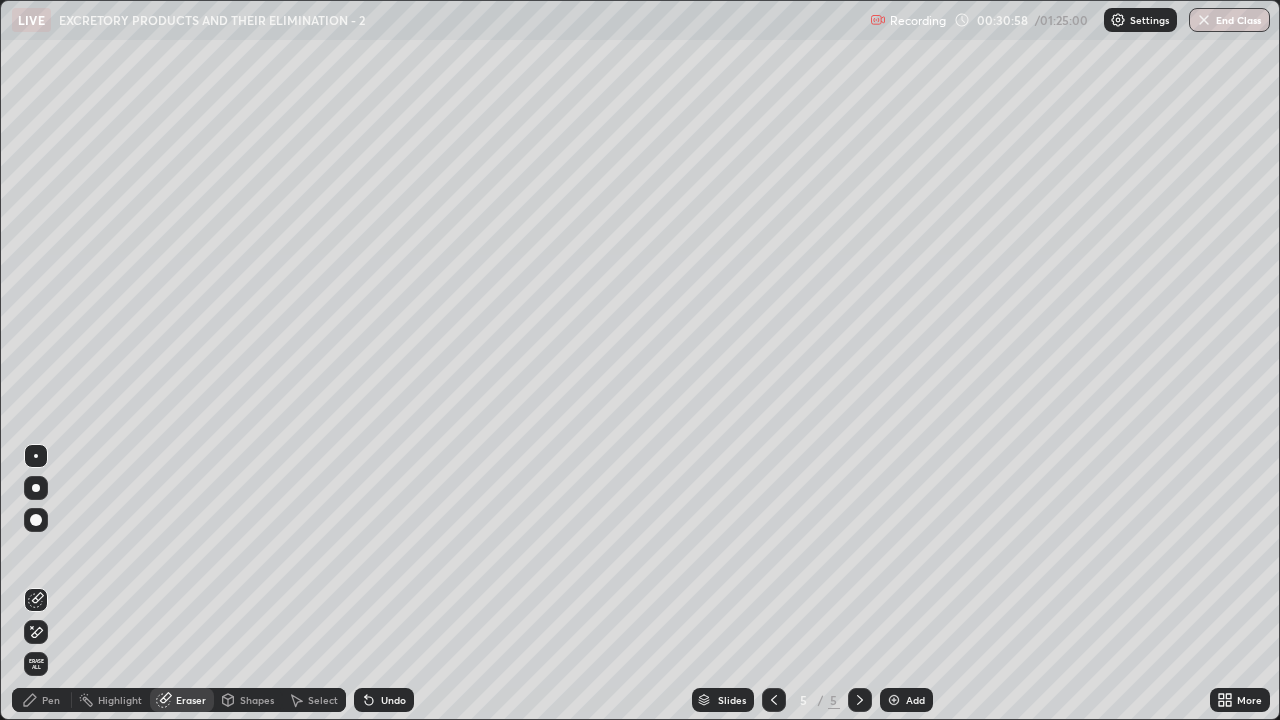 click on "Pen" at bounding box center (51, 700) 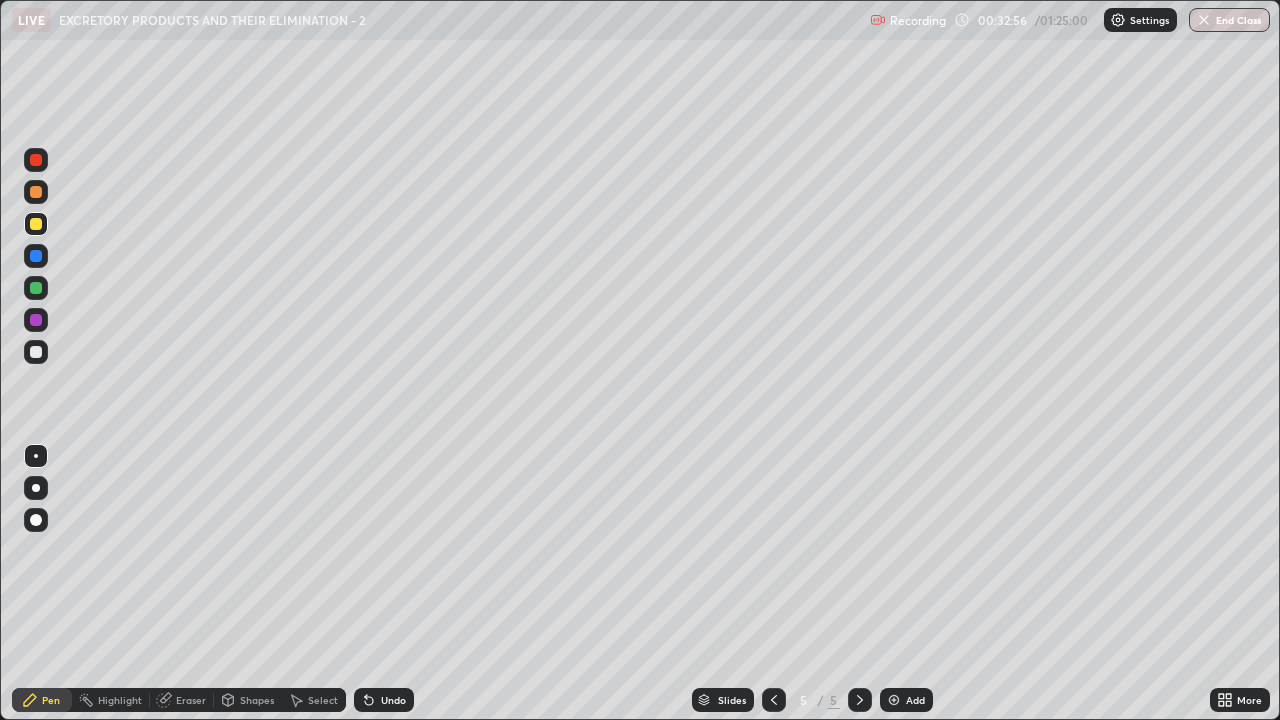 click at bounding box center (36, 352) 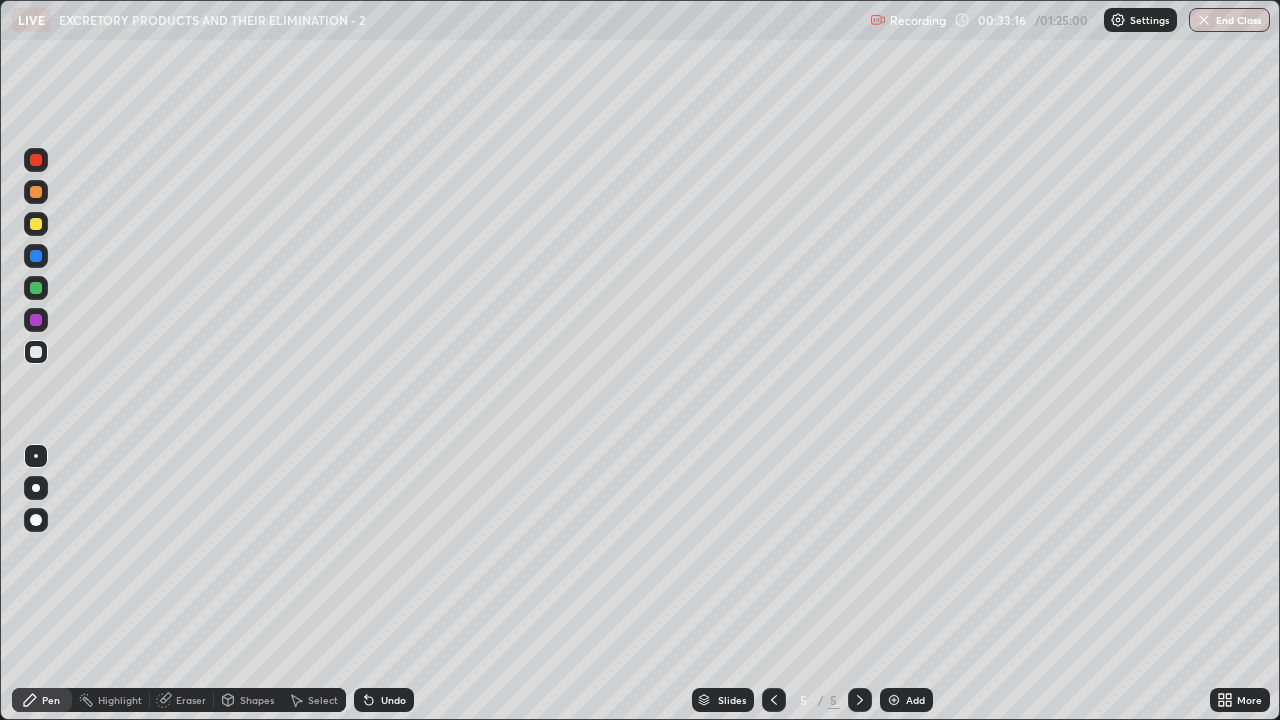 click at bounding box center [36, 160] 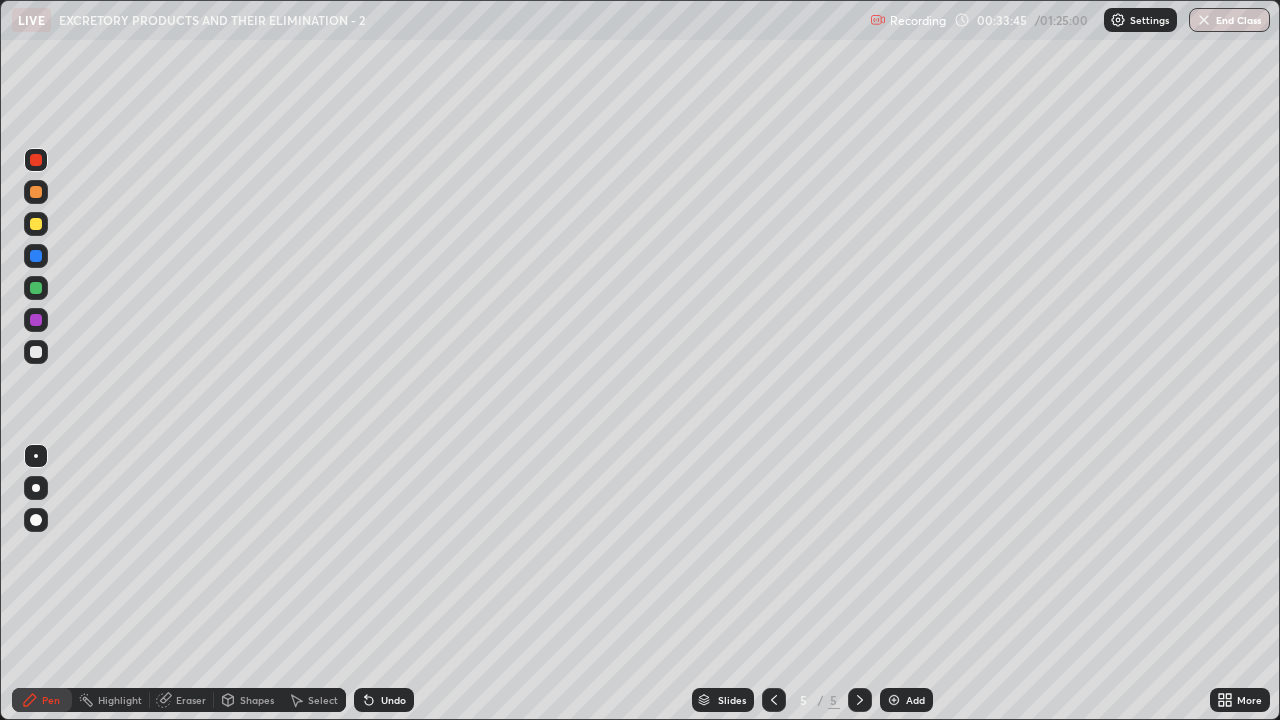 click at bounding box center (36, 352) 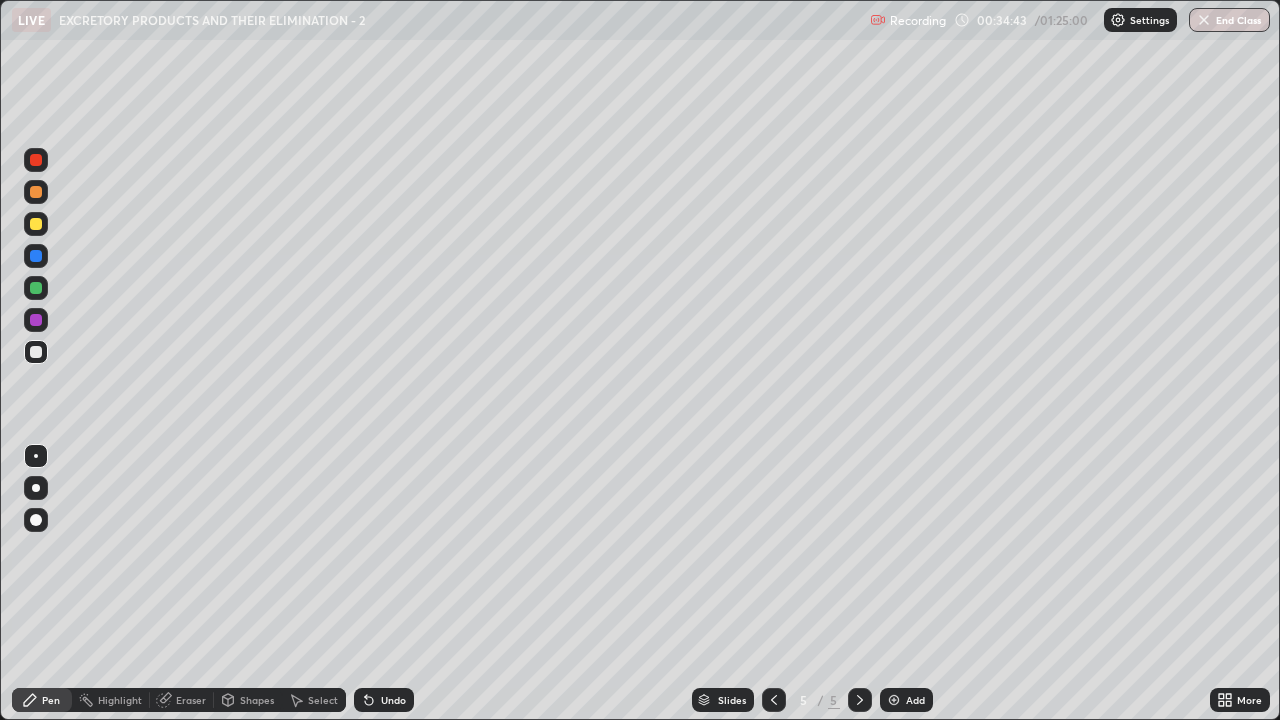 click on "Eraser" at bounding box center (191, 700) 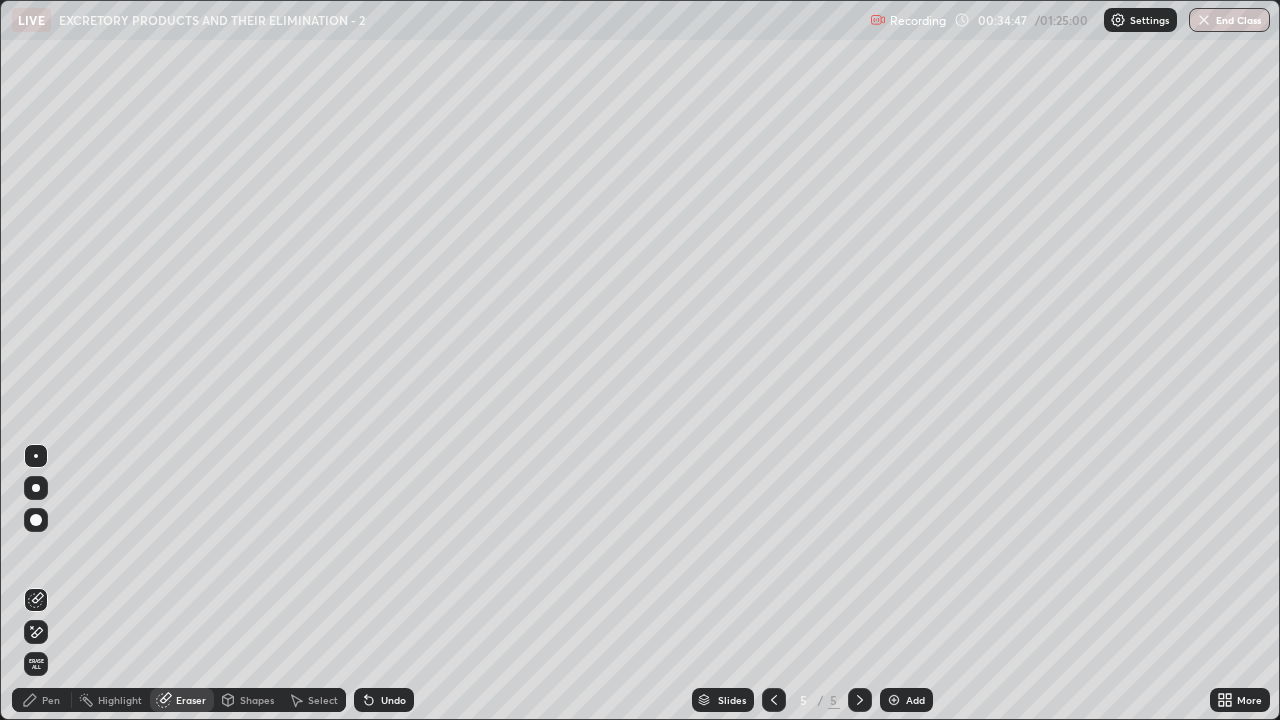 click on "Pen" at bounding box center (42, 700) 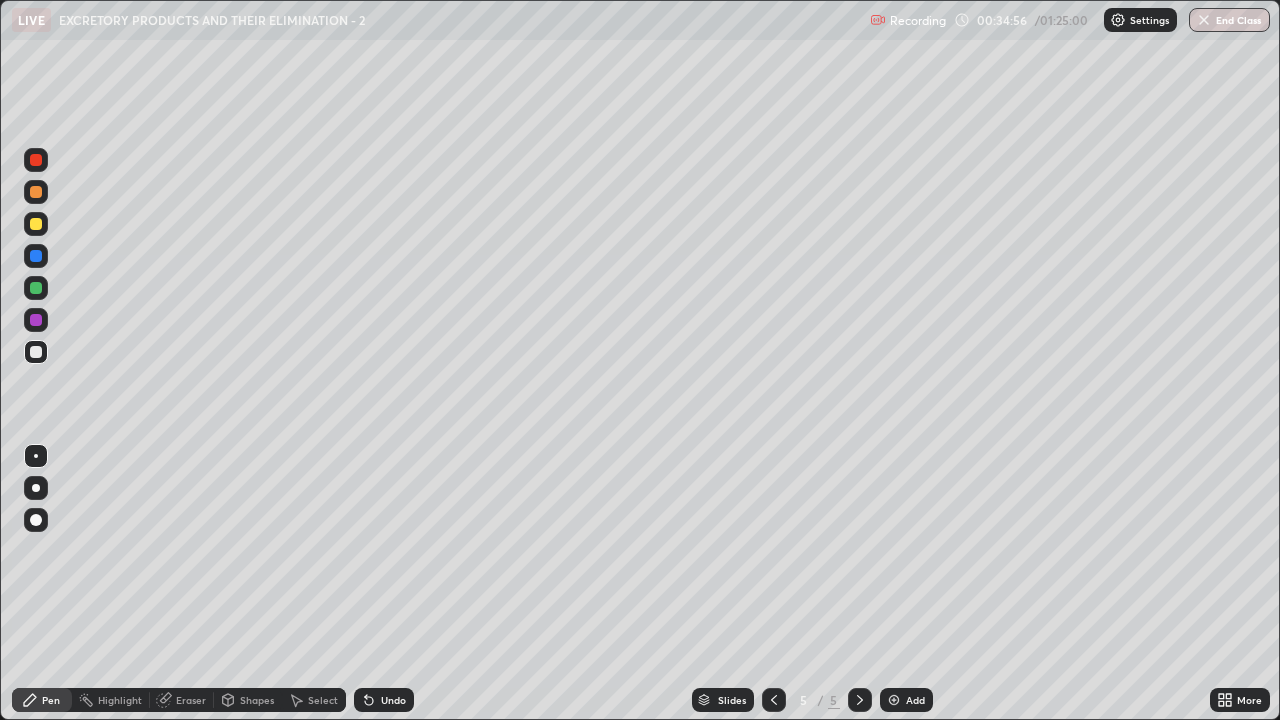 click at bounding box center [36, 224] 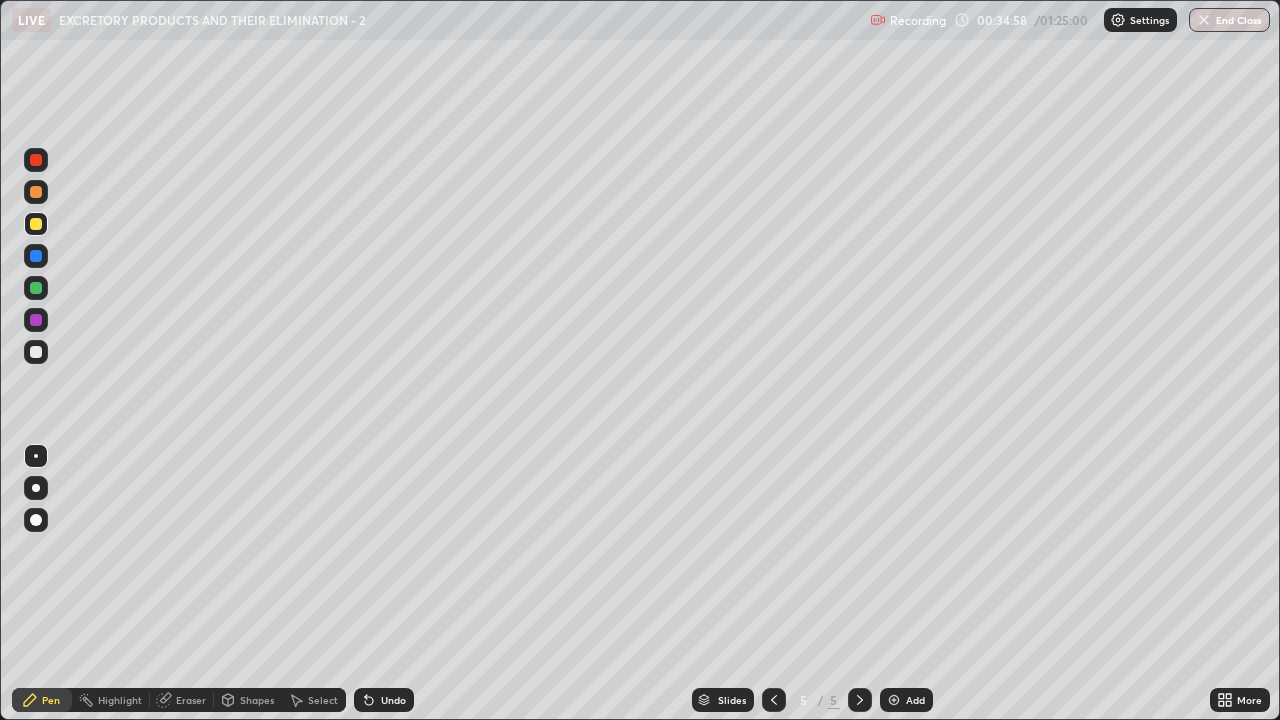 click at bounding box center [36, 192] 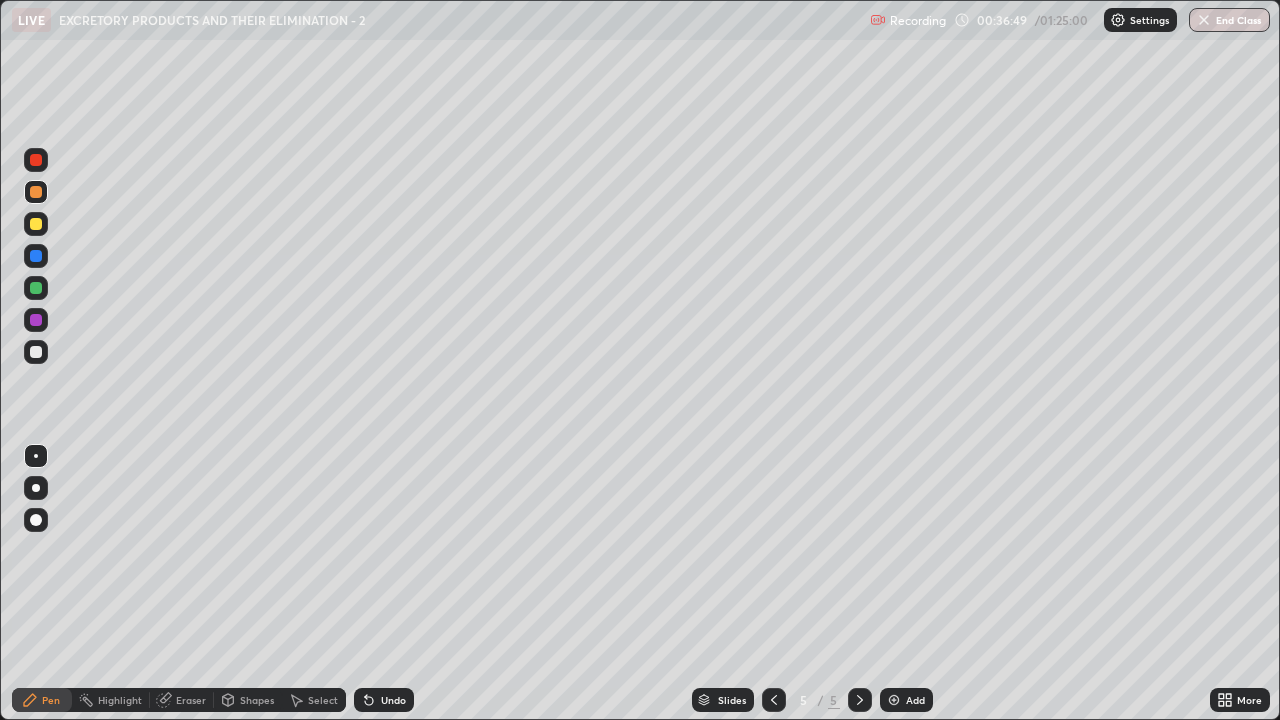 click at bounding box center [36, 224] 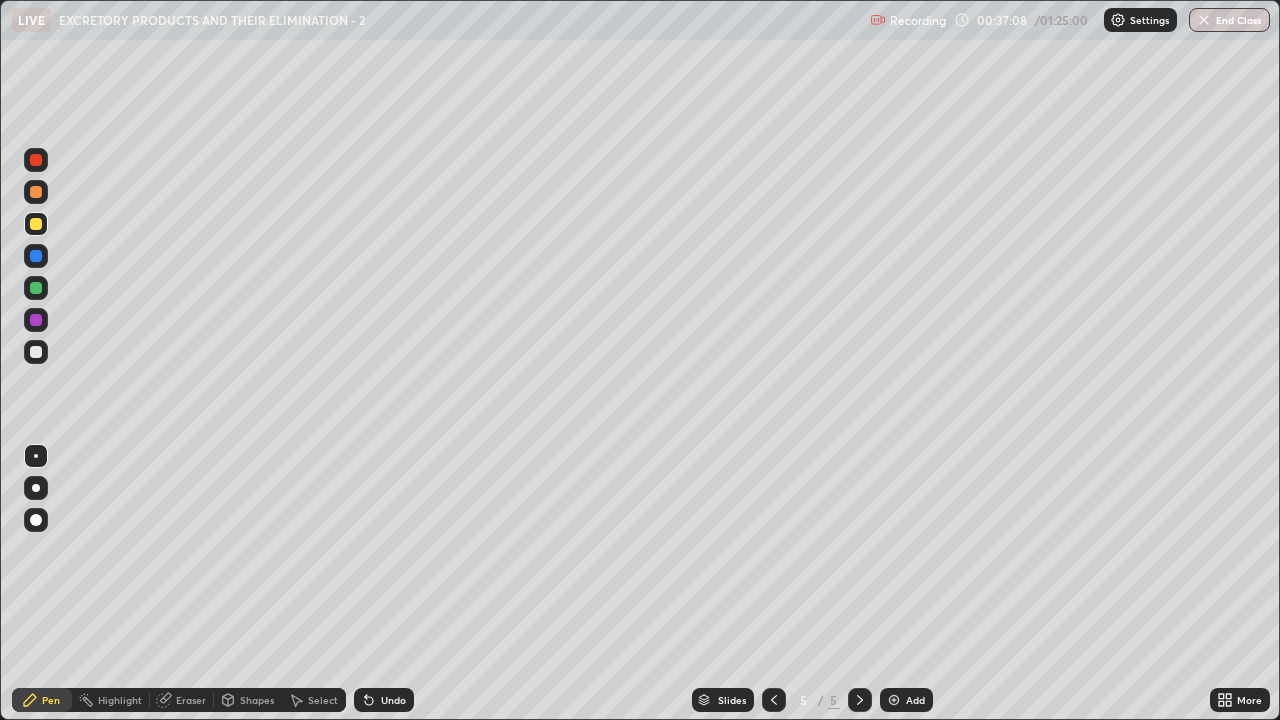 click at bounding box center [36, 352] 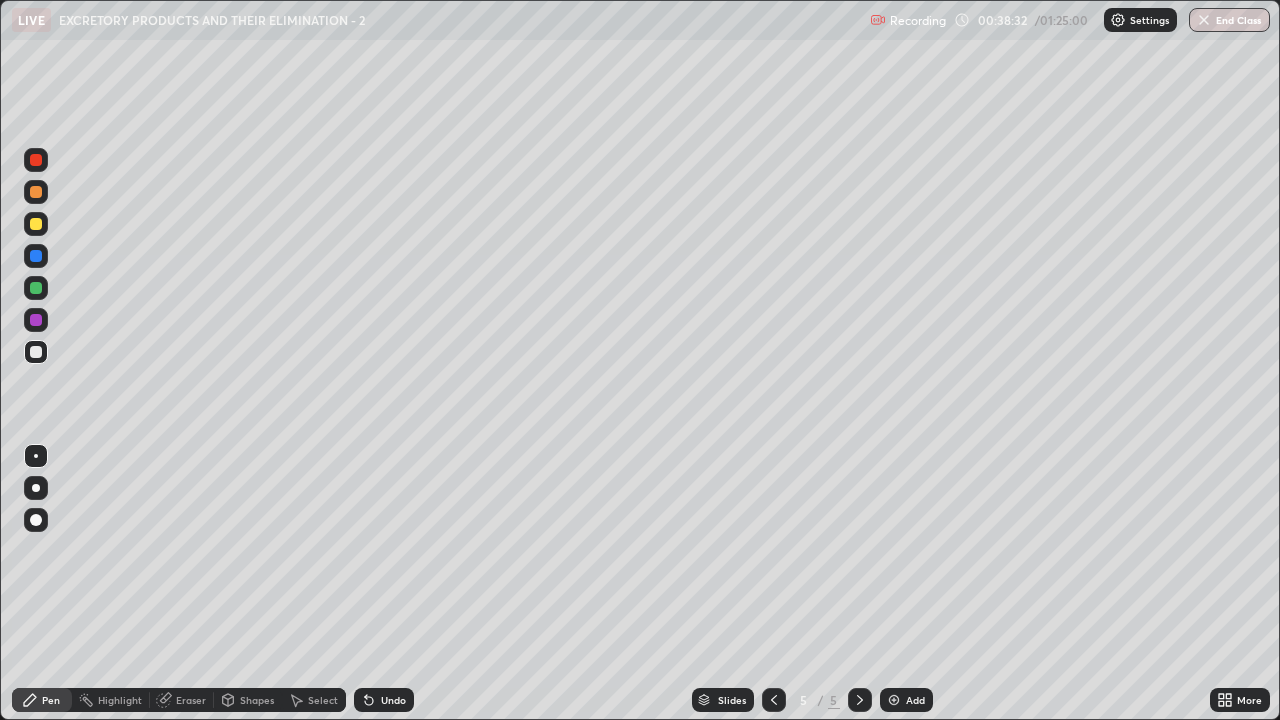 click at bounding box center (36, 288) 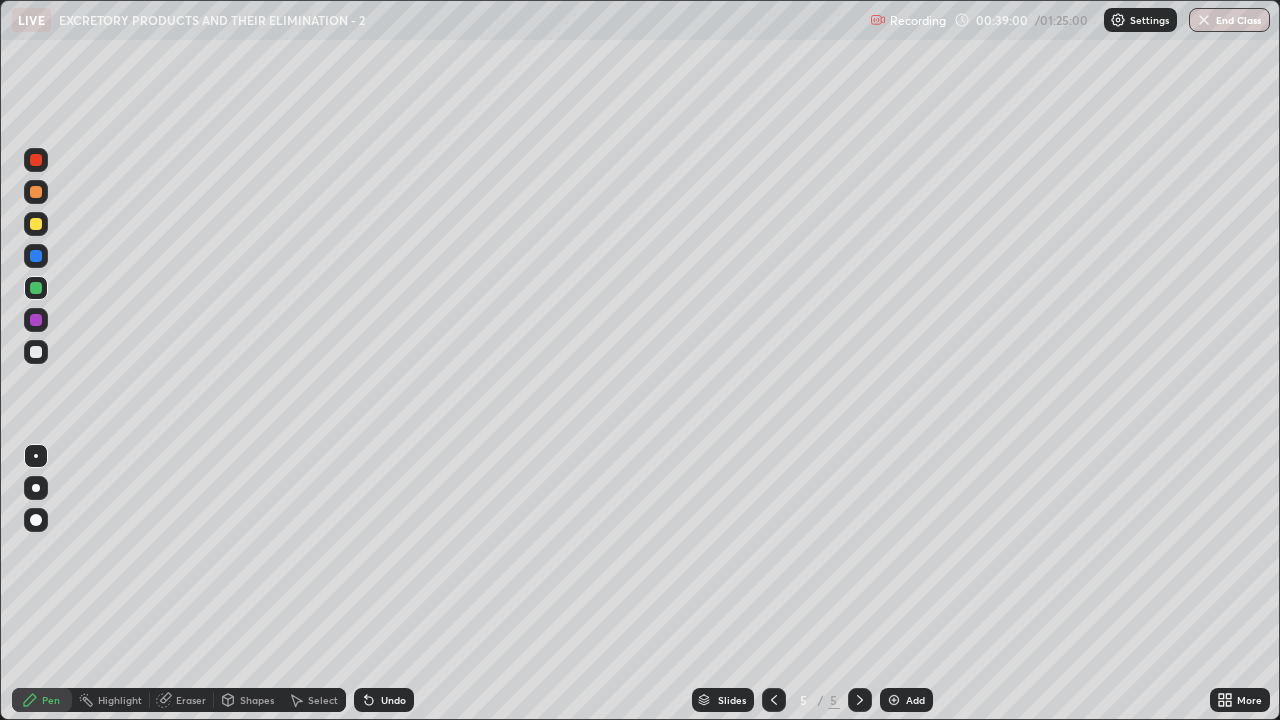 click at bounding box center (36, 352) 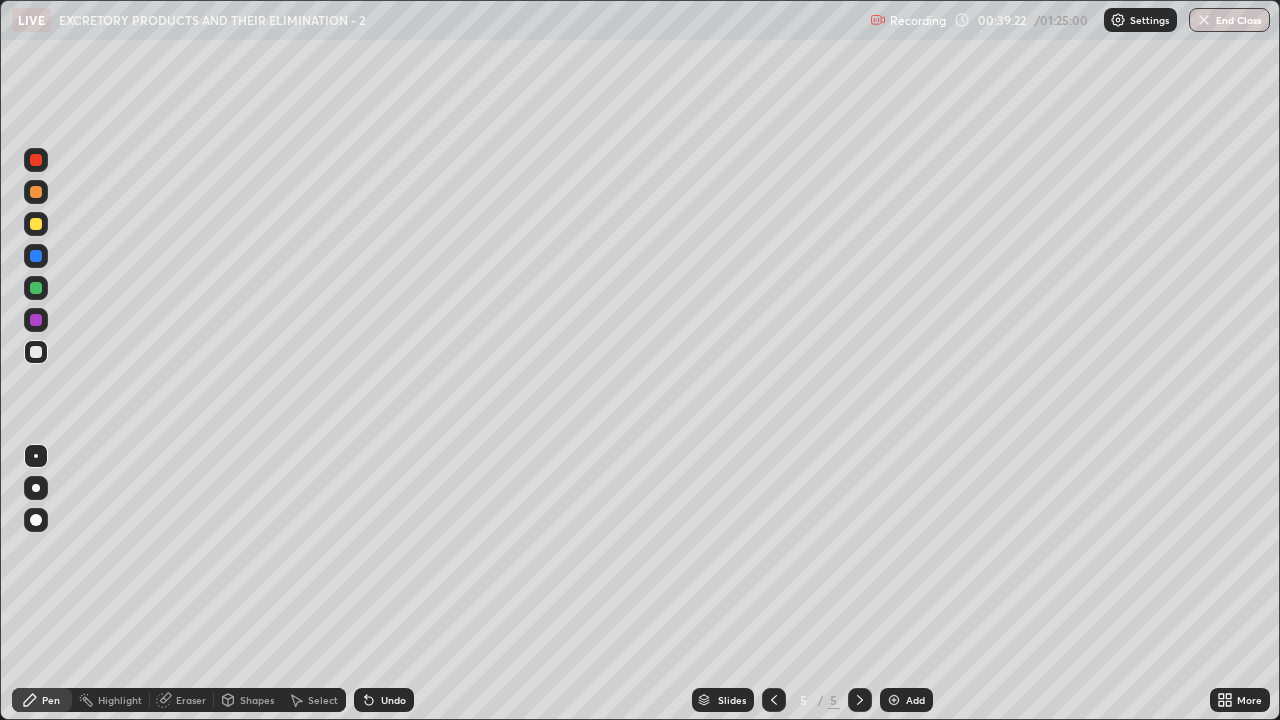 click at bounding box center (36, 320) 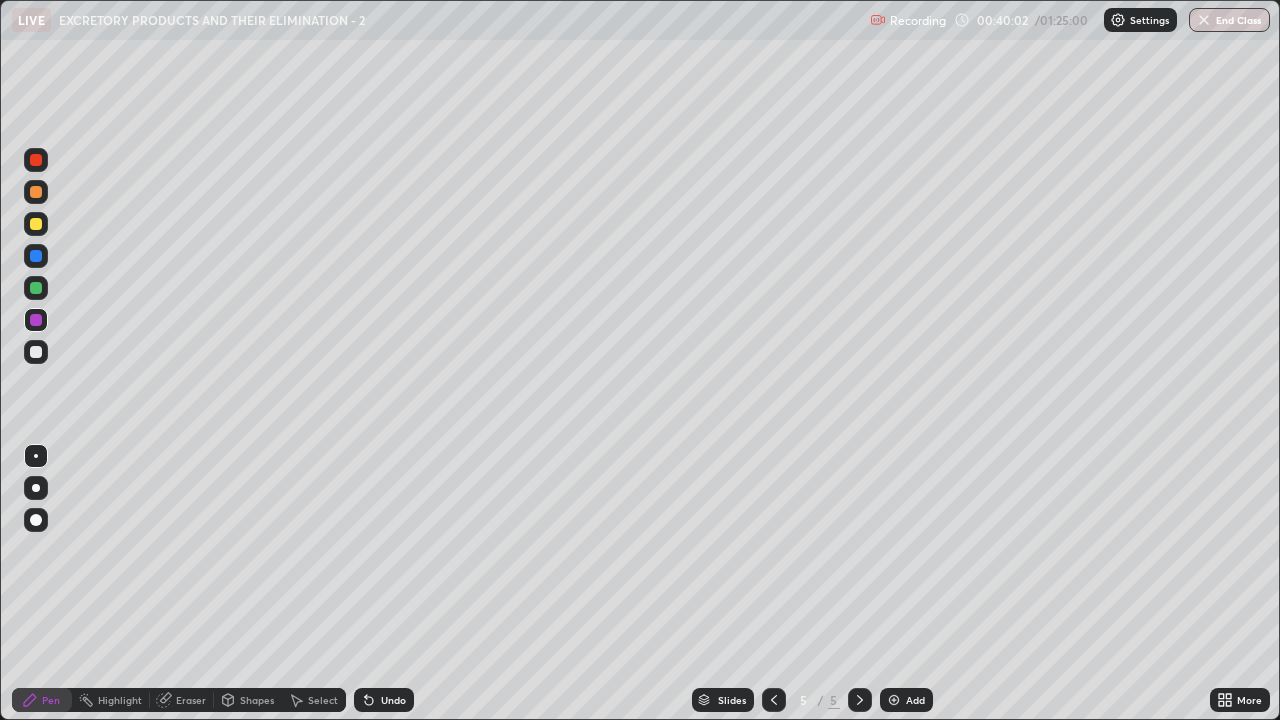 click at bounding box center [36, 352] 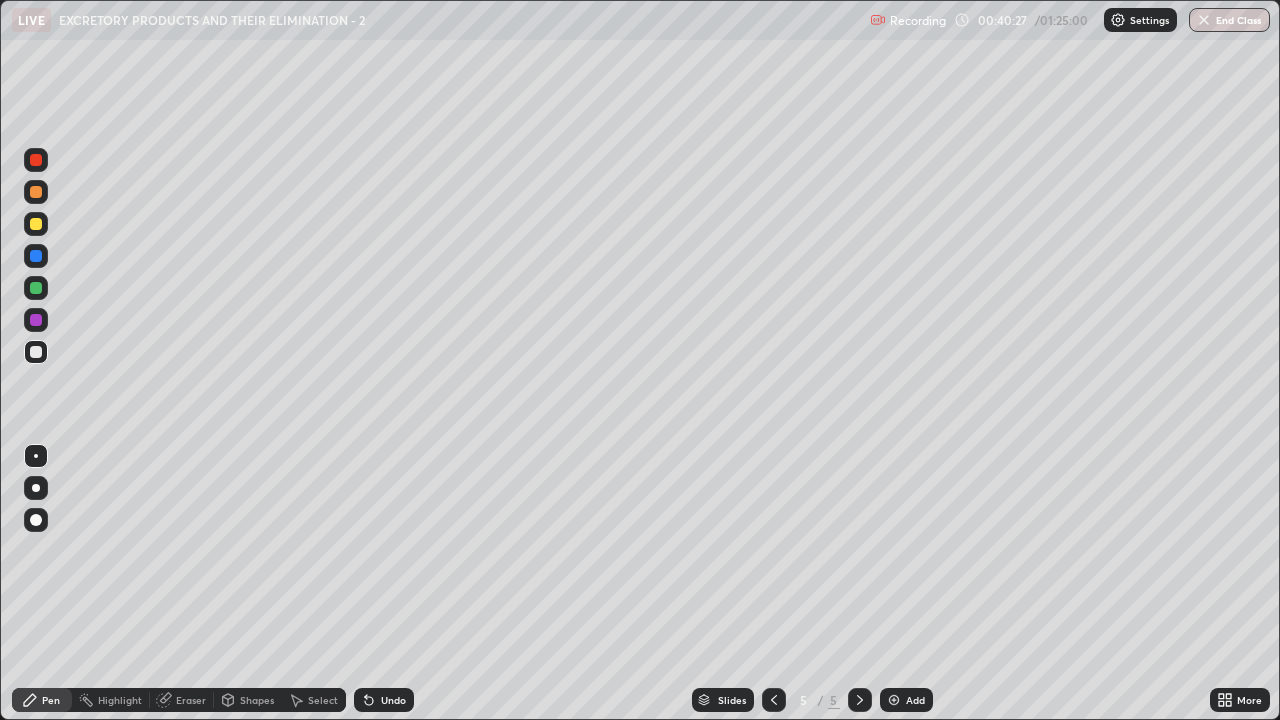 click at bounding box center [36, 160] 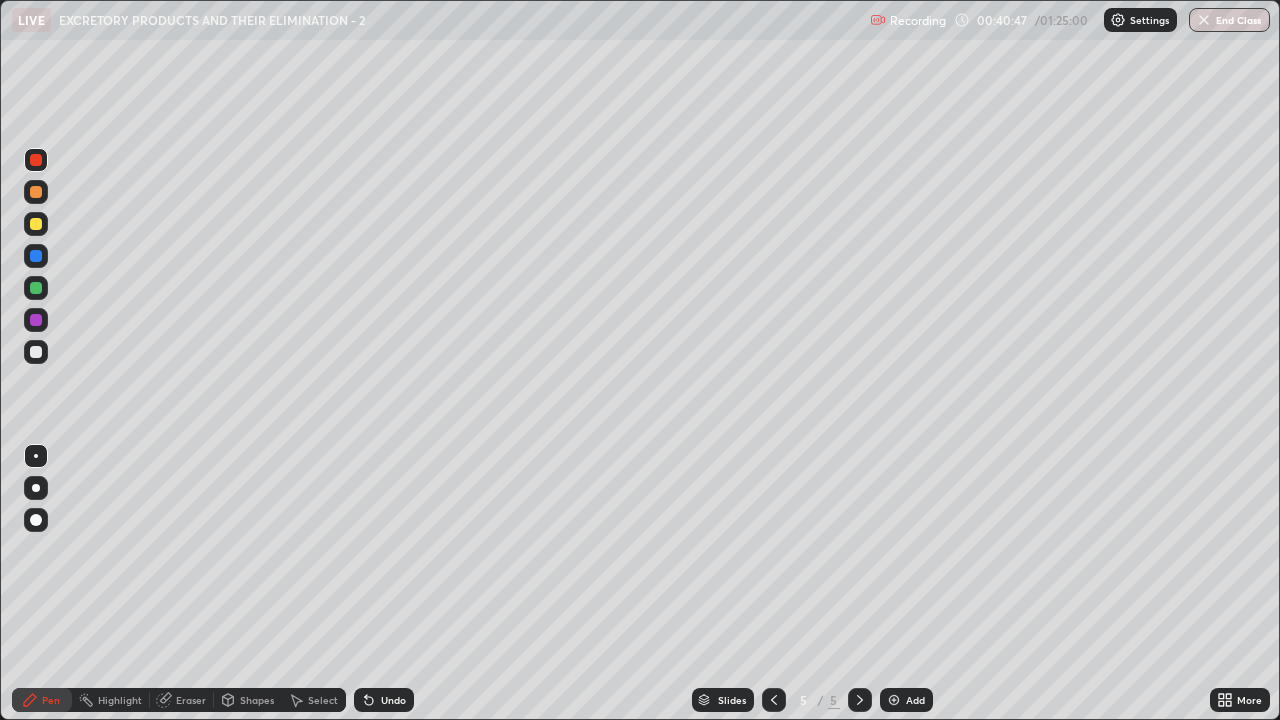 click at bounding box center (36, 352) 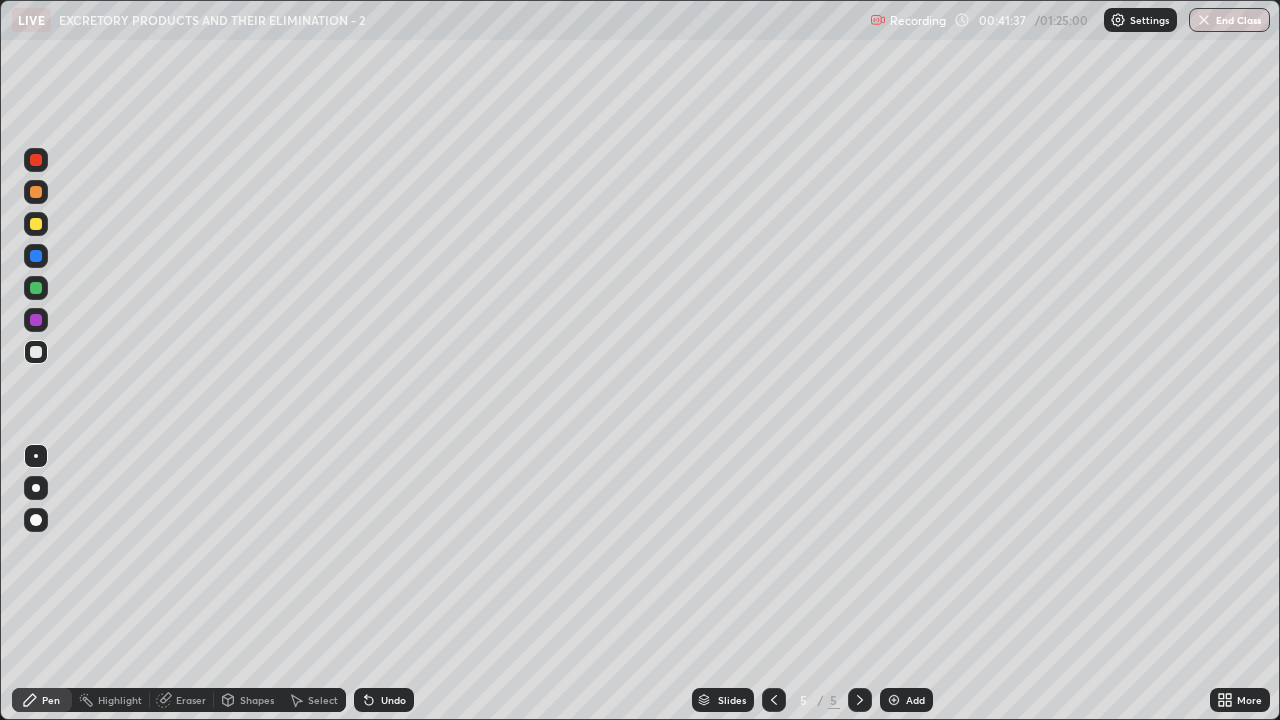 click at bounding box center (36, 352) 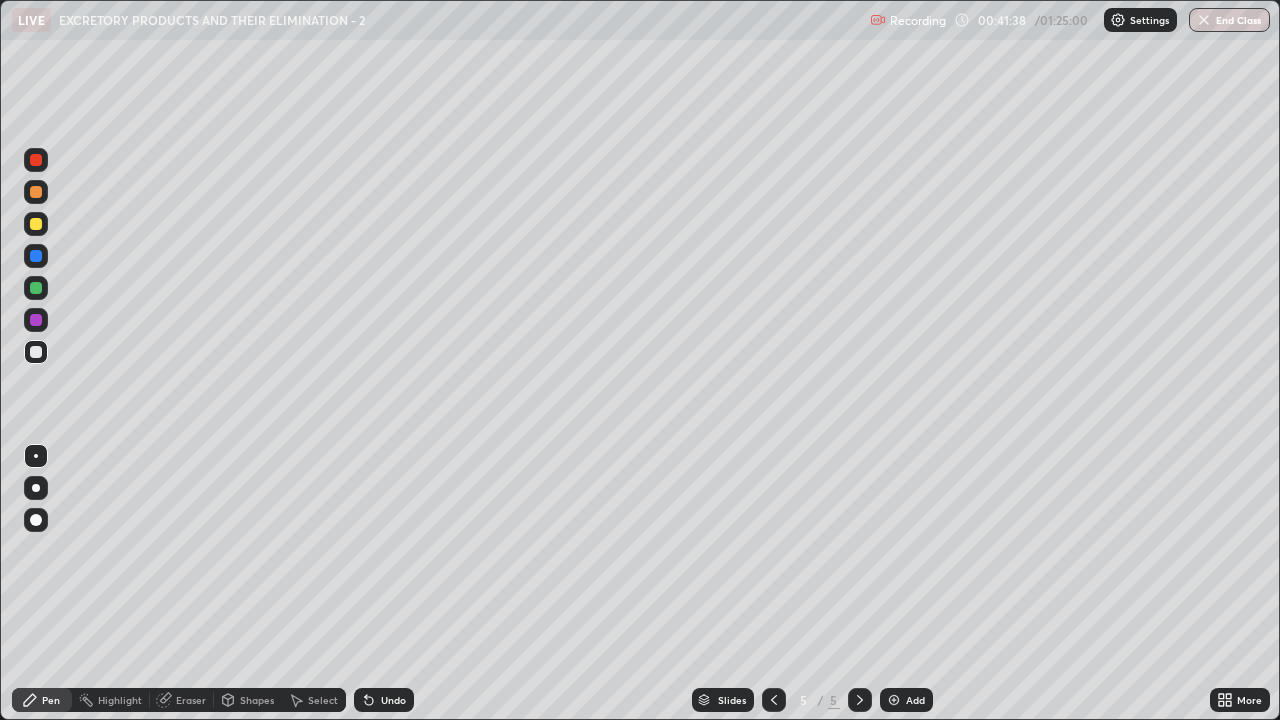 click at bounding box center [36, 288] 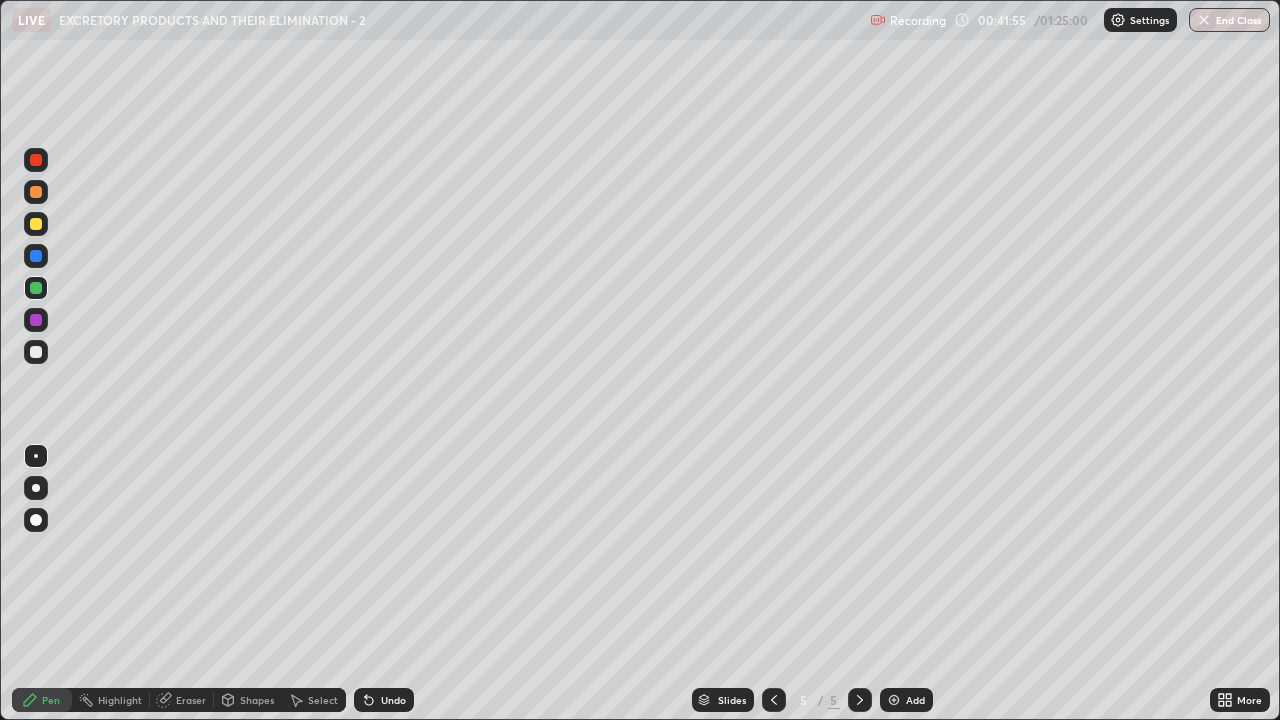 click at bounding box center (36, 352) 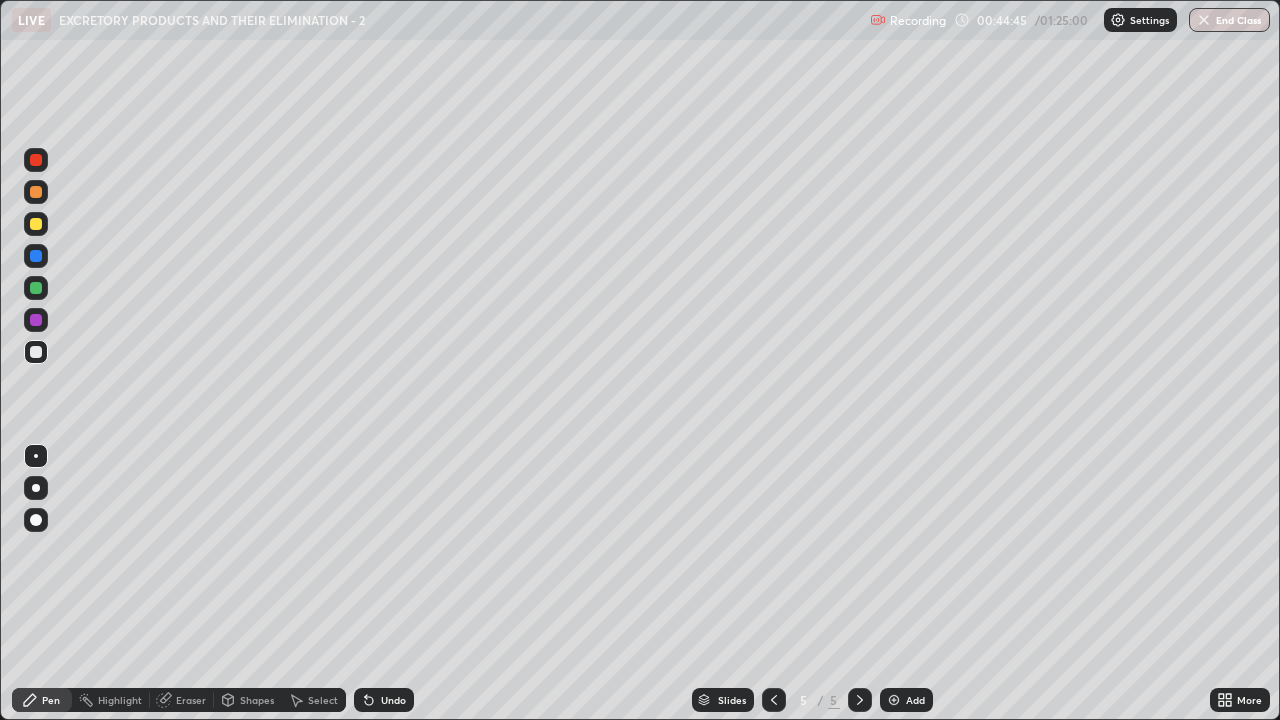 click at bounding box center [36, 320] 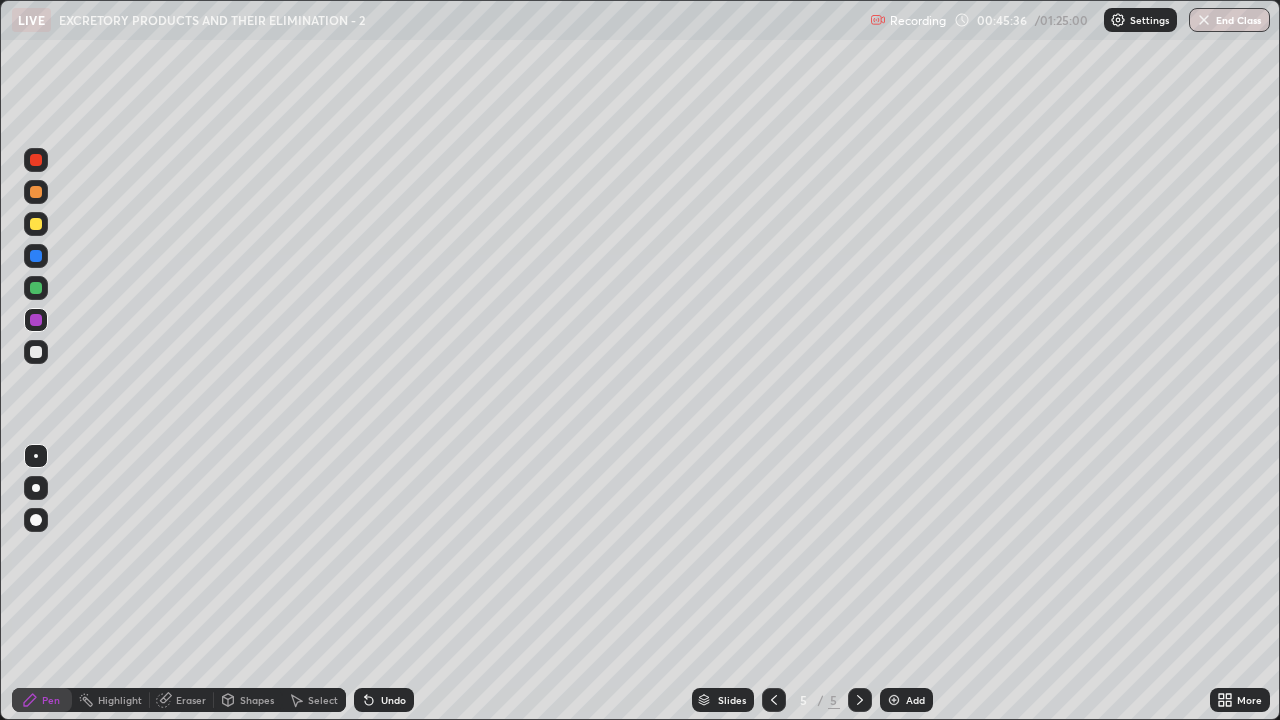 click at bounding box center [36, 192] 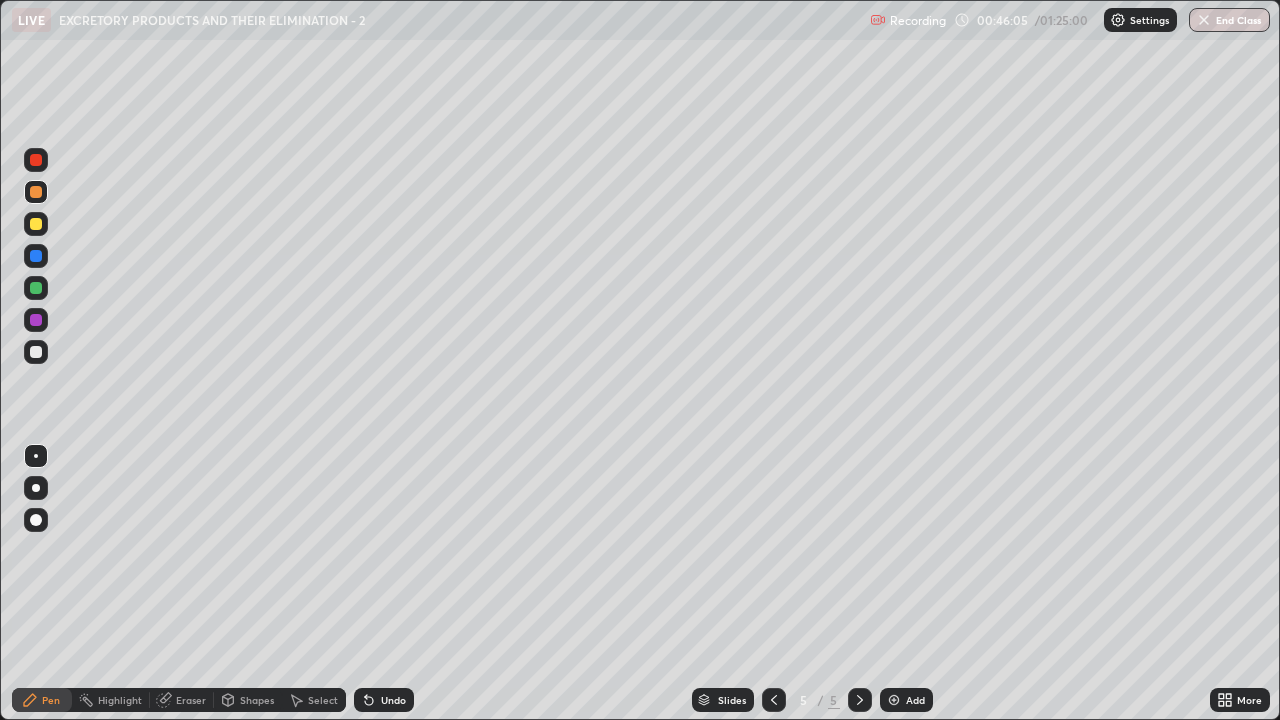 click at bounding box center (36, 320) 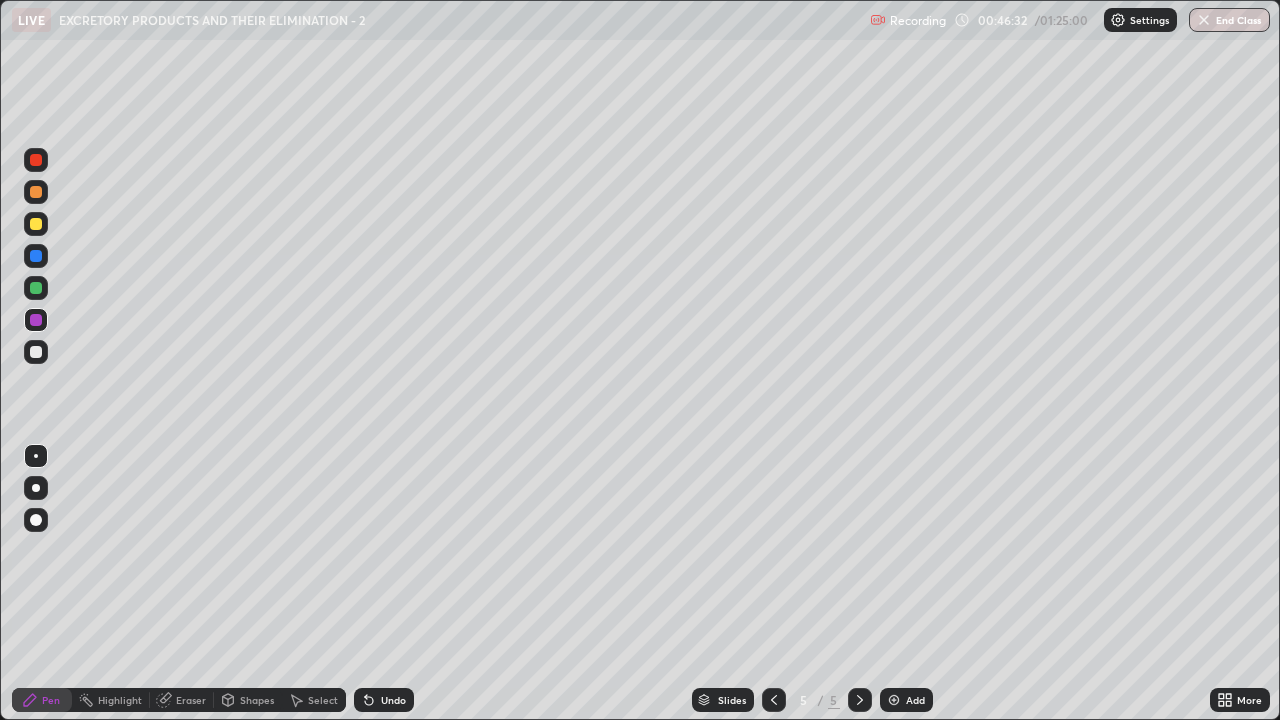 click on "Eraser" at bounding box center [191, 700] 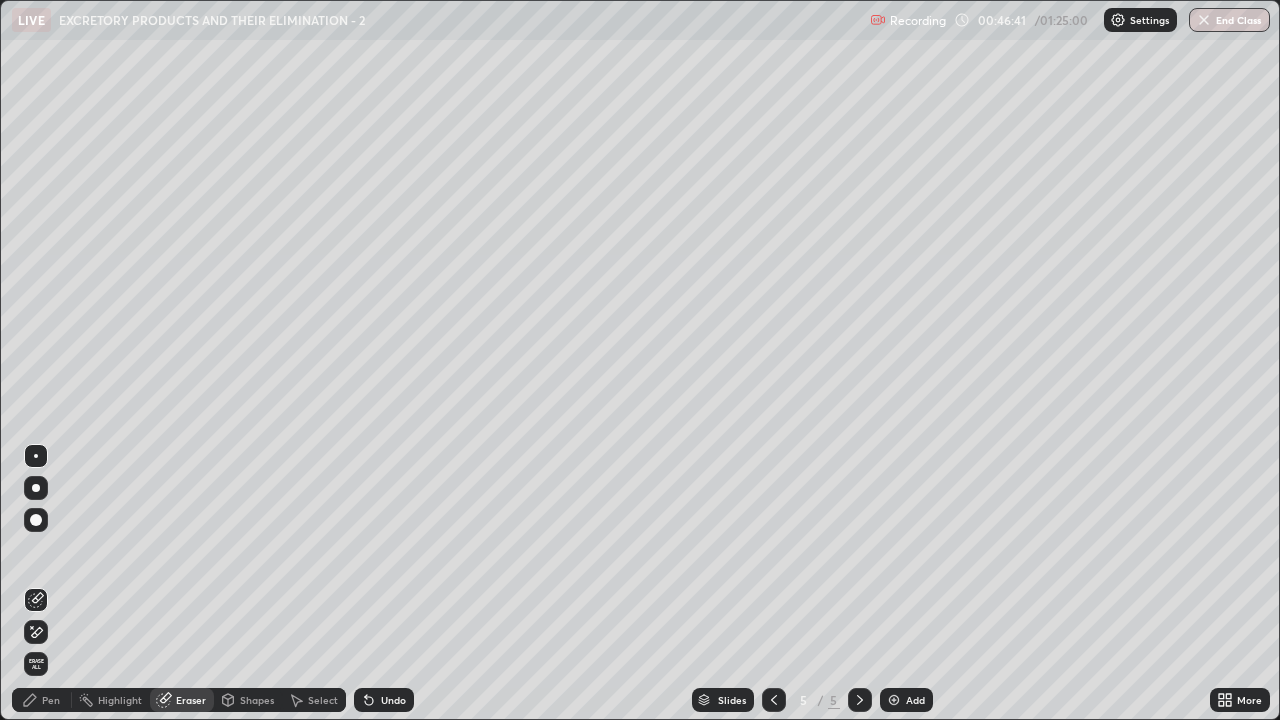 click on "Pen" at bounding box center (51, 700) 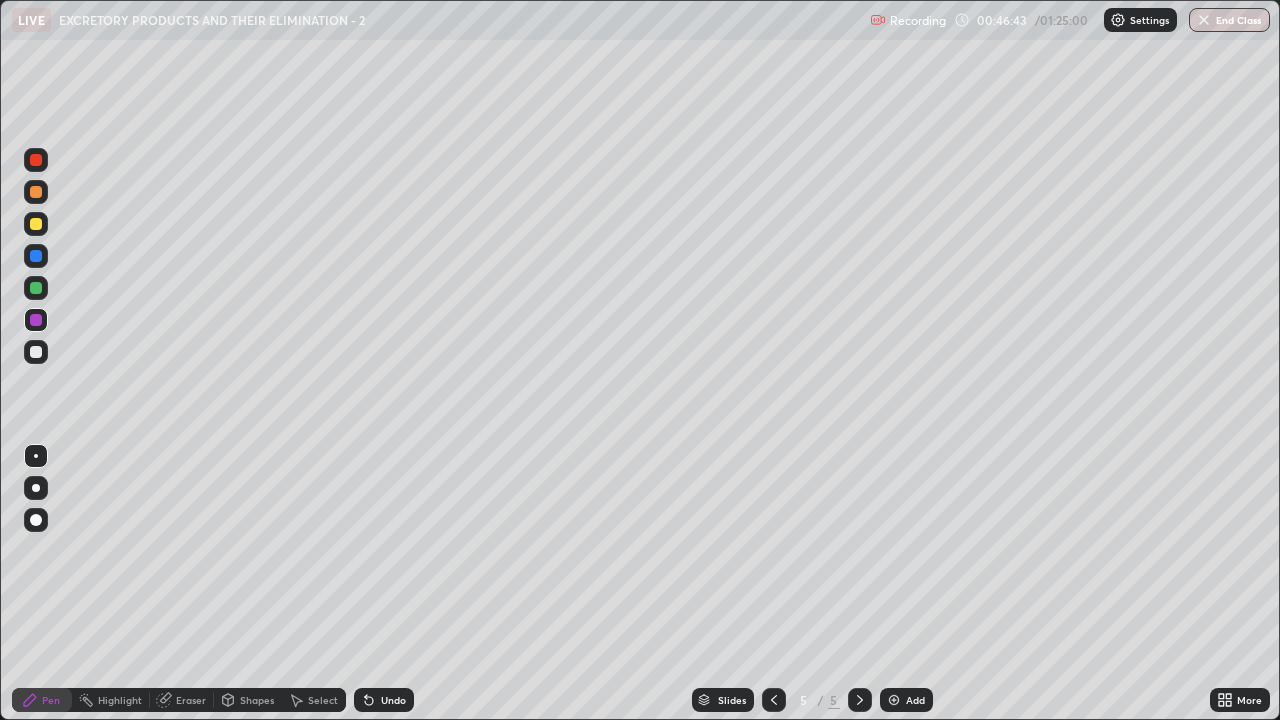 click at bounding box center [36, 192] 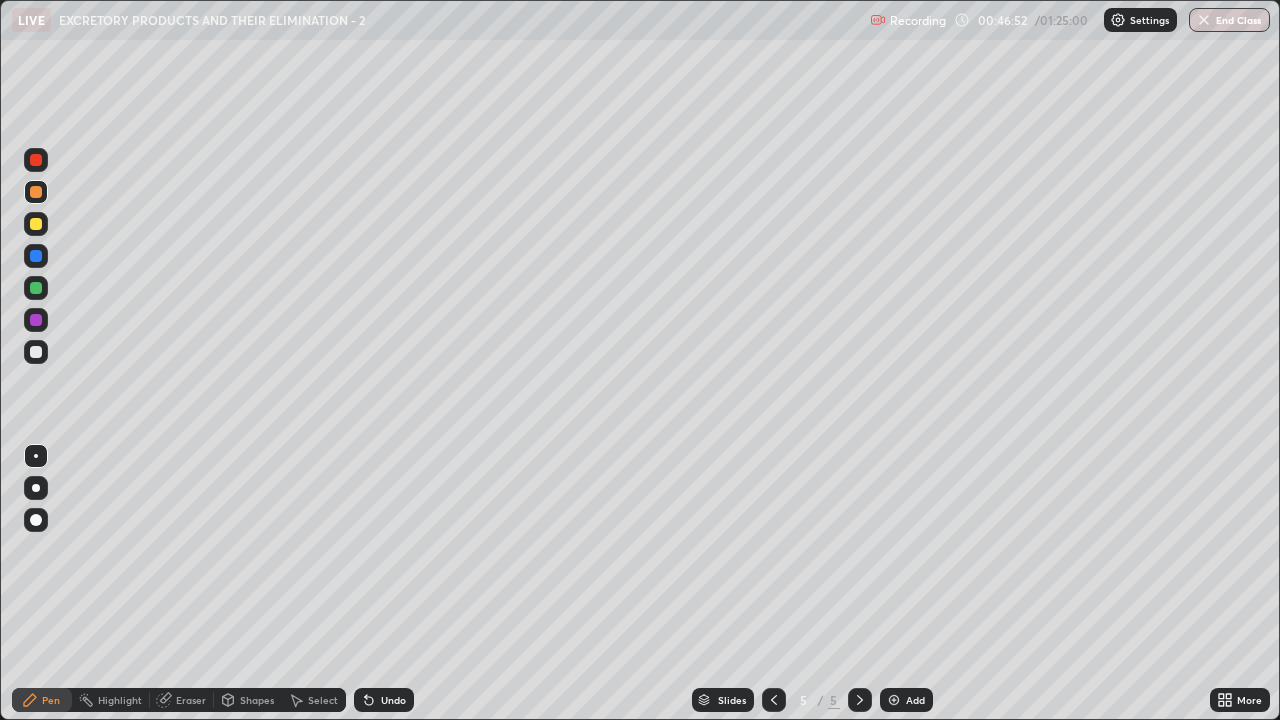 click on "Eraser" at bounding box center (191, 700) 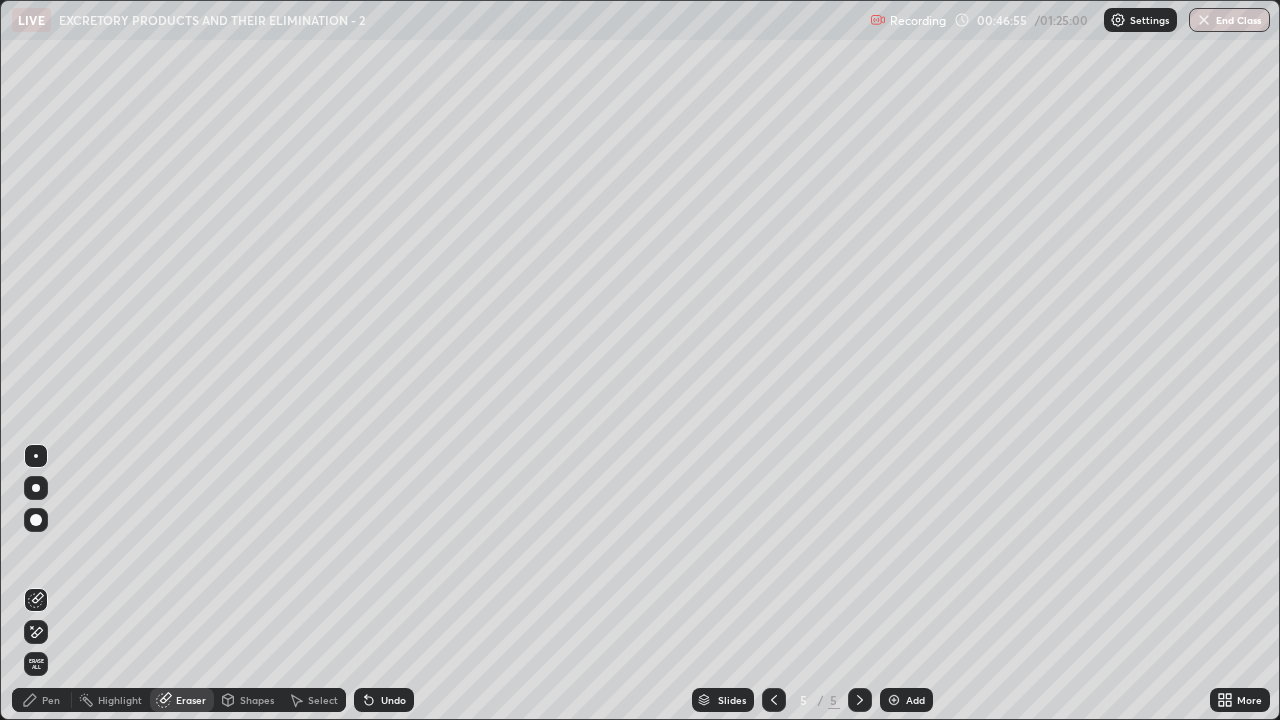 click on "Pen" at bounding box center (42, 700) 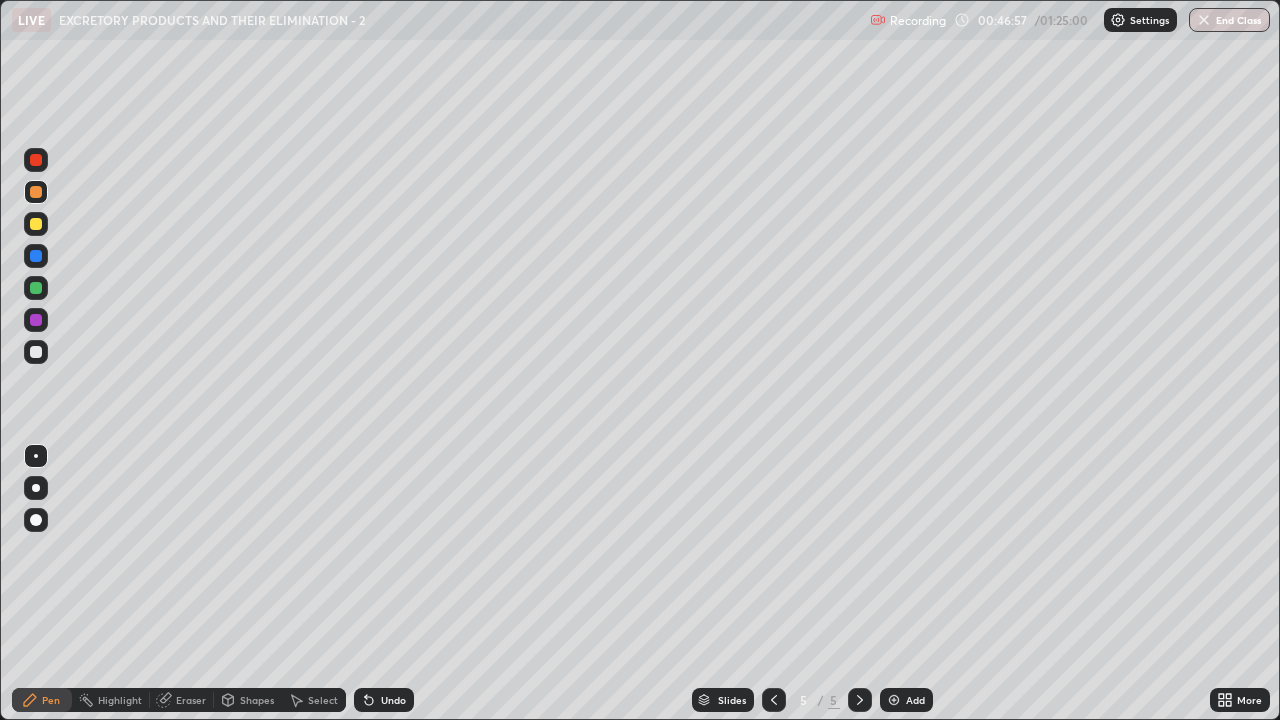 click at bounding box center [36, 352] 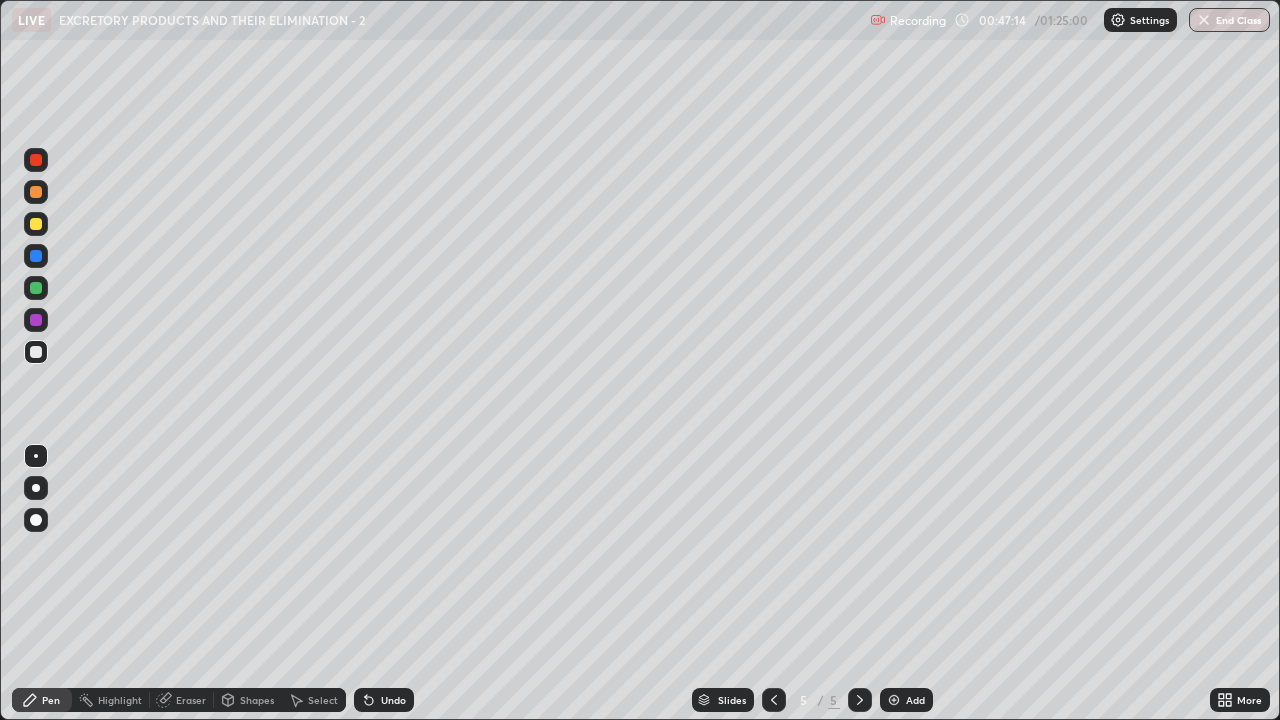 click at bounding box center [36, 160] 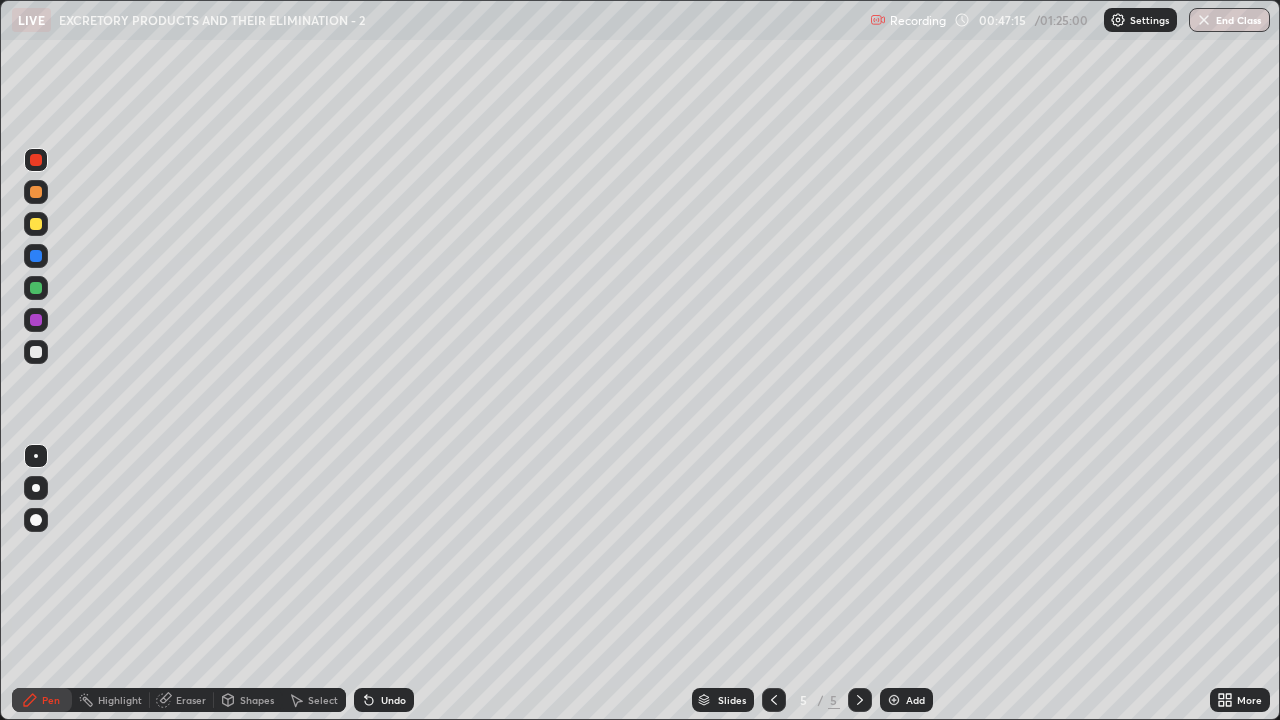click at bounding box center [36, 352] 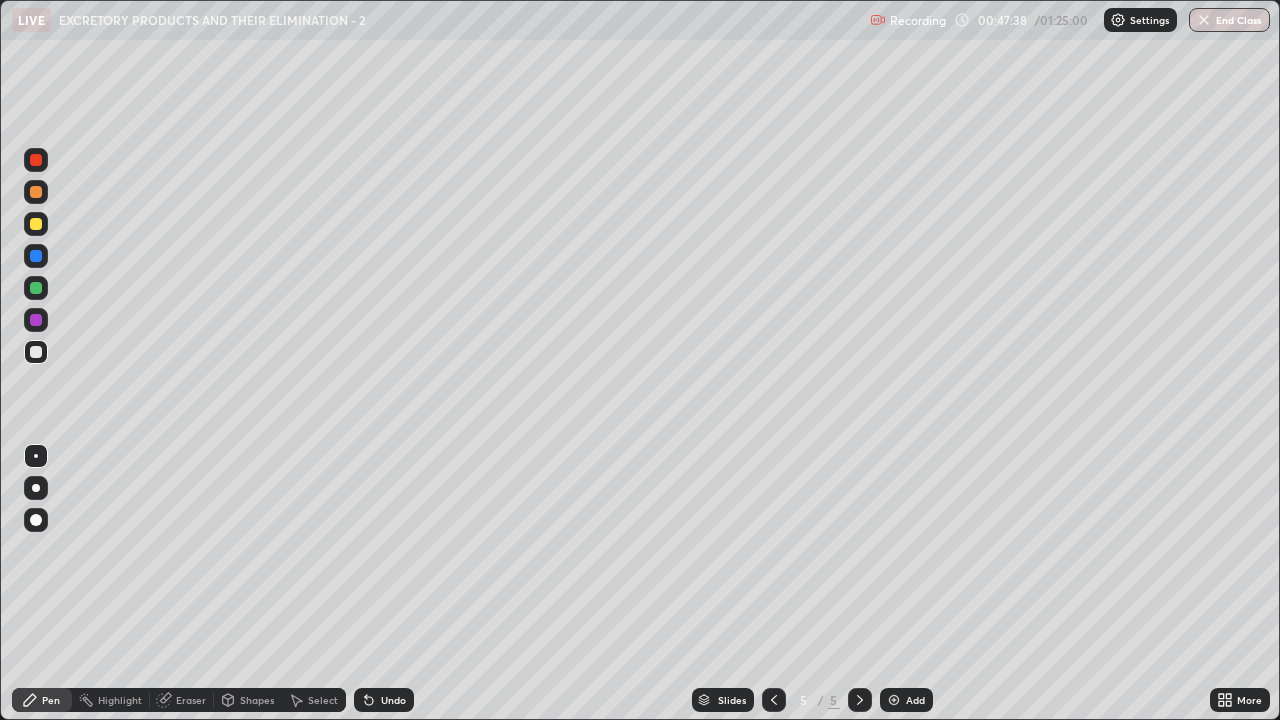click at bounding box center (36, 288) 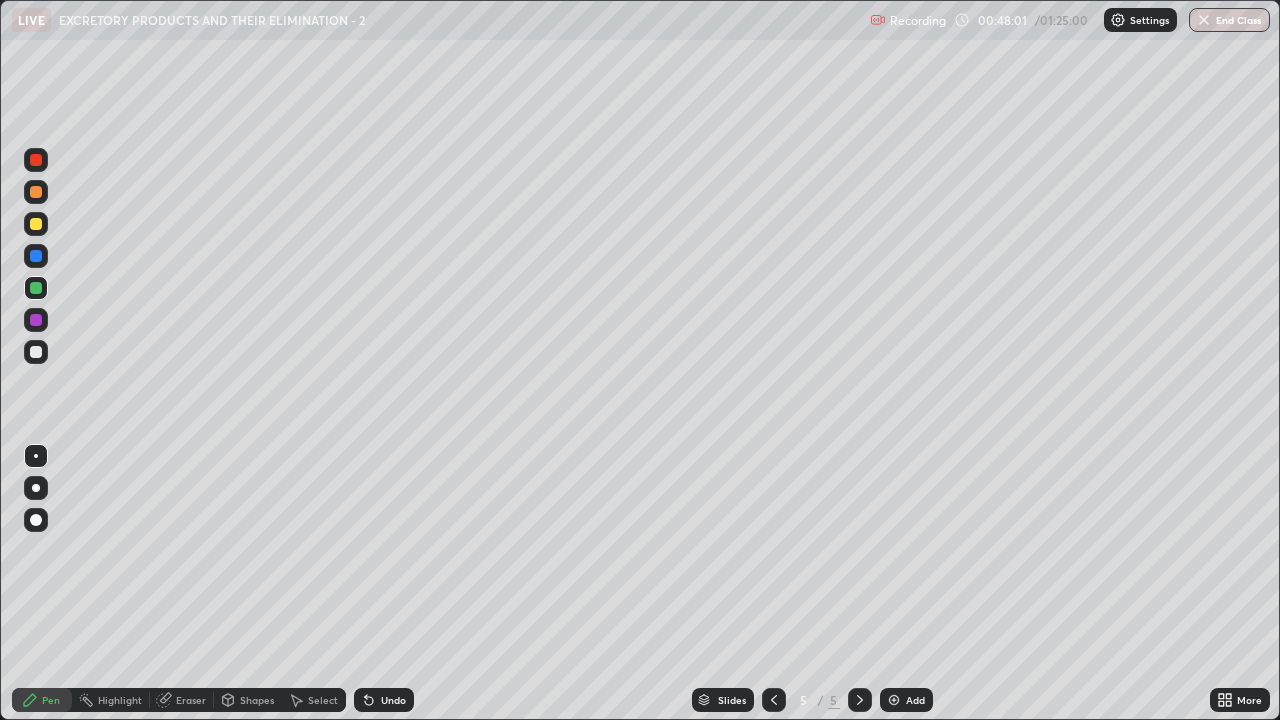 click at bounding box center (36, 352) 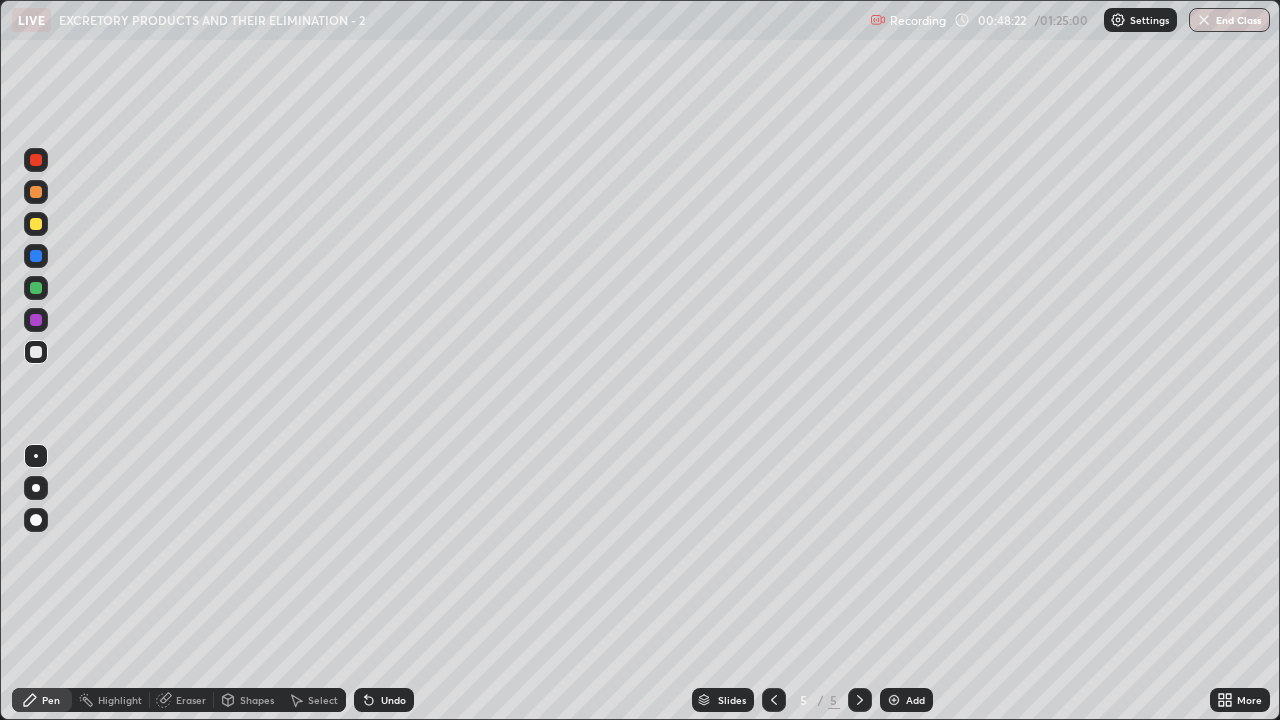 click at bounding box center (36, 160) 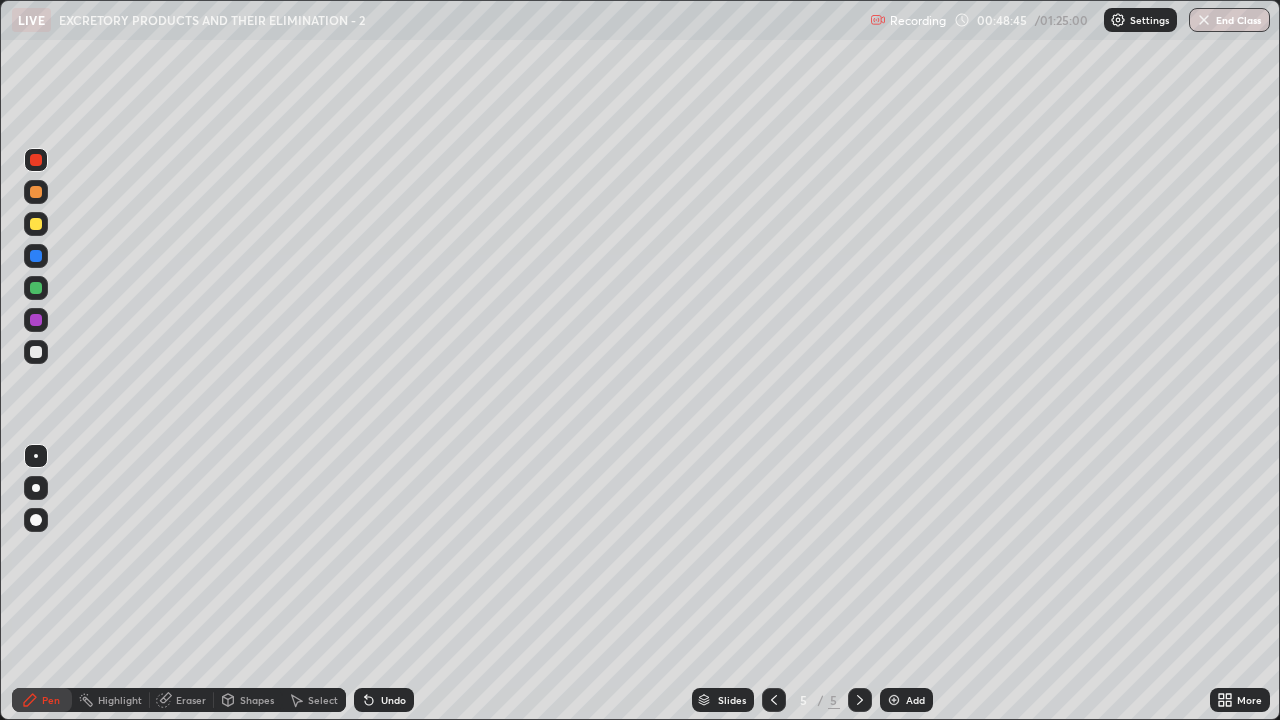 click at bounding box center (36, 352) 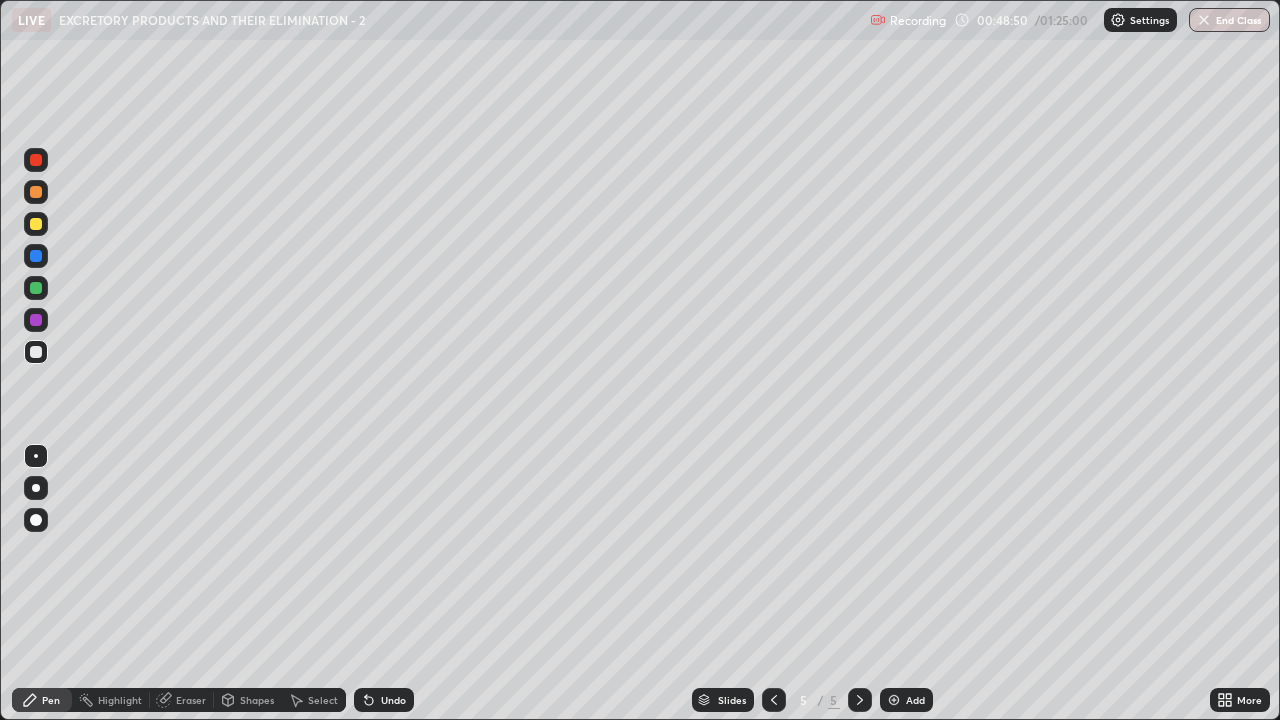 click at bounding box center [36, 320] 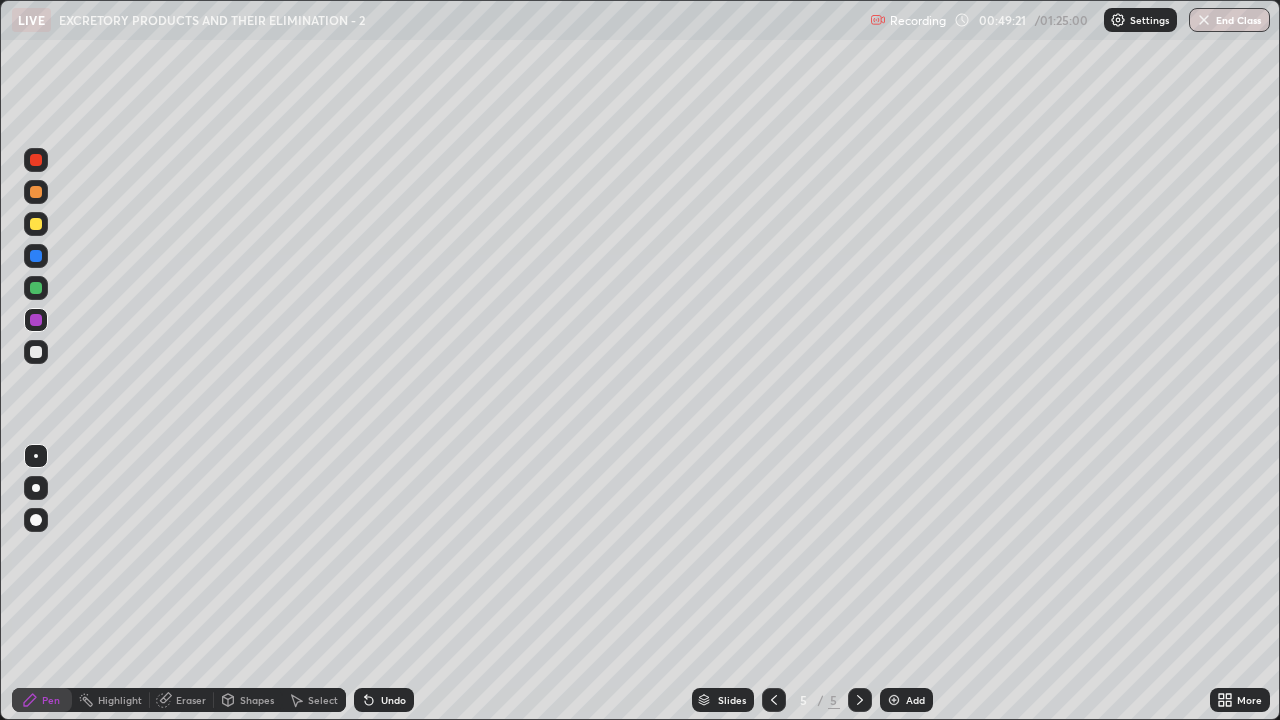click at bounding box center [36, 352] 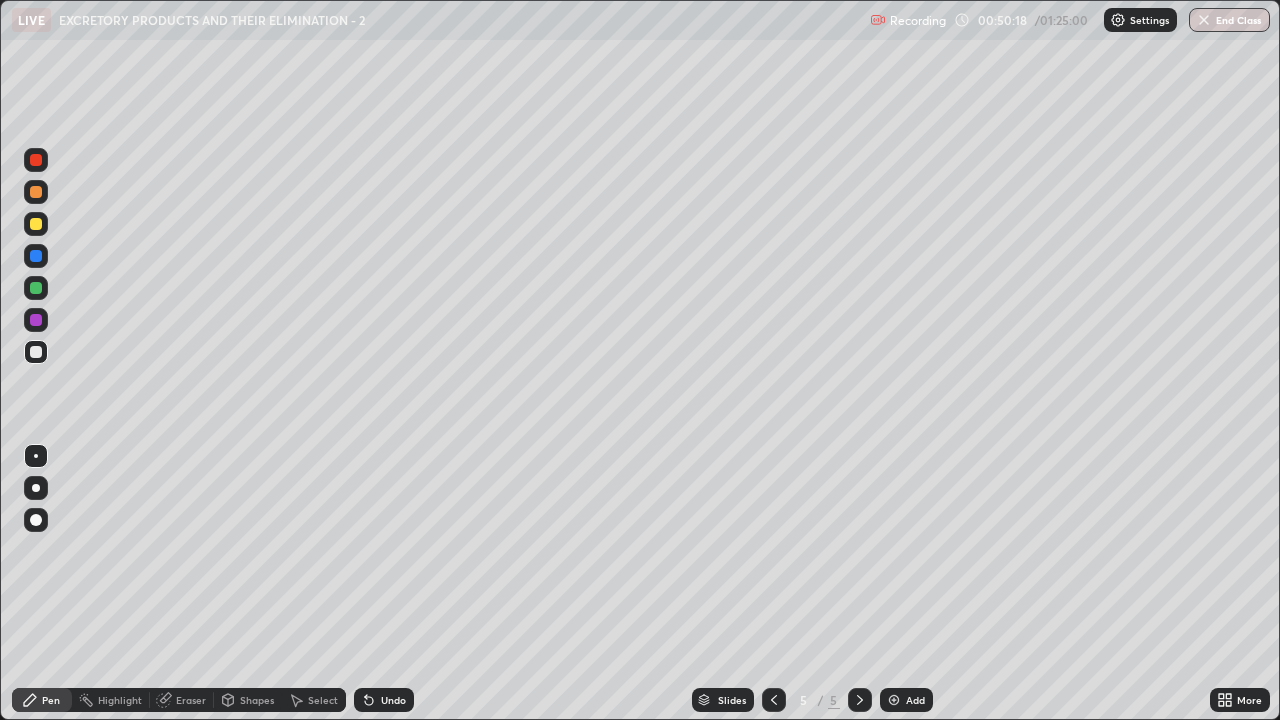 click at bounding box center [36, 256] 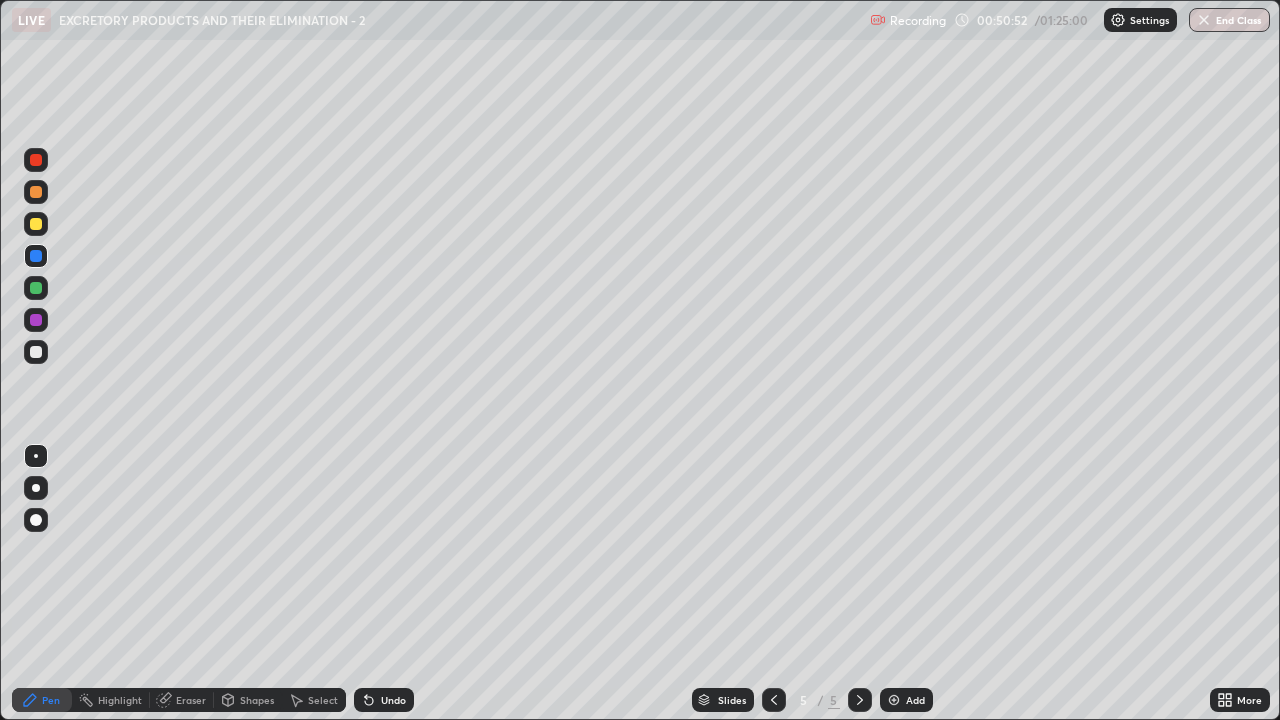 click at bounding box center (36, 352) 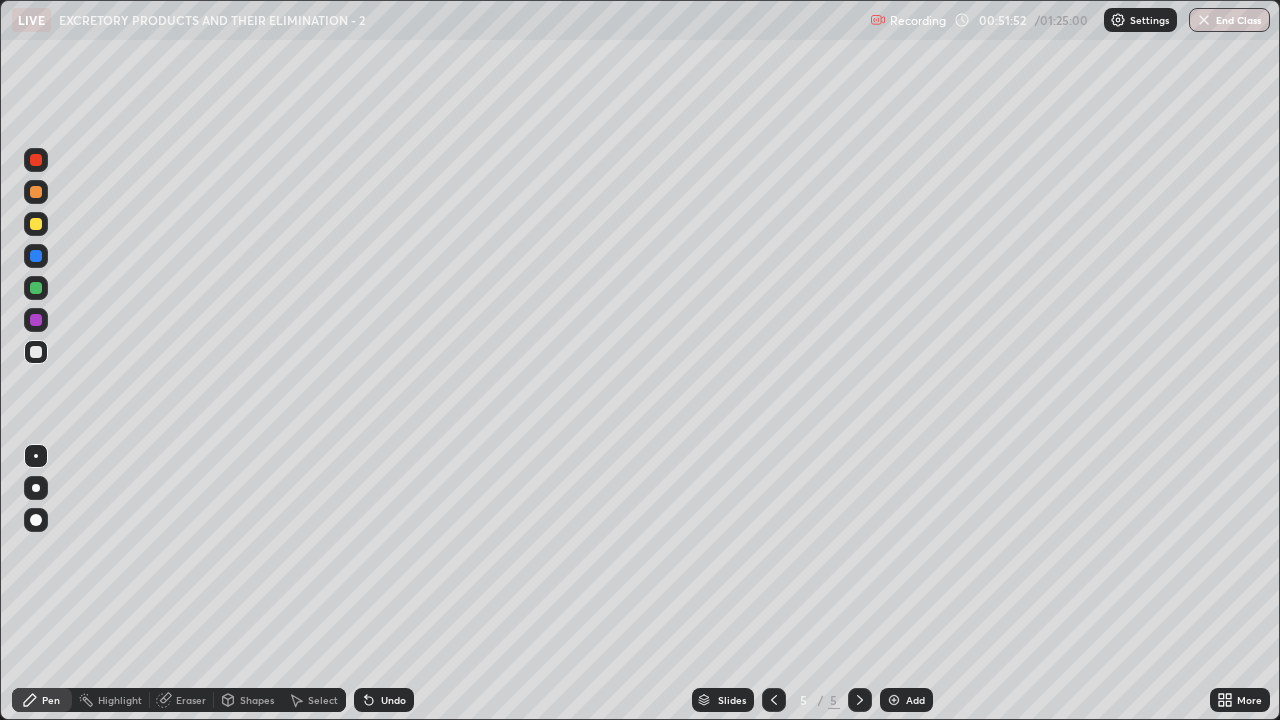 click at bounding box center (36, 288) 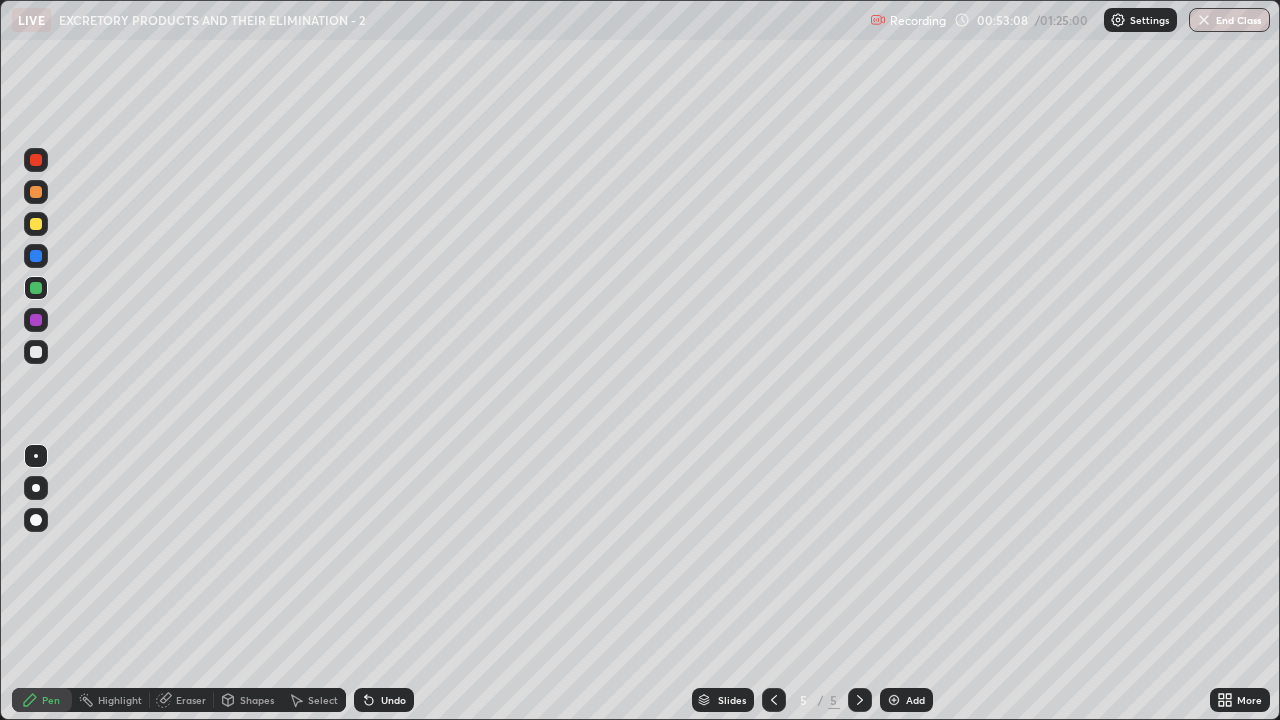 click at bounding box center [774, 700] 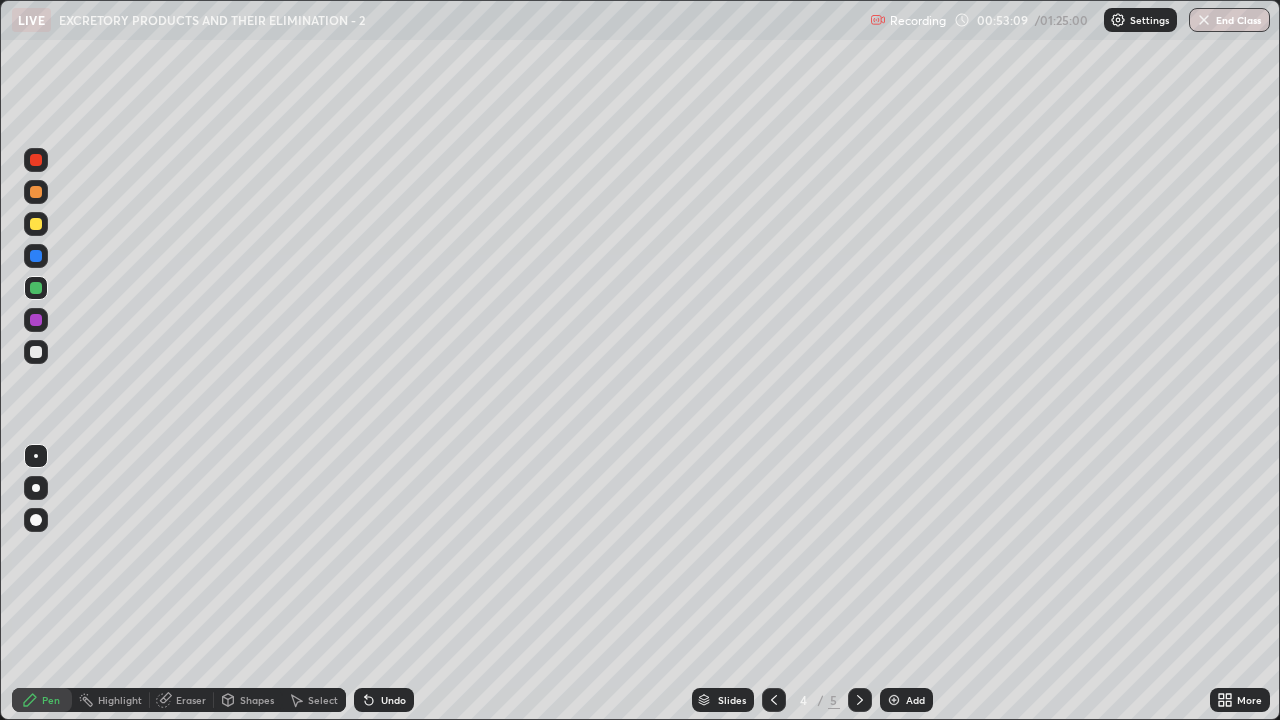 click 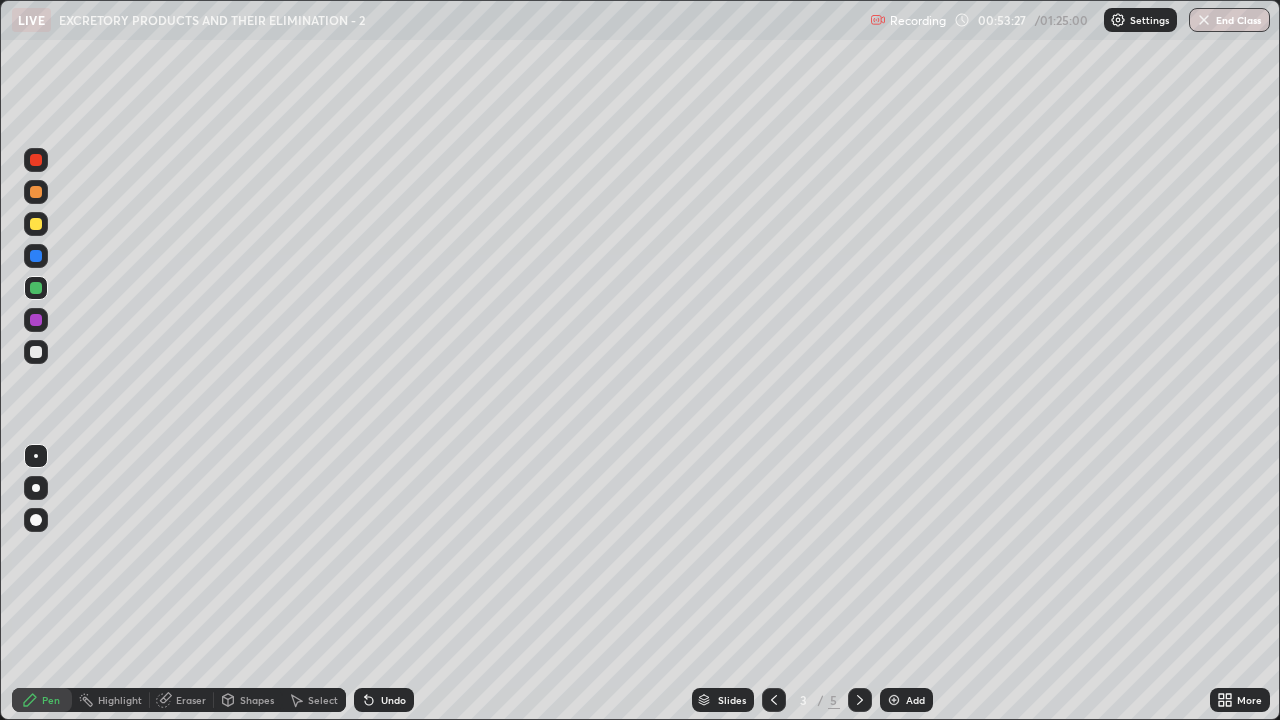 click 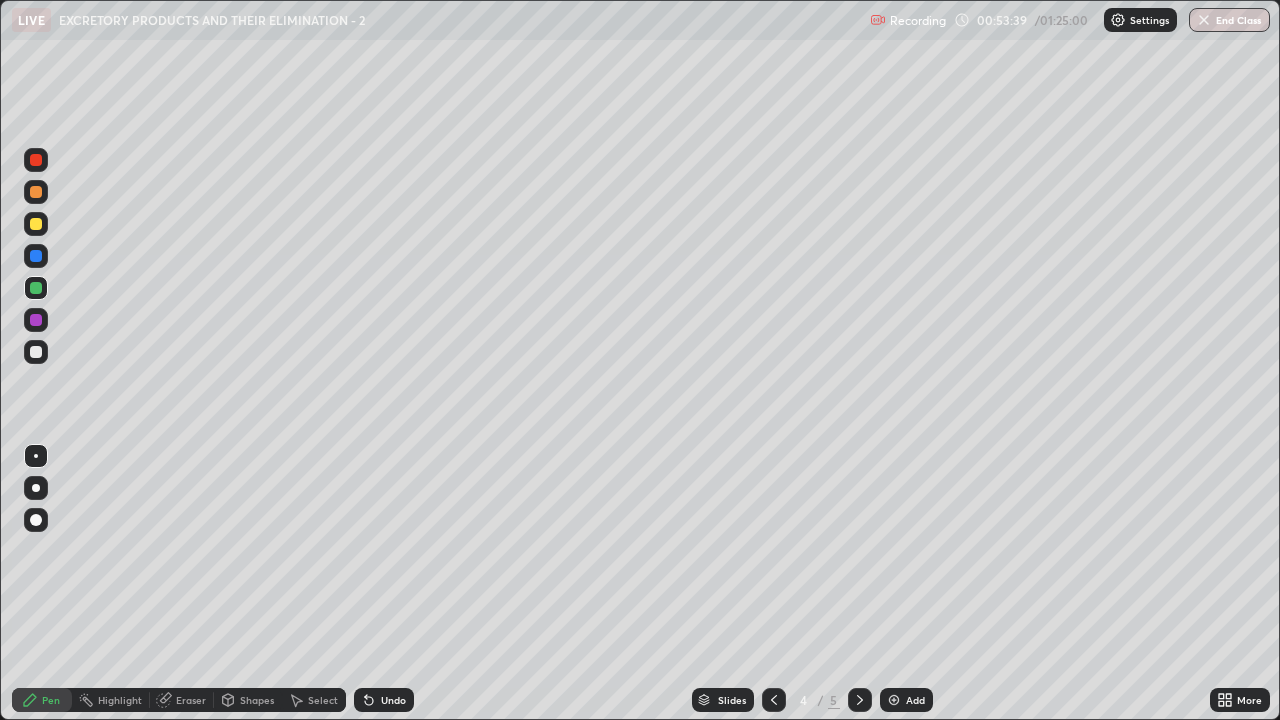 click 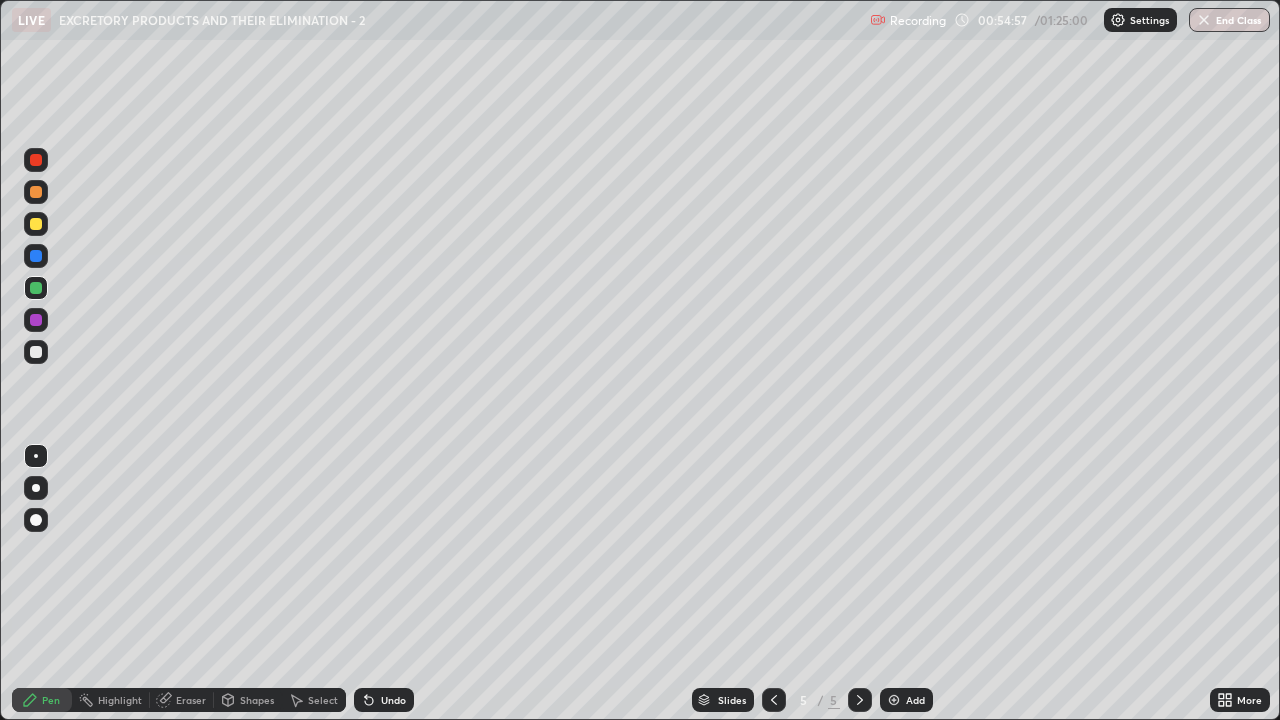 click at bounding box center (36, 224) 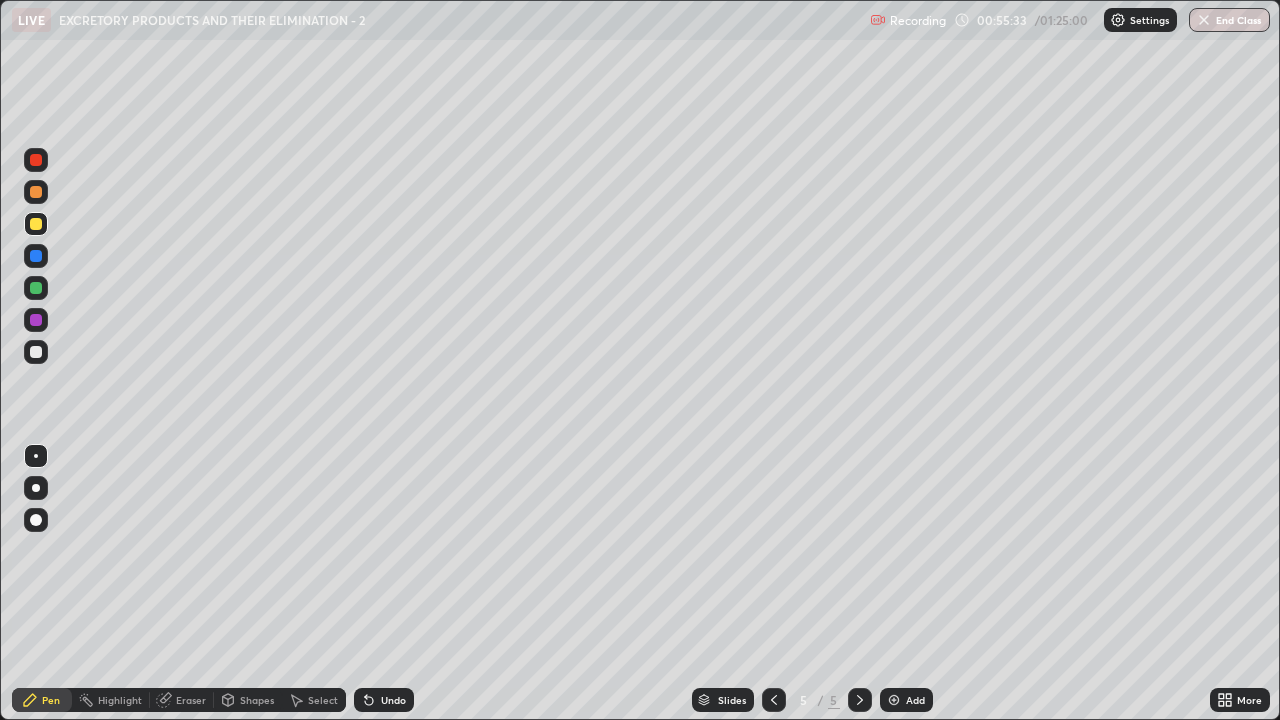click at bounding box center [36, 352] 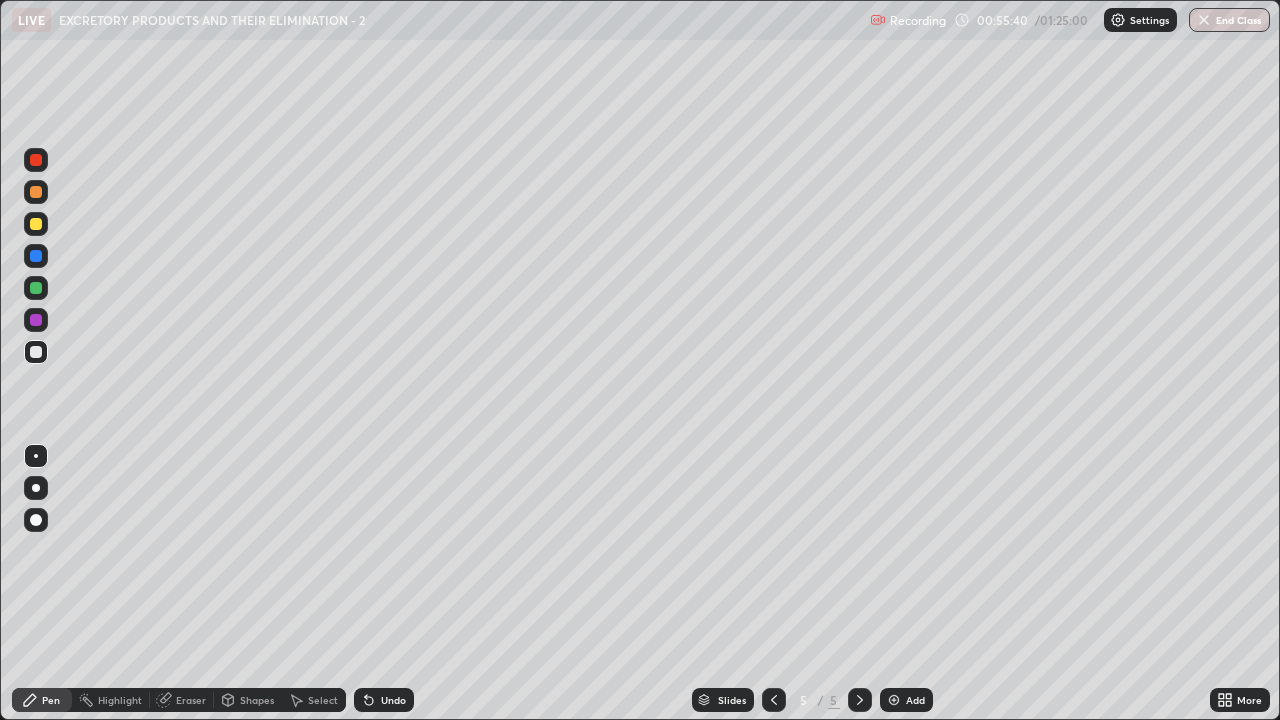 click at bounding box center (36, 224) 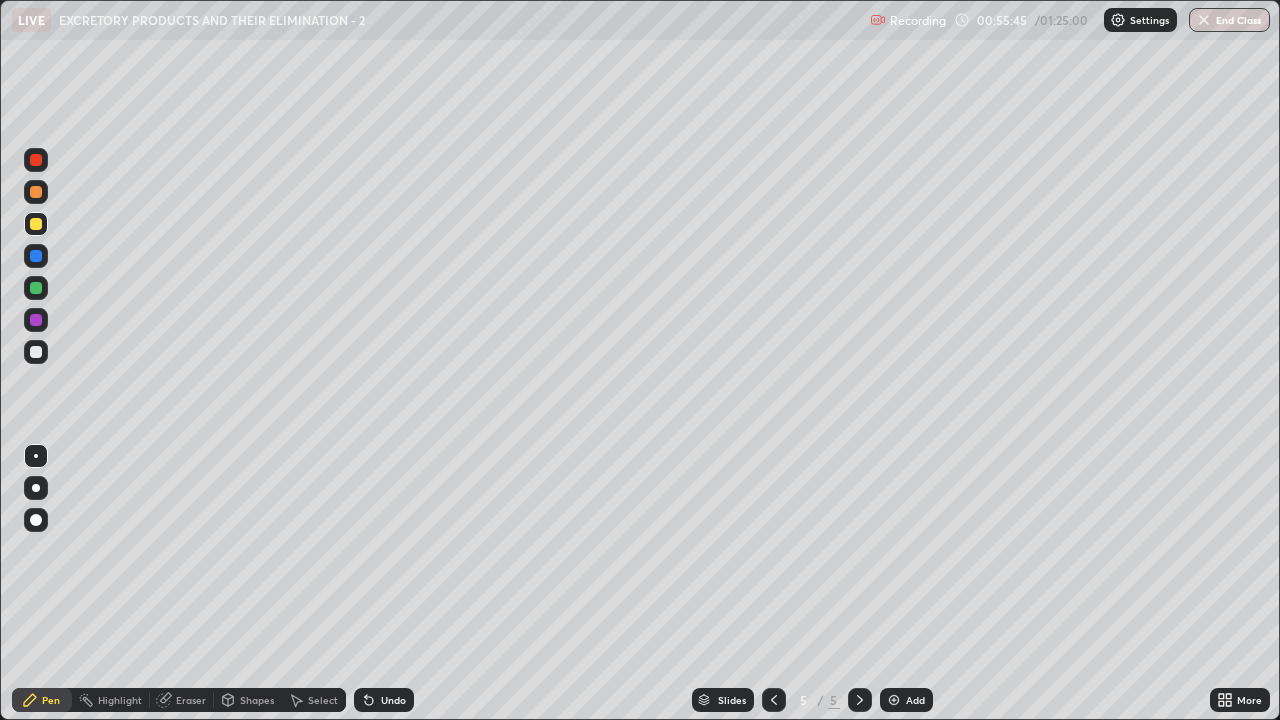 click at bounding box center (36, 352) 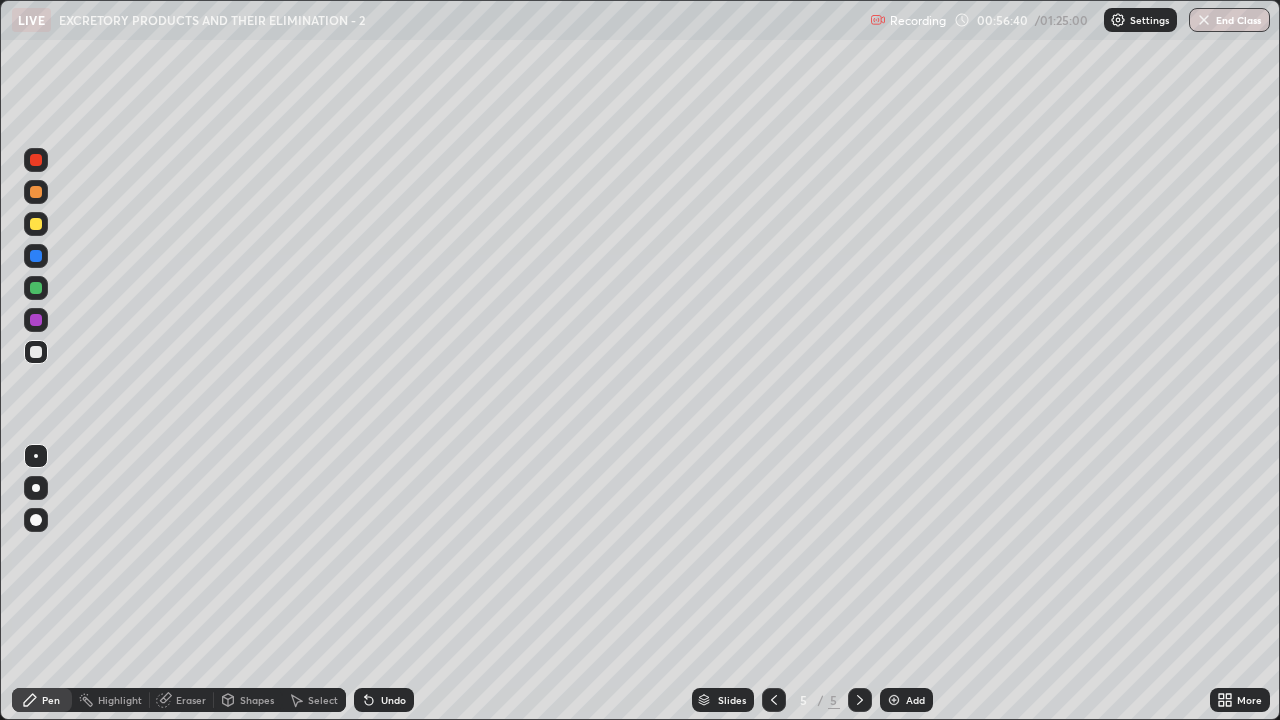 click 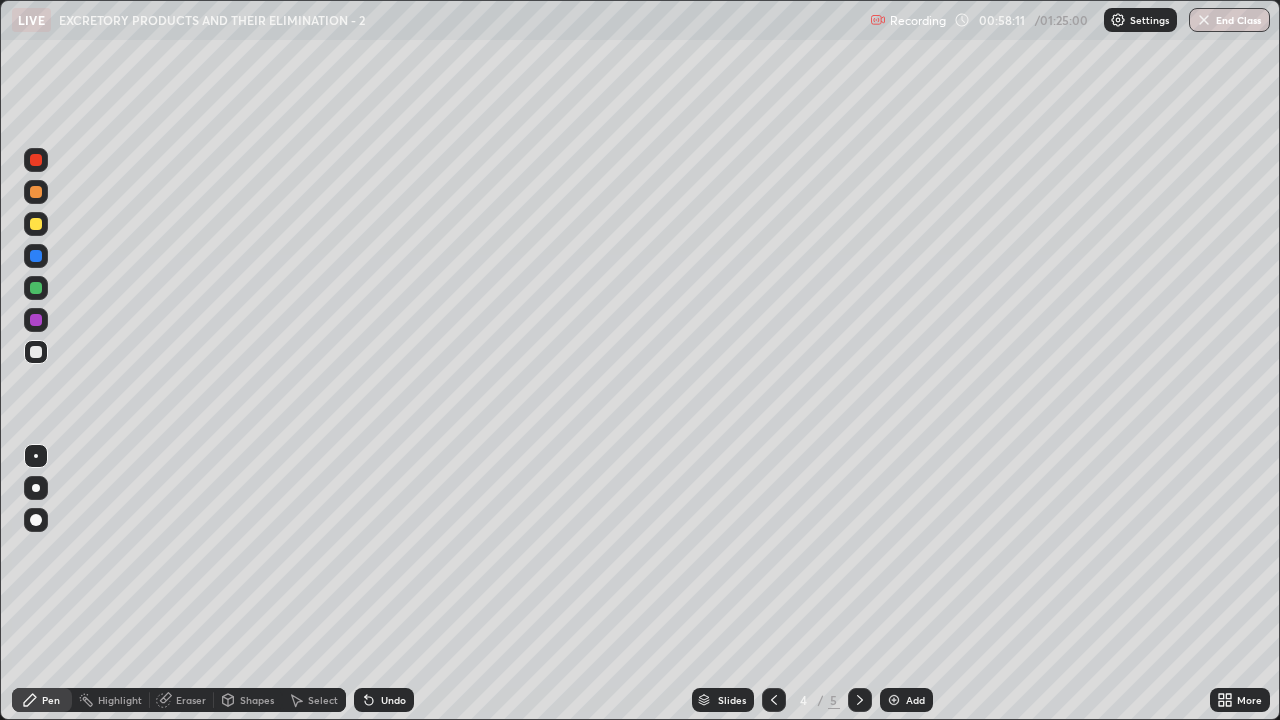 click 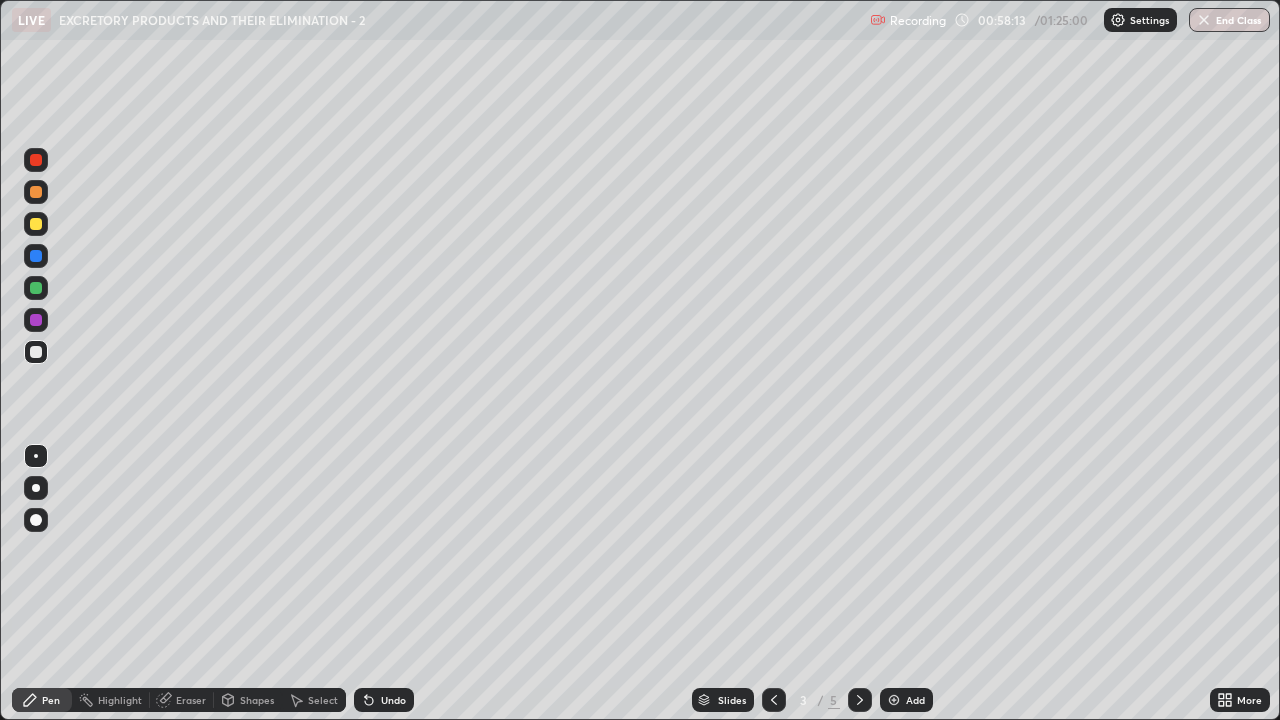 click 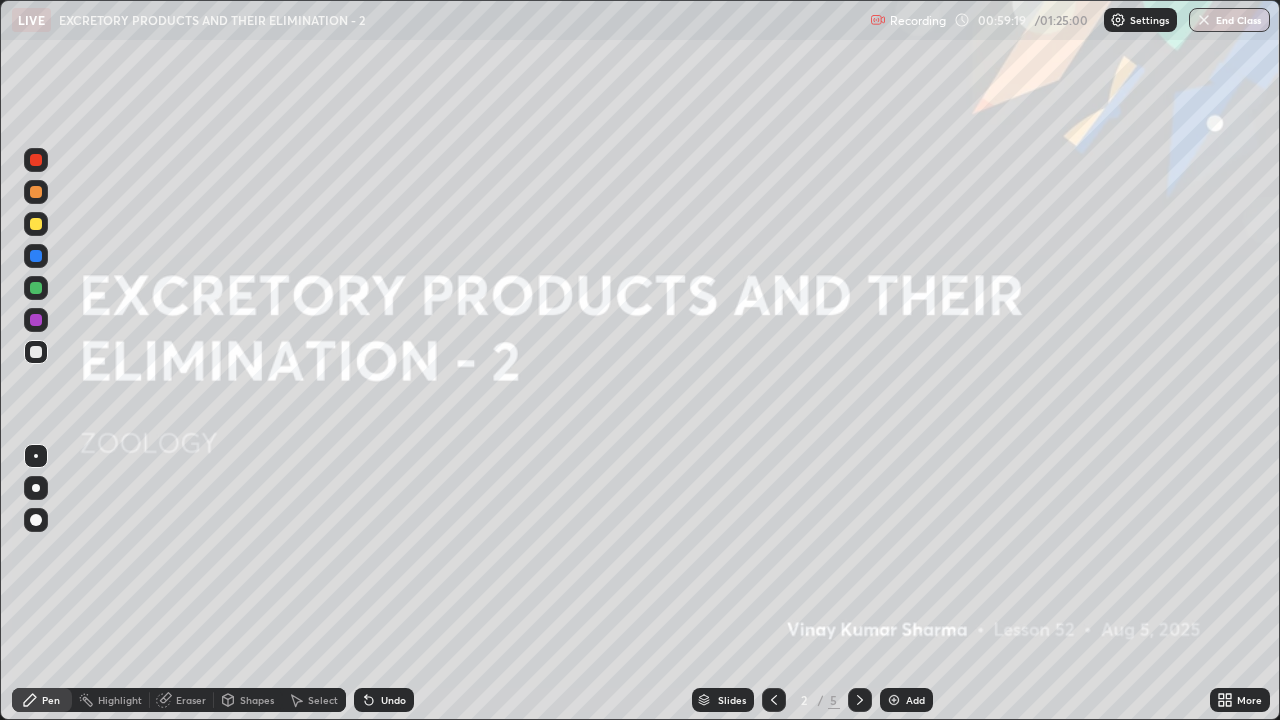 click 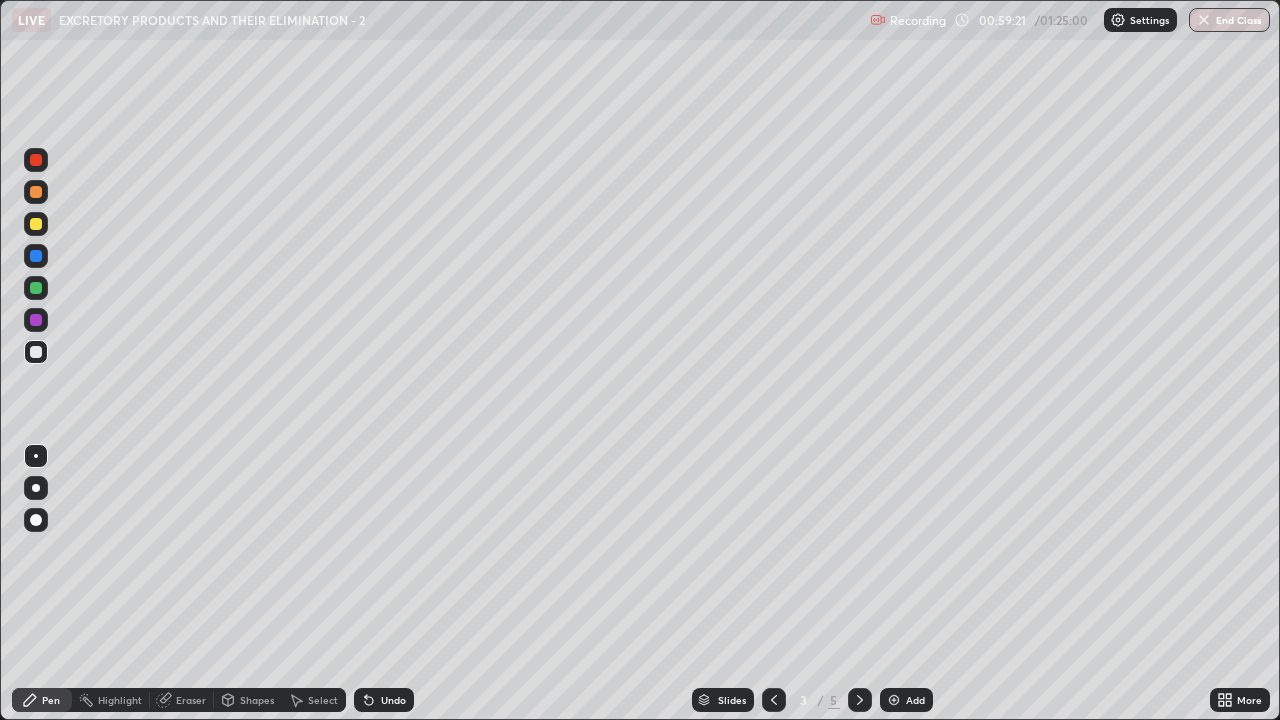 click 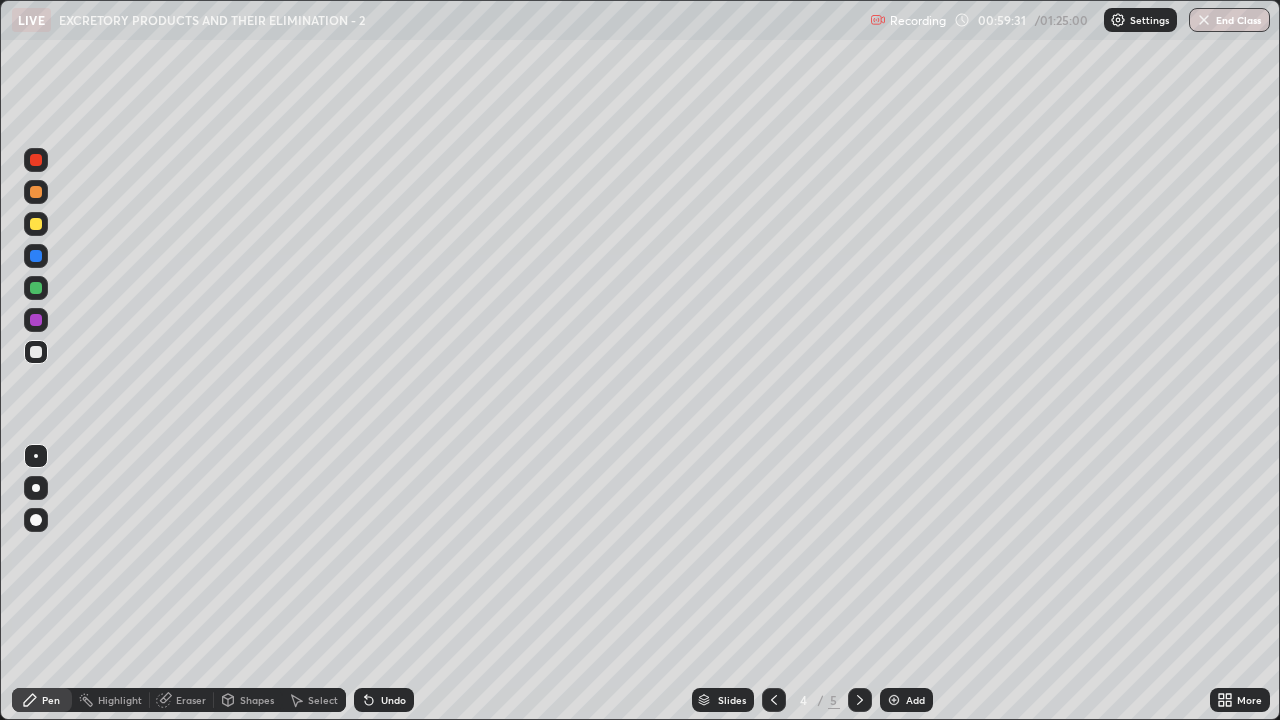 click at bounding box center (36, 320) 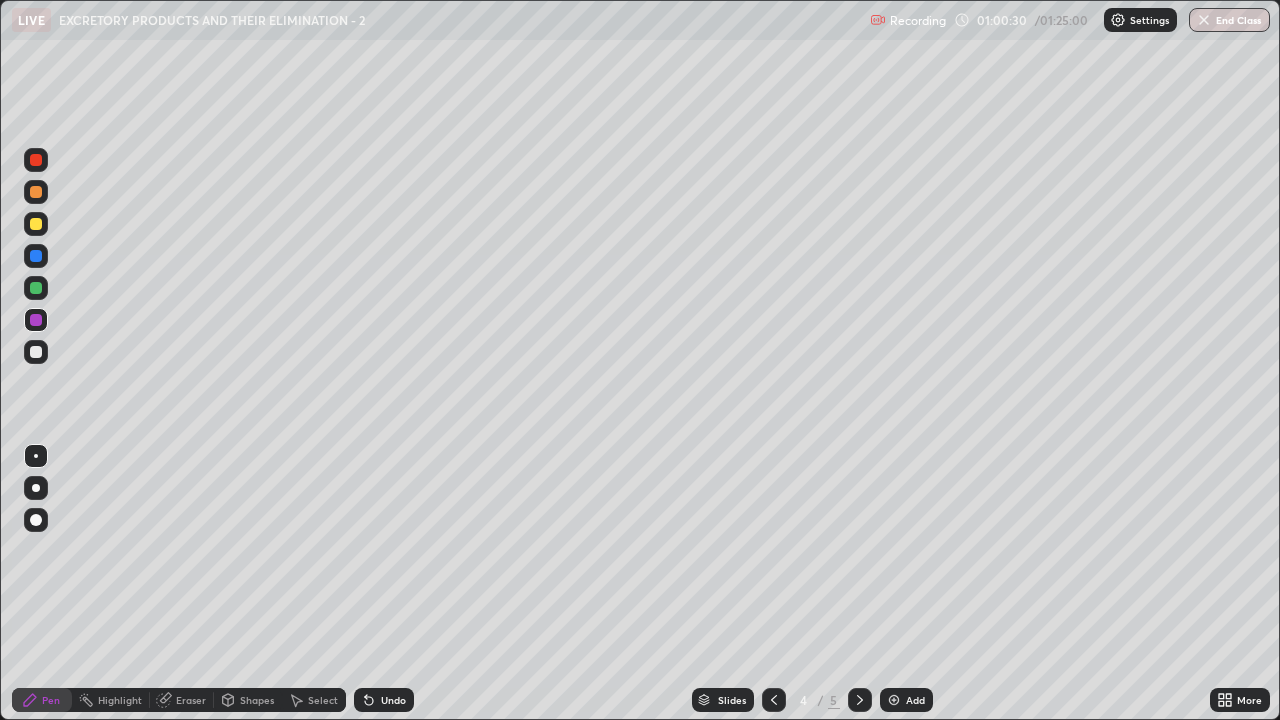 click 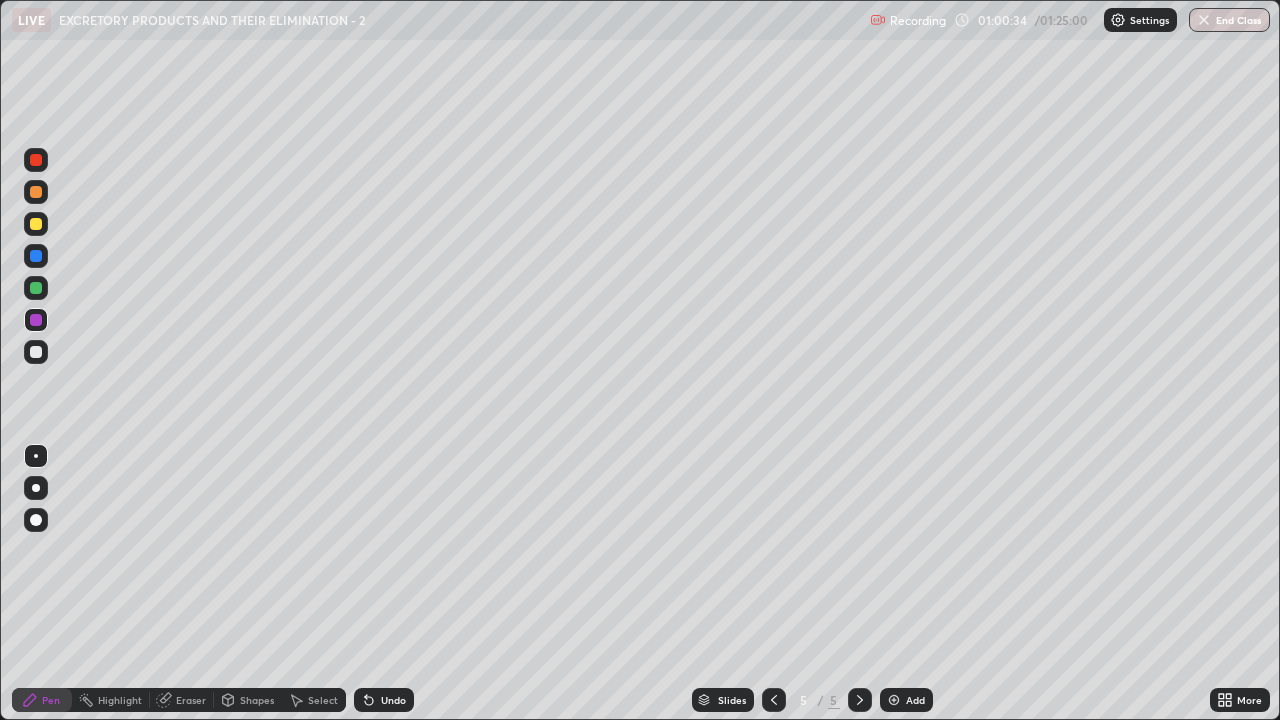 click at bounding box center [894, 700] 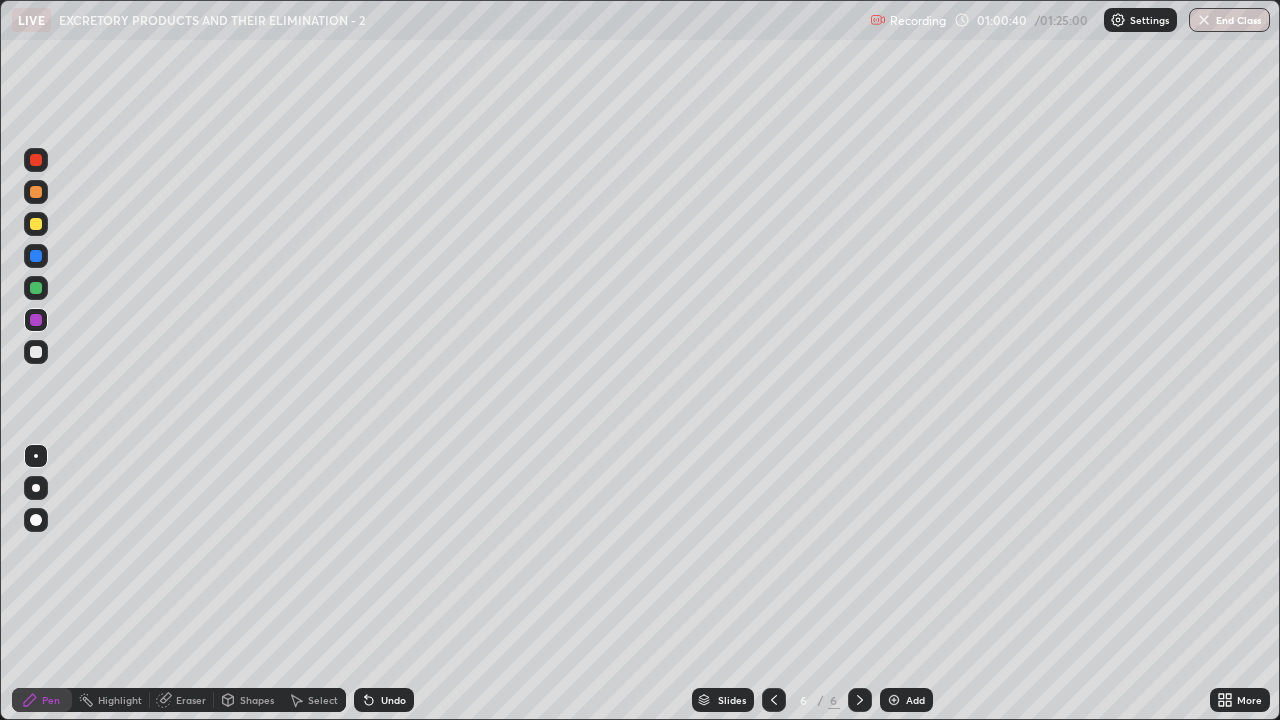 click at bounding box center (36, 352) 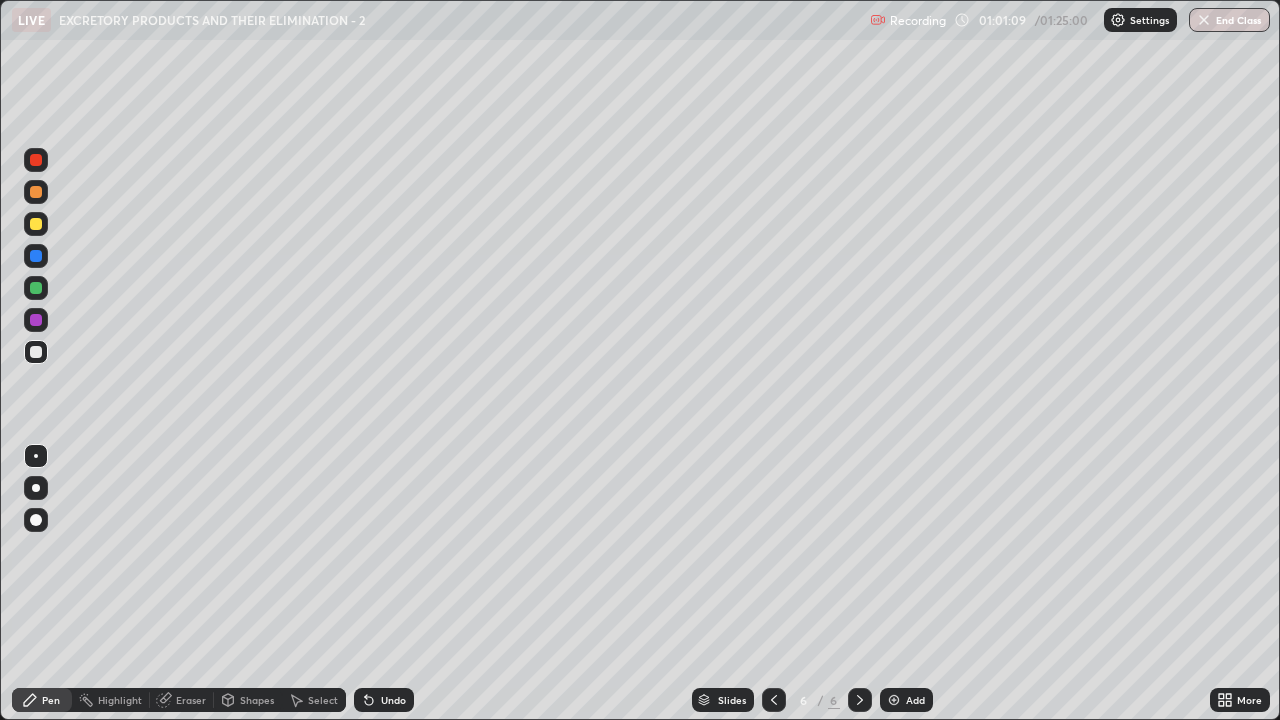 click at bounding box center (36, 224) 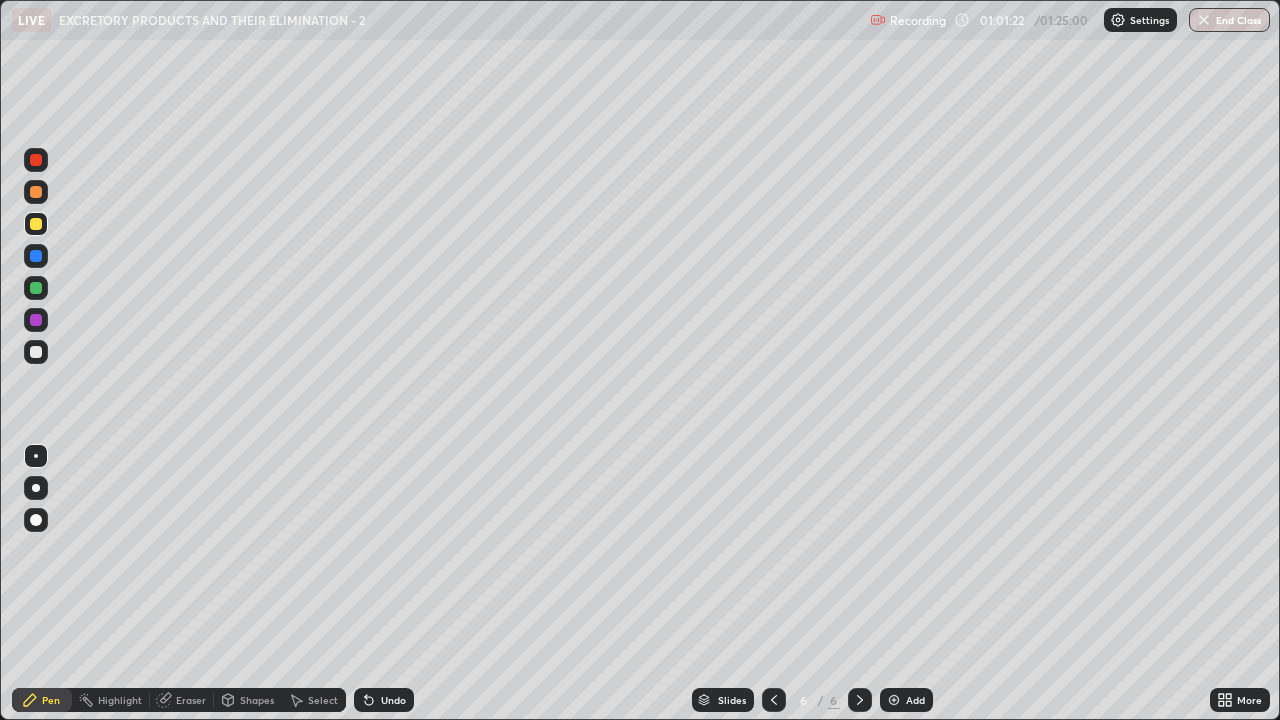click on "Eraser" at bounding box center (191, 700) 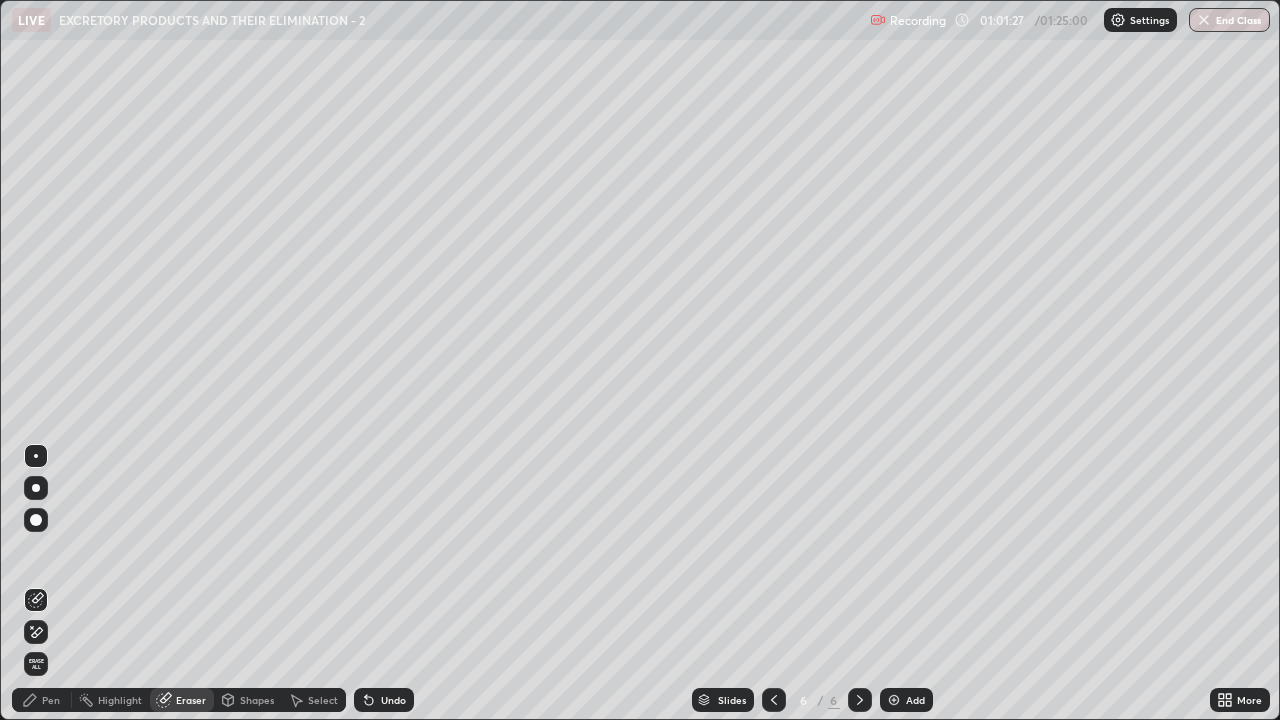 click on "Pen" at bounding box center [51, 700] 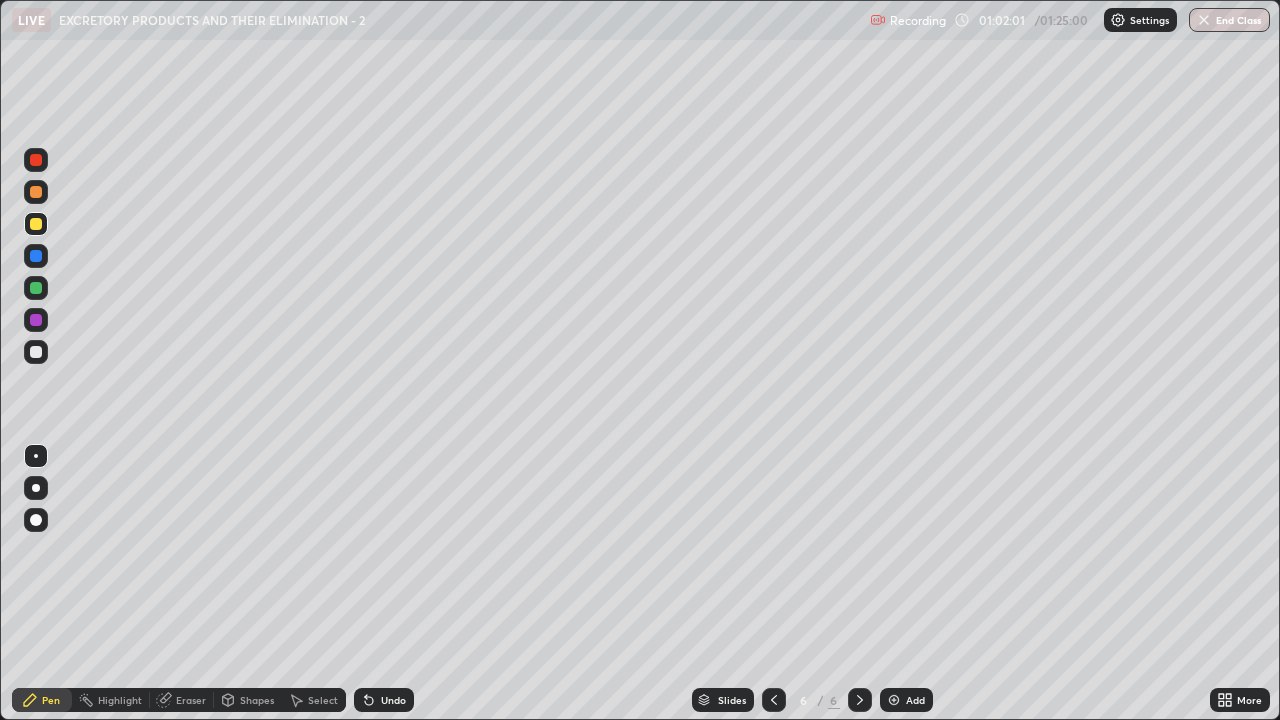 click at bounding box center [36, 288] 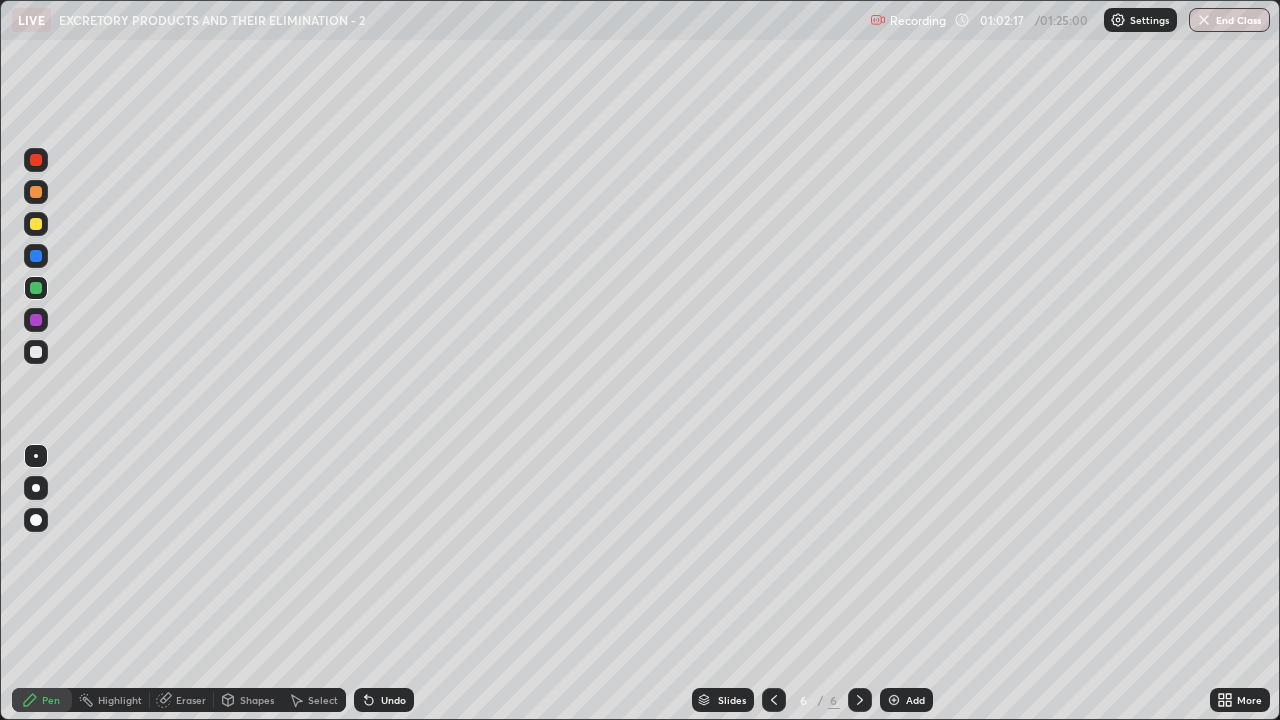 click at bounding box center (36, 320) 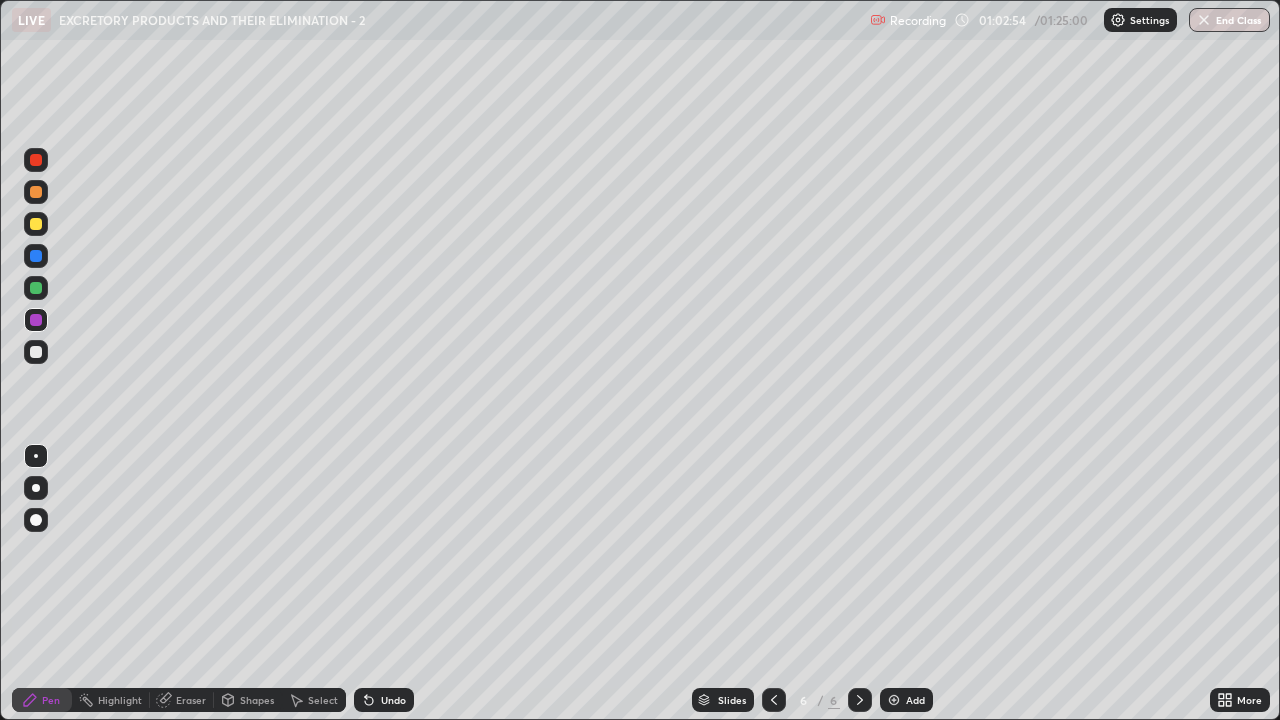 click on "Eraser" at bounding box center (191, 700) 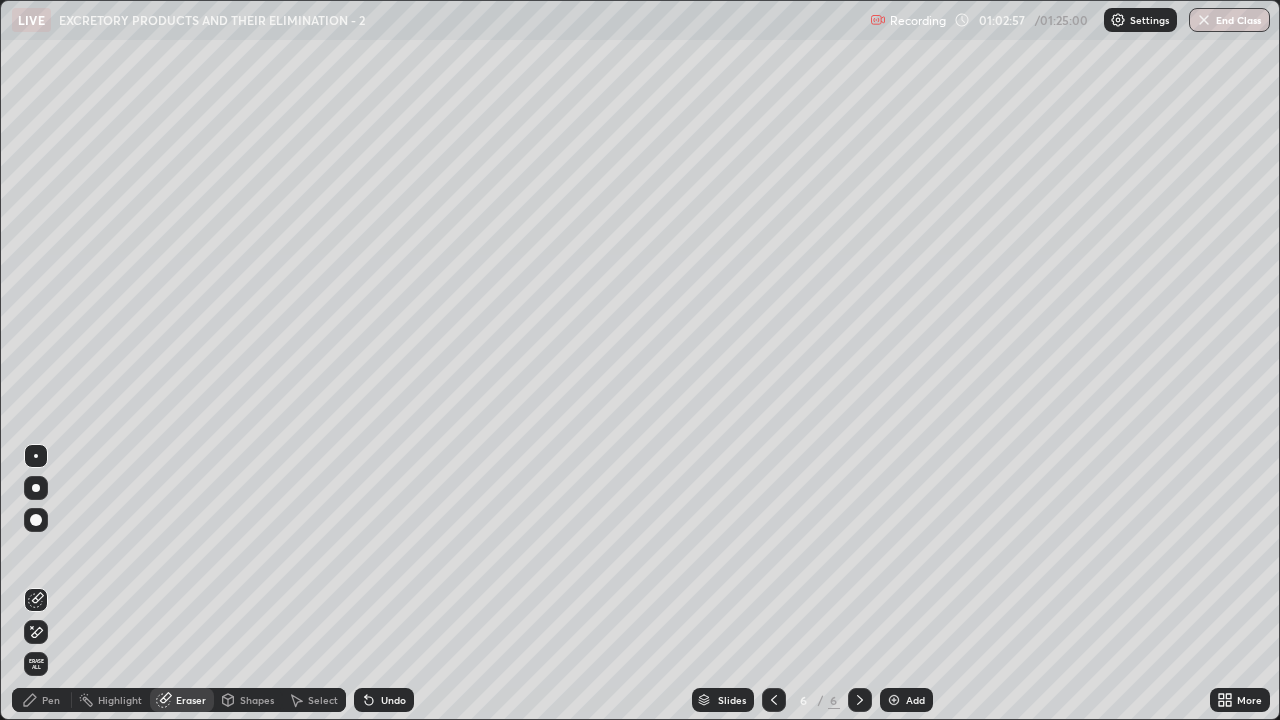 click on "Pen" at bounding box center [42, 700] 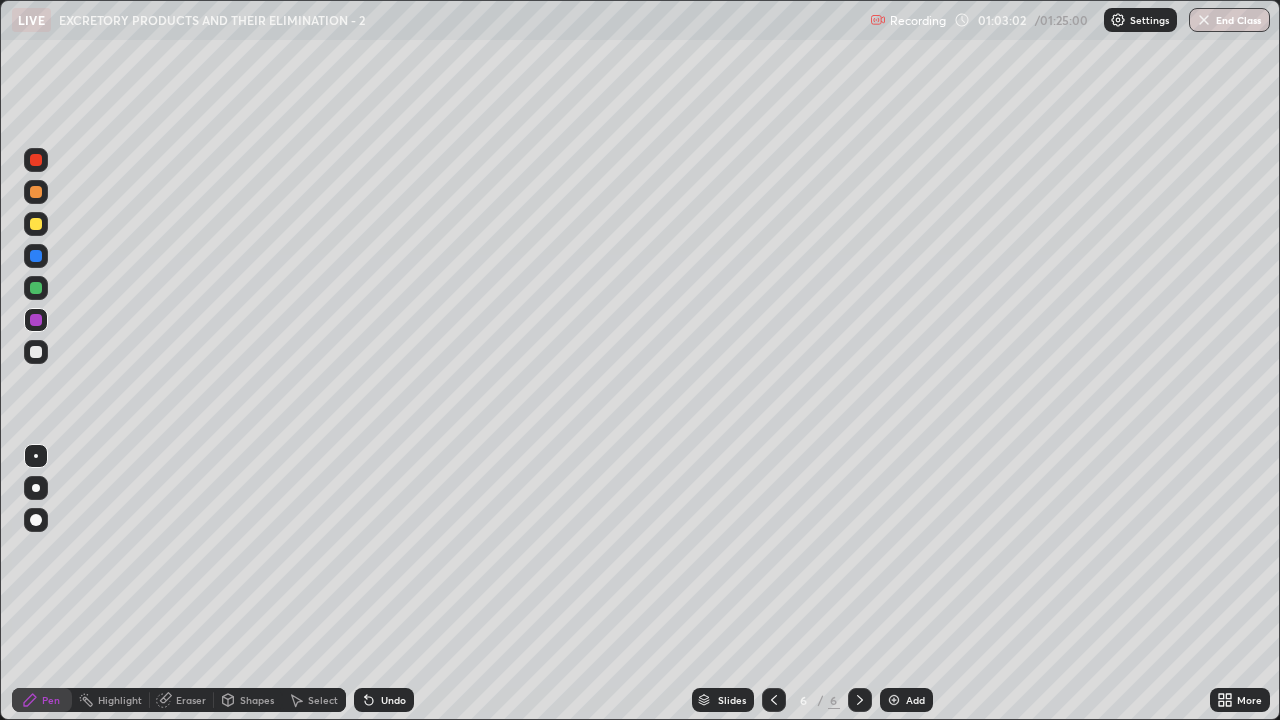 click at bounding box center [36, 352] 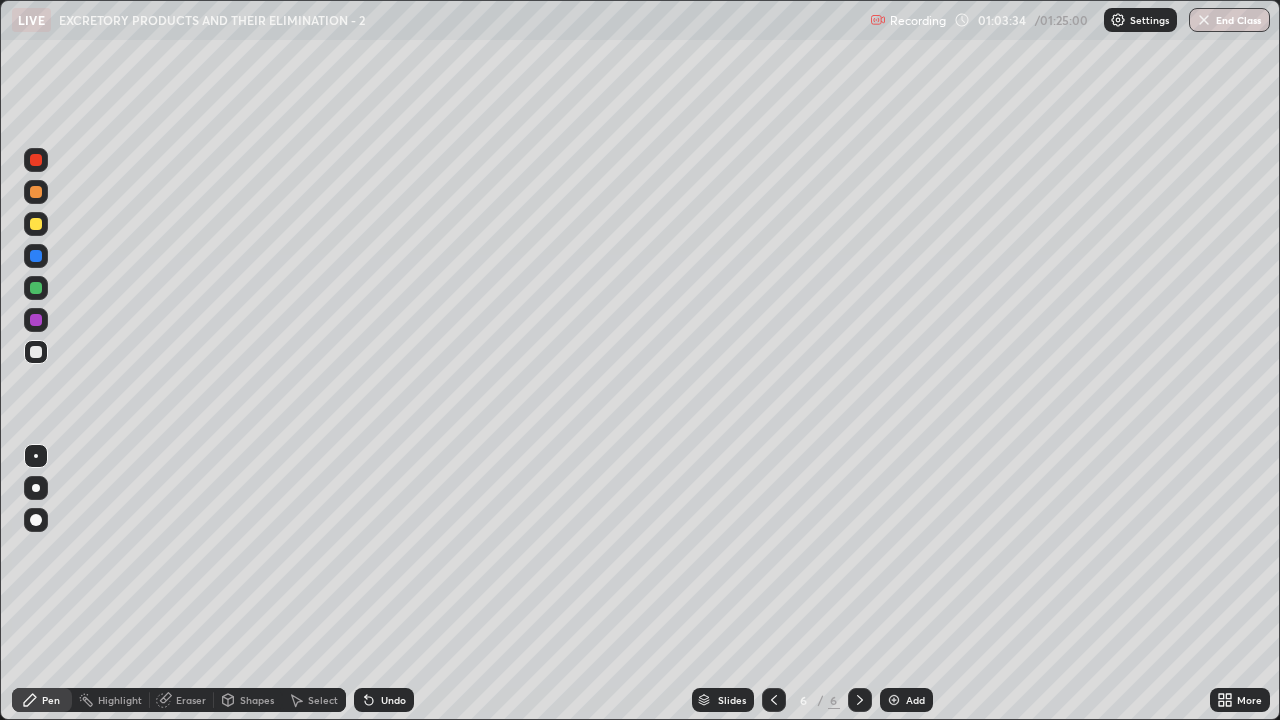 click on "Eraser" at bounding box center [182, 700] 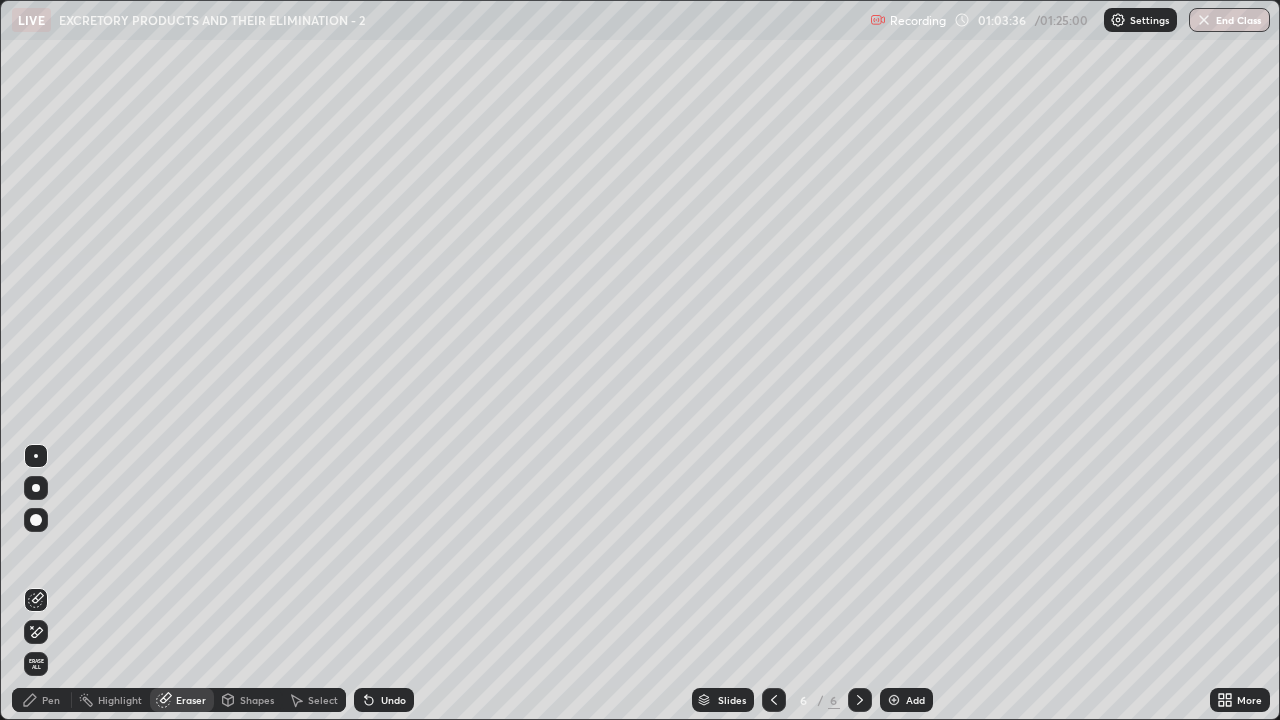 click on "Pen" at bounding box center [42, 700] 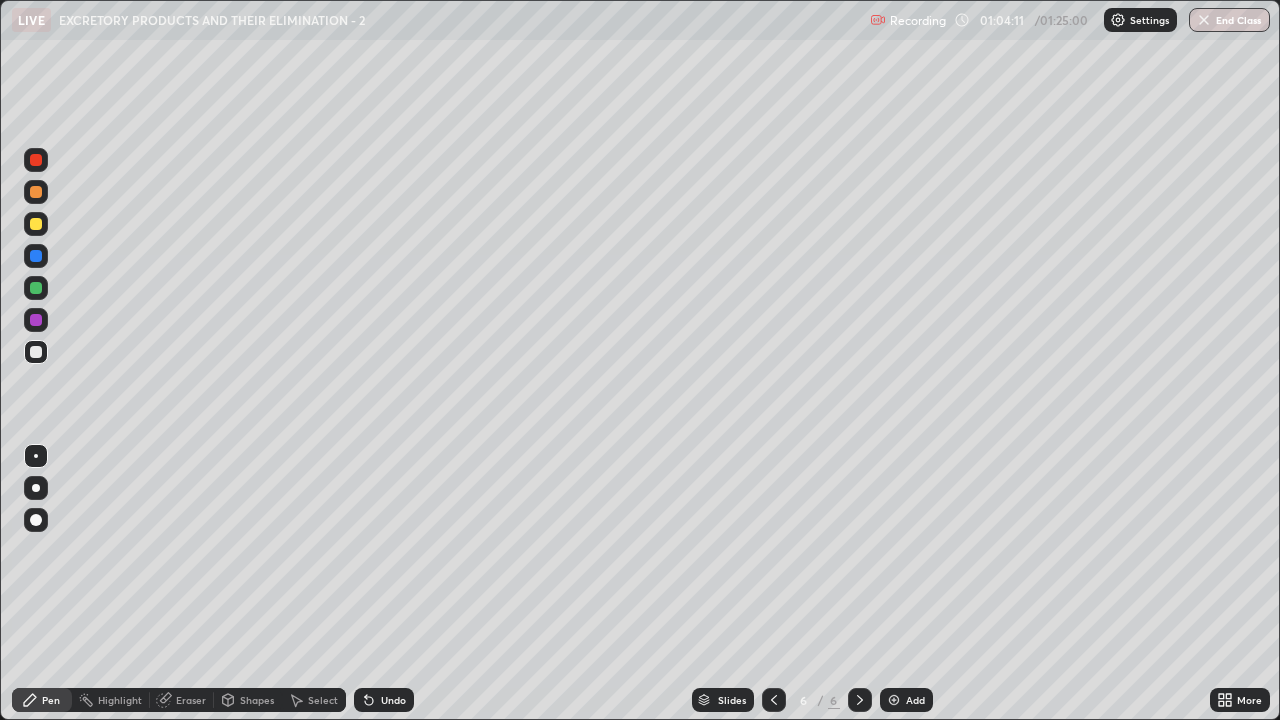 click at bounding box center (36, 352) 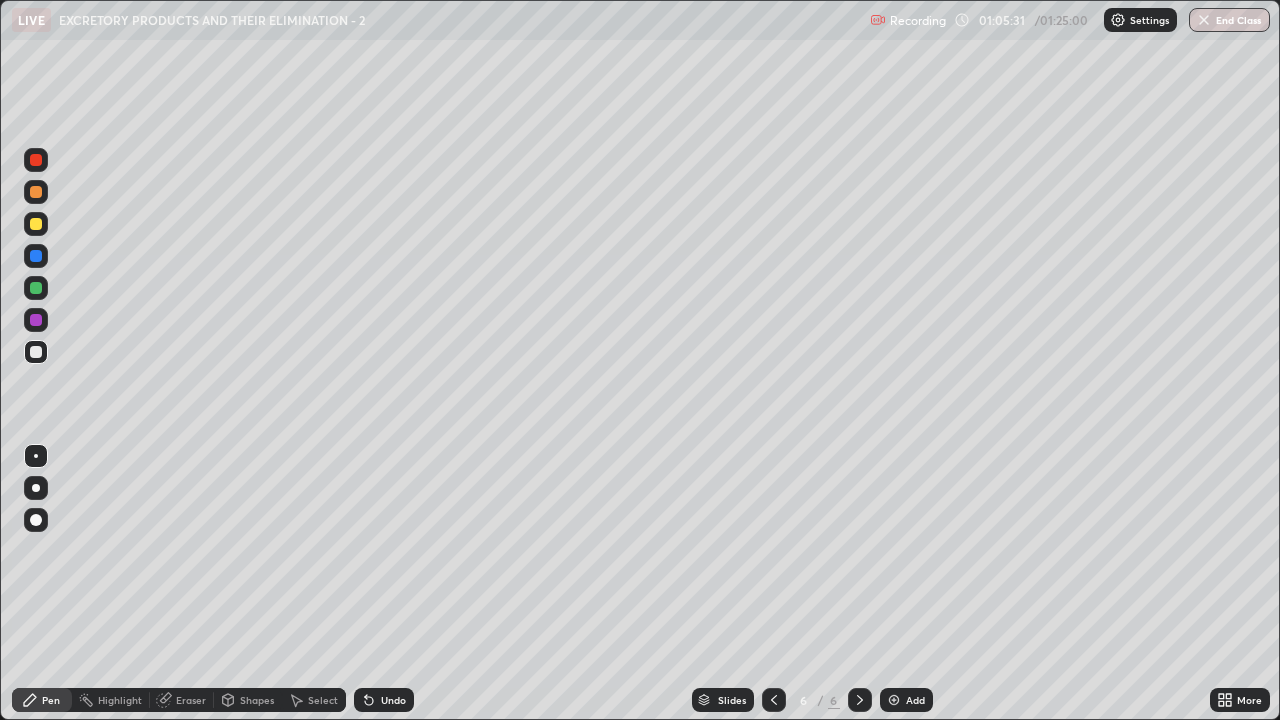 click on "Eraser" at bounding box center (191, 700) 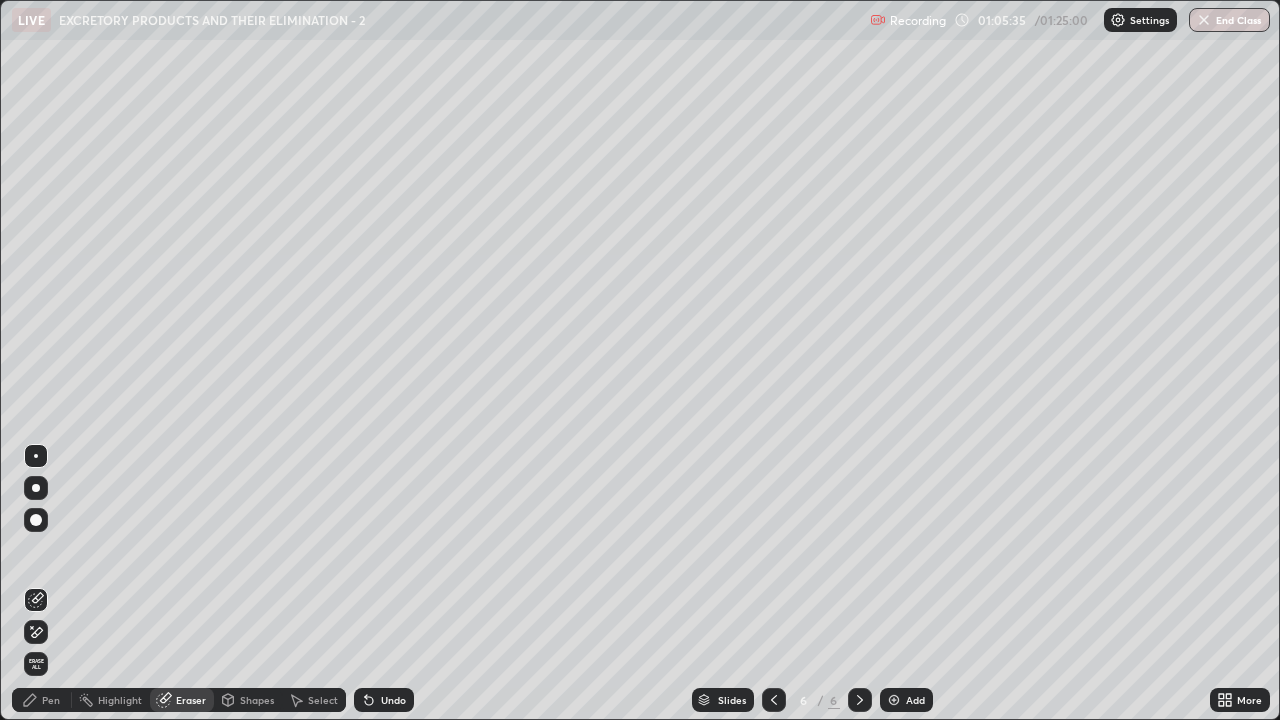 click on "Pen" at bounding box center [51, 700] 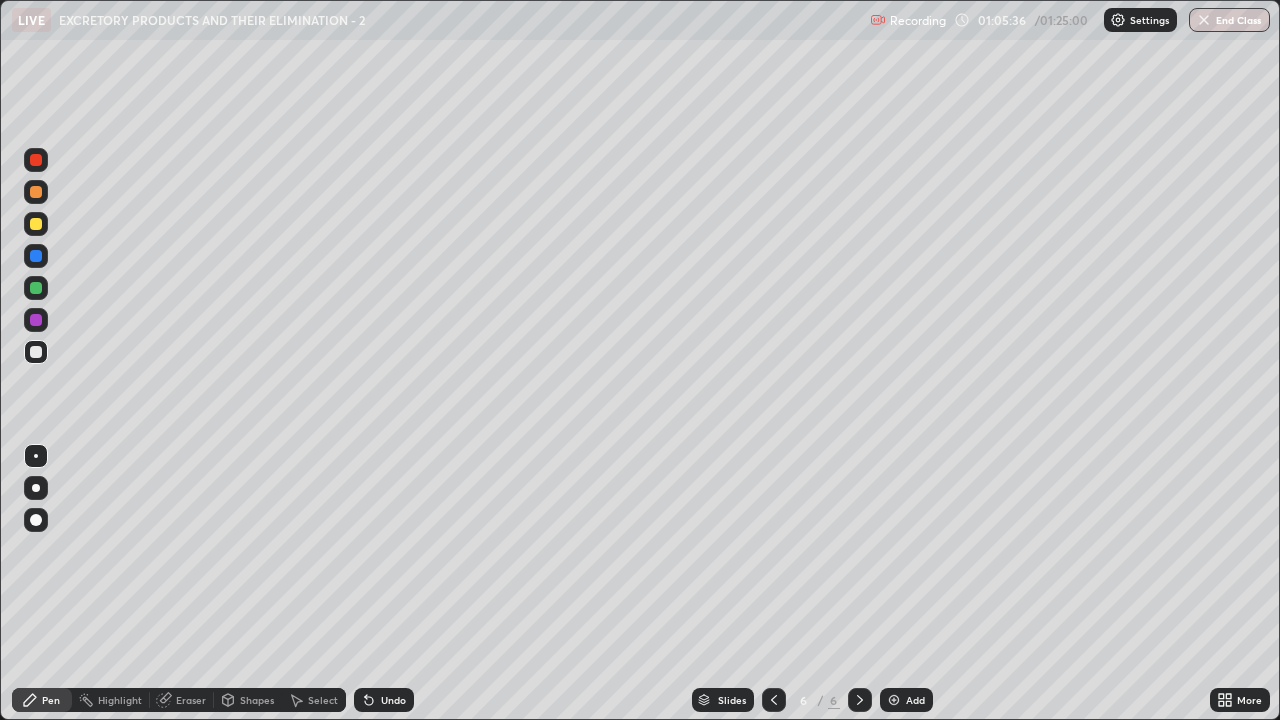 click at bounding box center (36, 224) 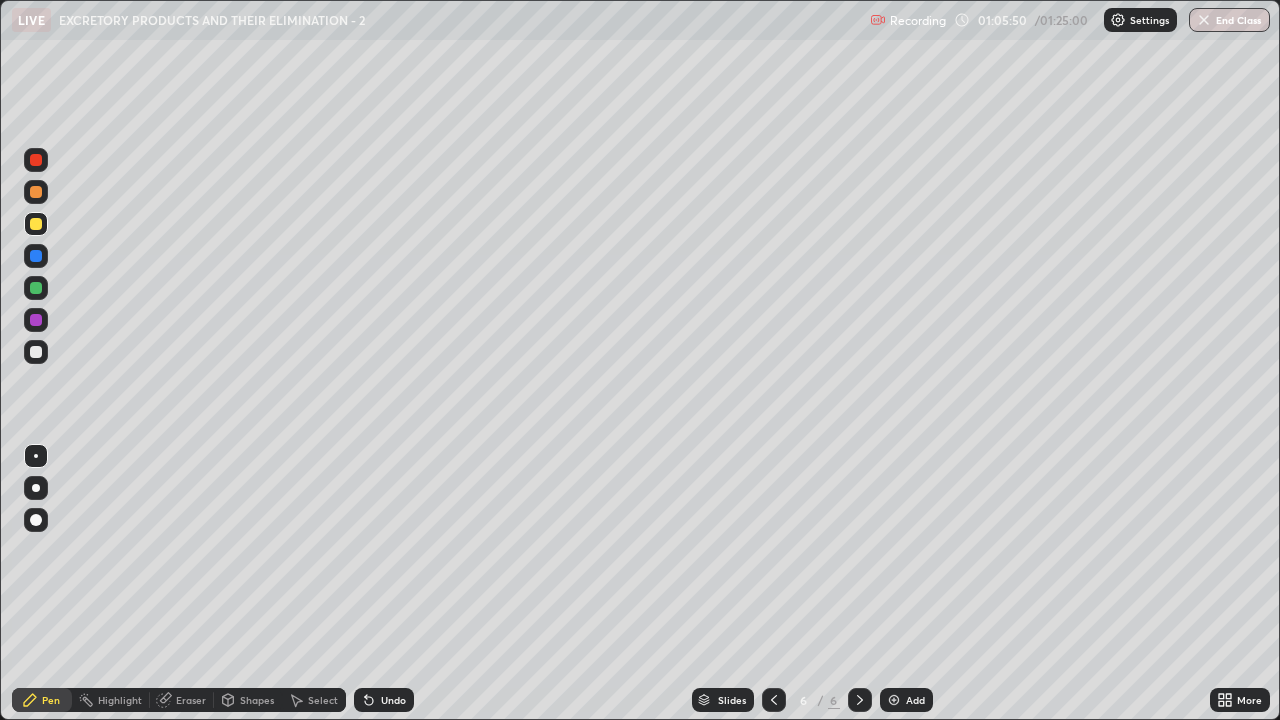 click at bounding box center (36, 352) 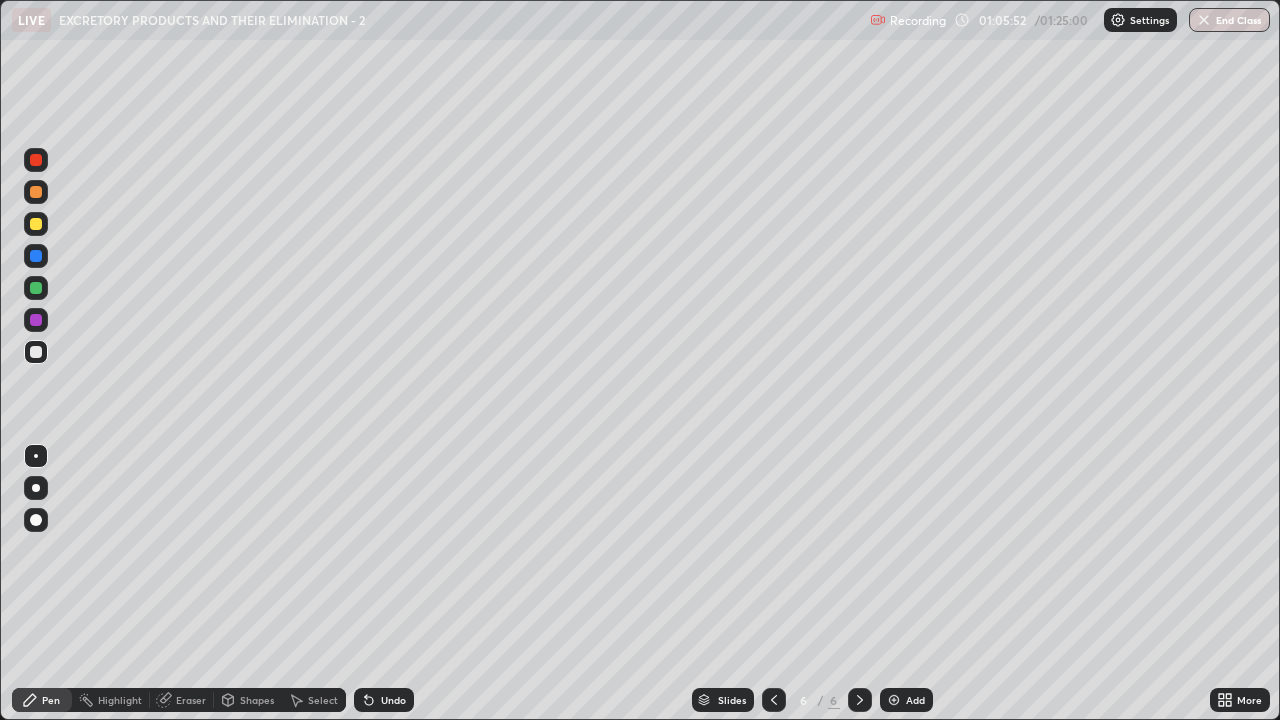 click at bounding box center [36, 288] 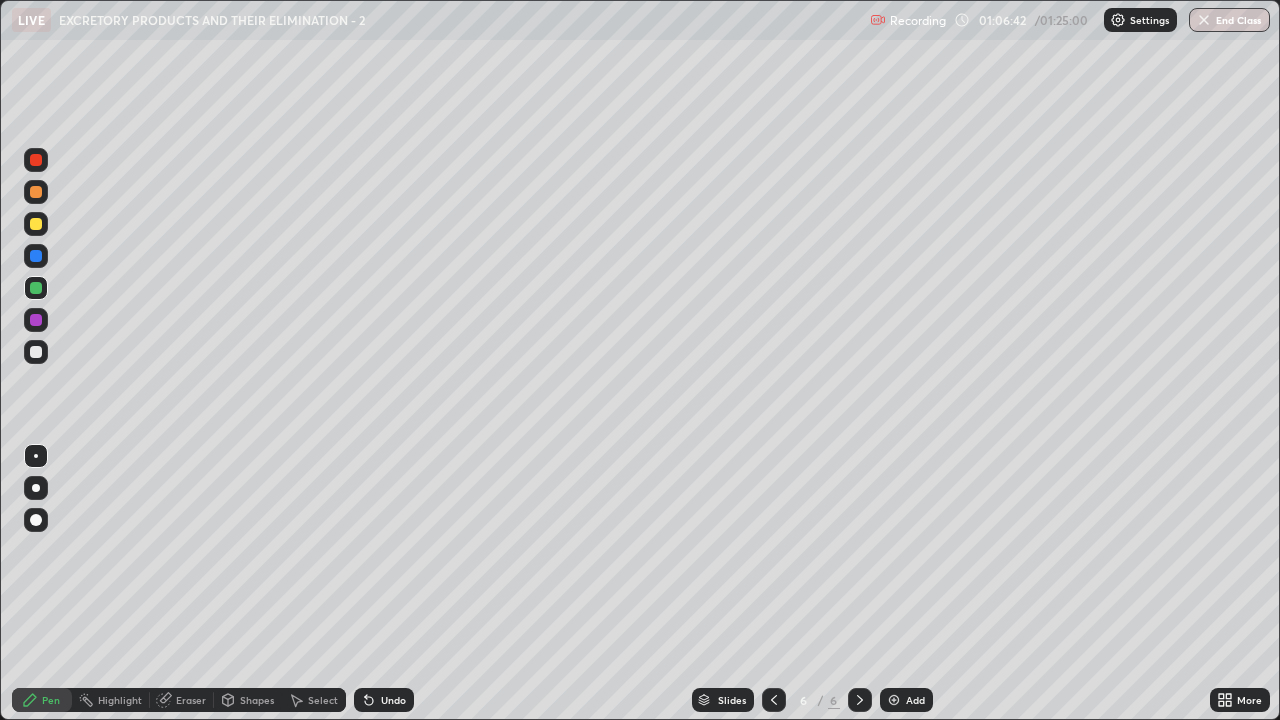 click at bounding box center (36, 352) 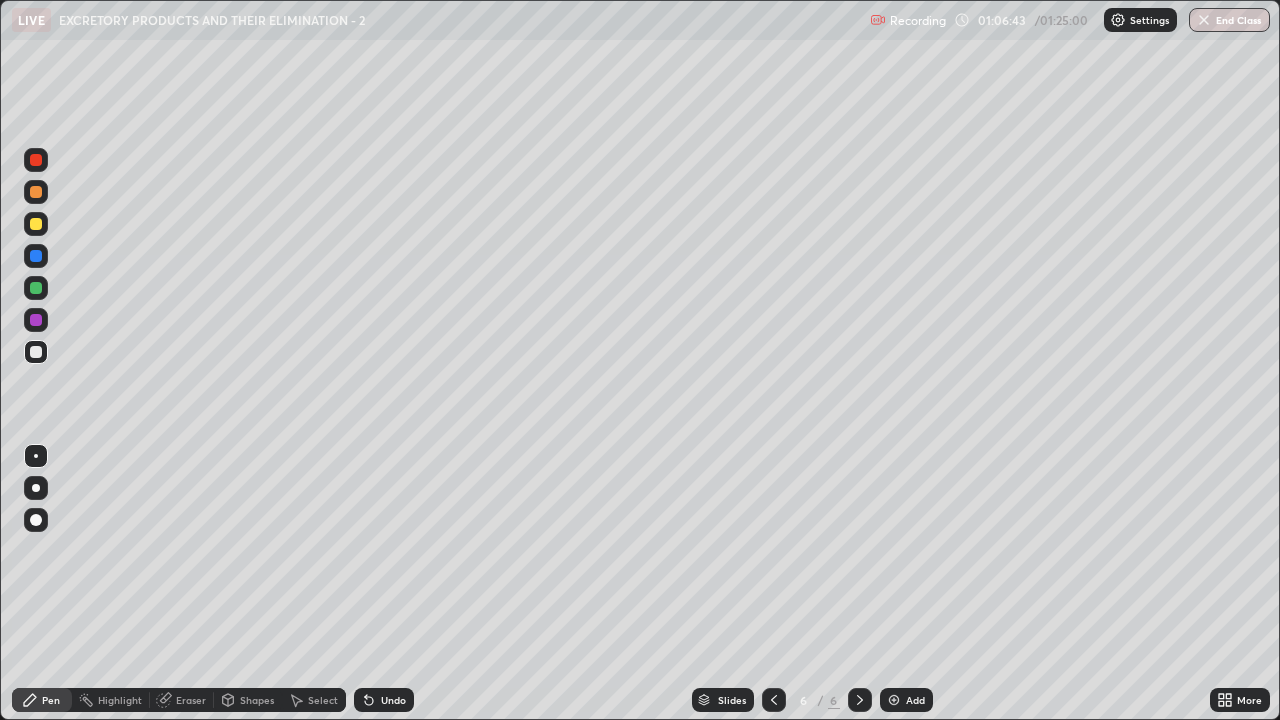 click at bounding box center [36, 192] 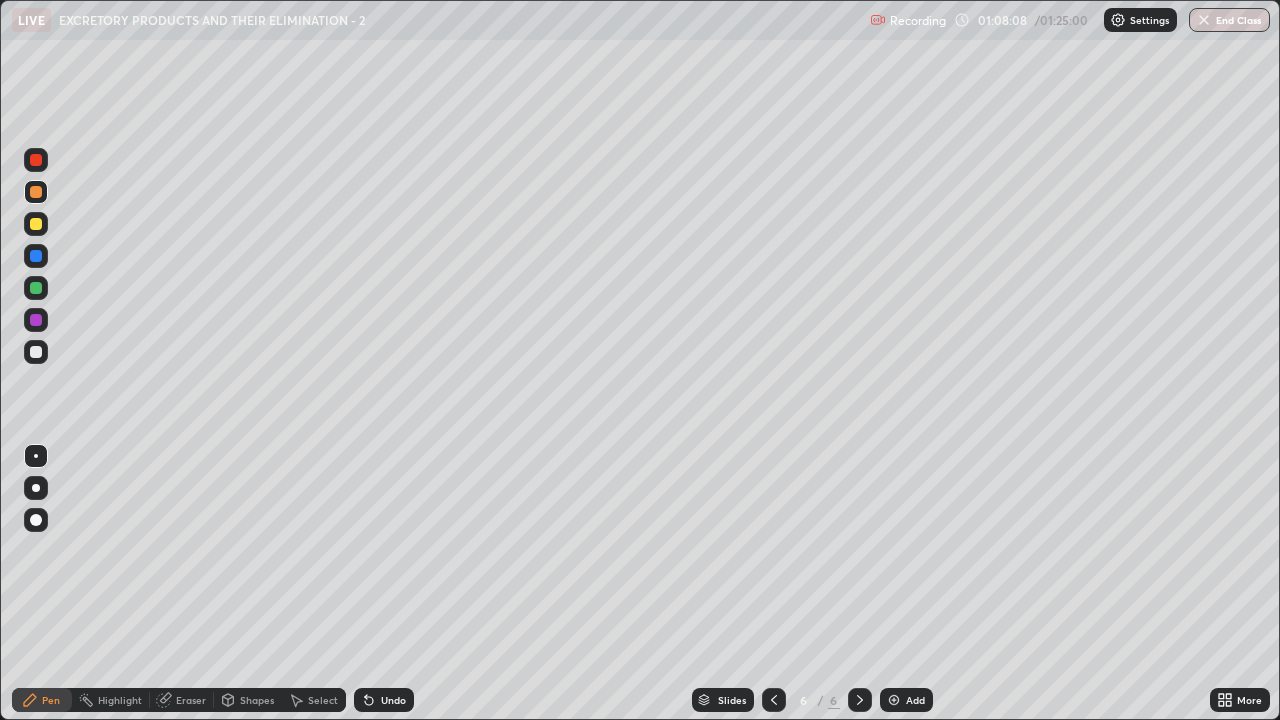 click at bounding box center (36, 320) 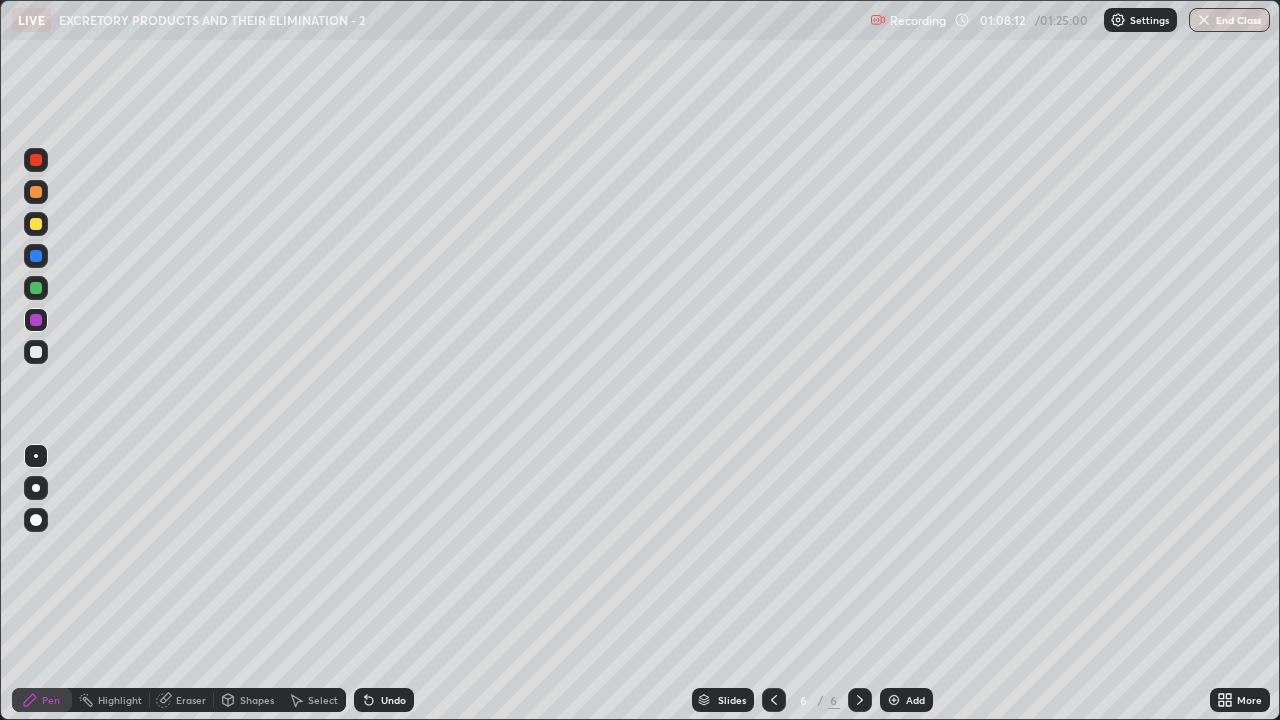 click at bounding box center (36, 320) 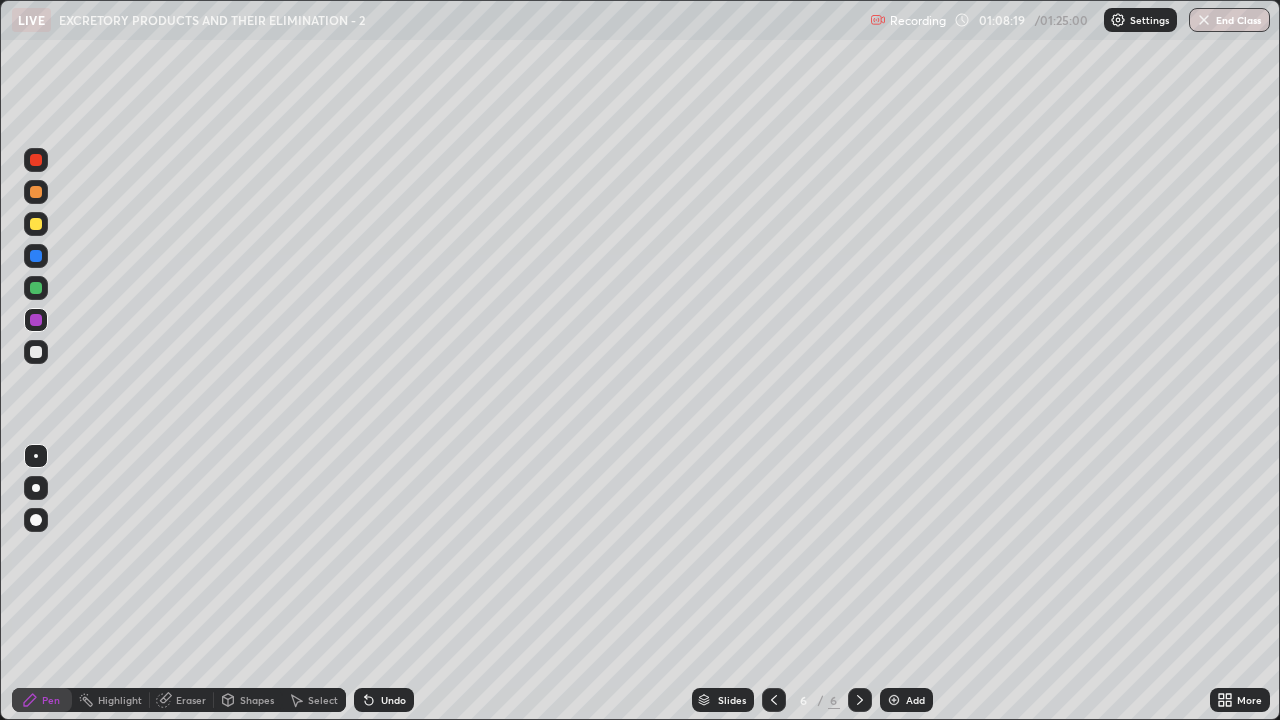 click at bounding box center [36, 224] 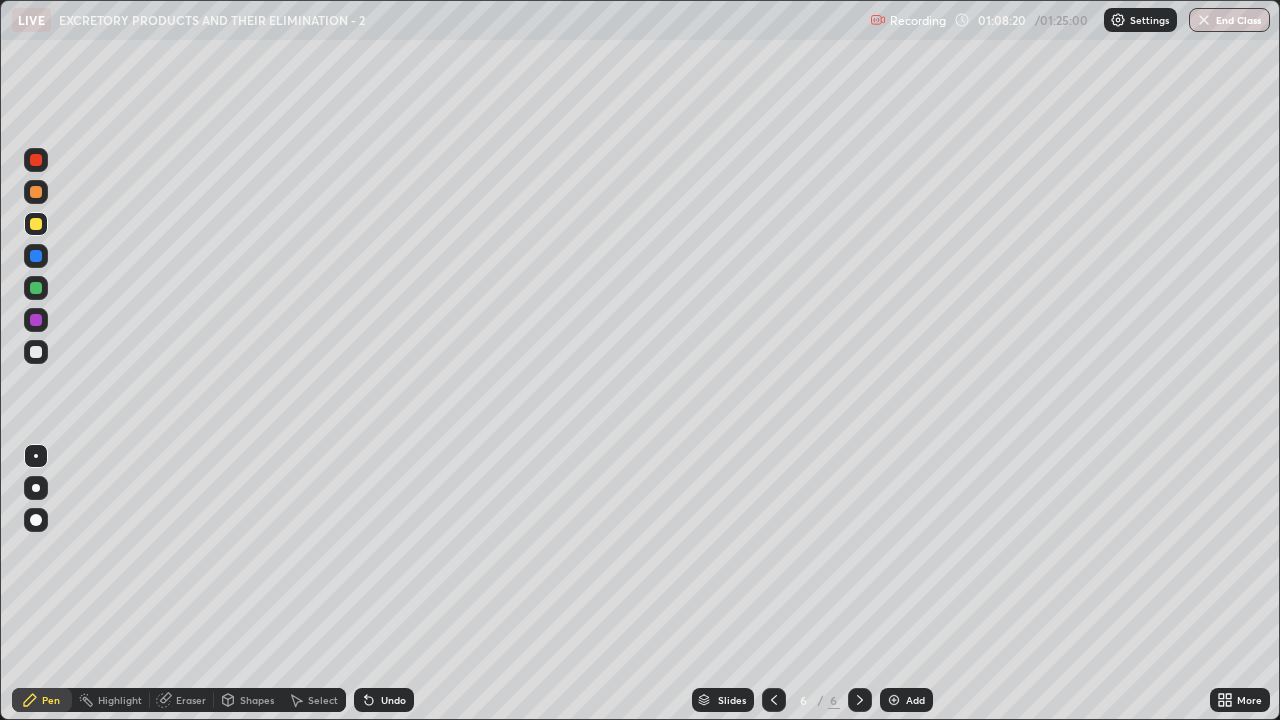 click at bounding box center (36, 192) 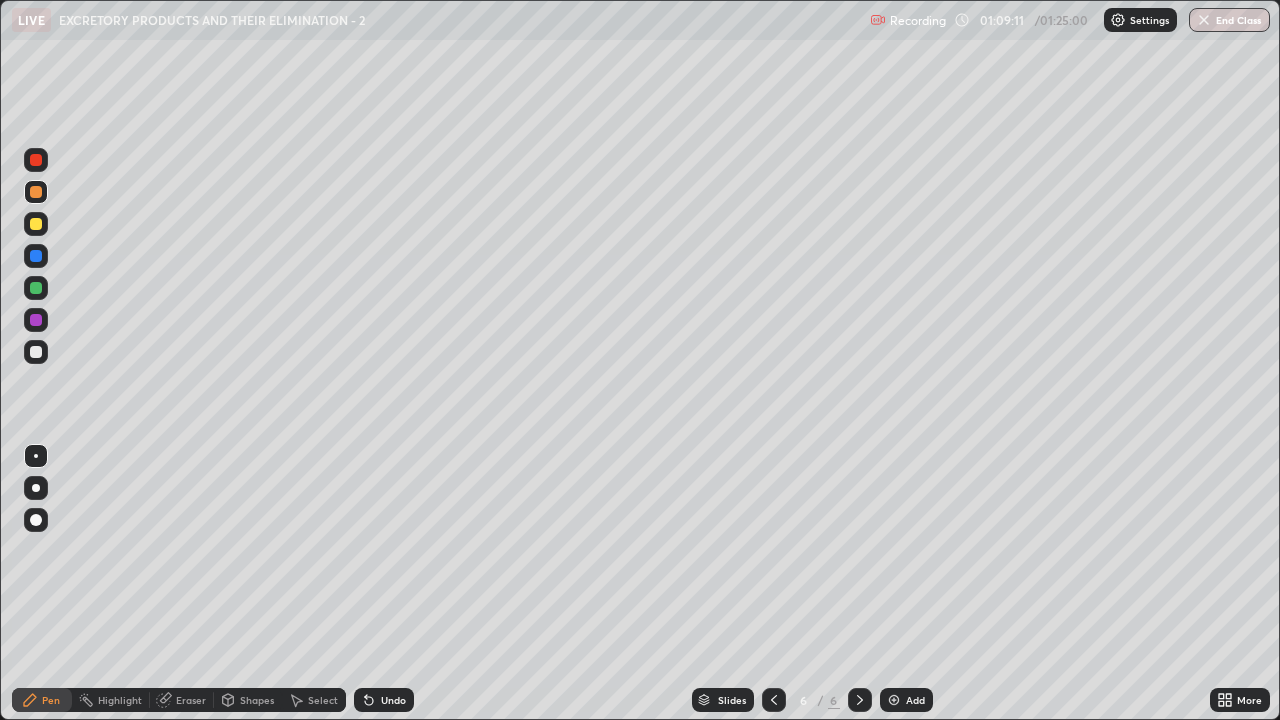 click on "Eraser" at bounding box center (191, 700) 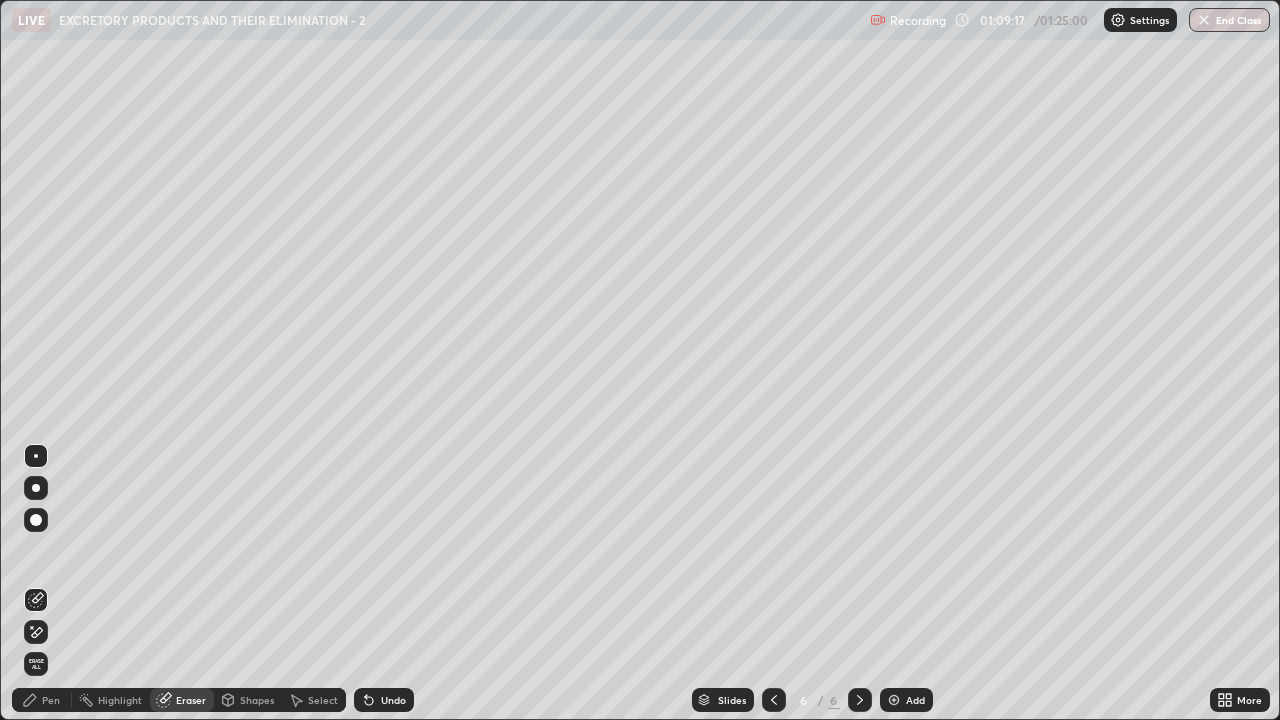 click on "Pen" at bounding box center (51, 700) 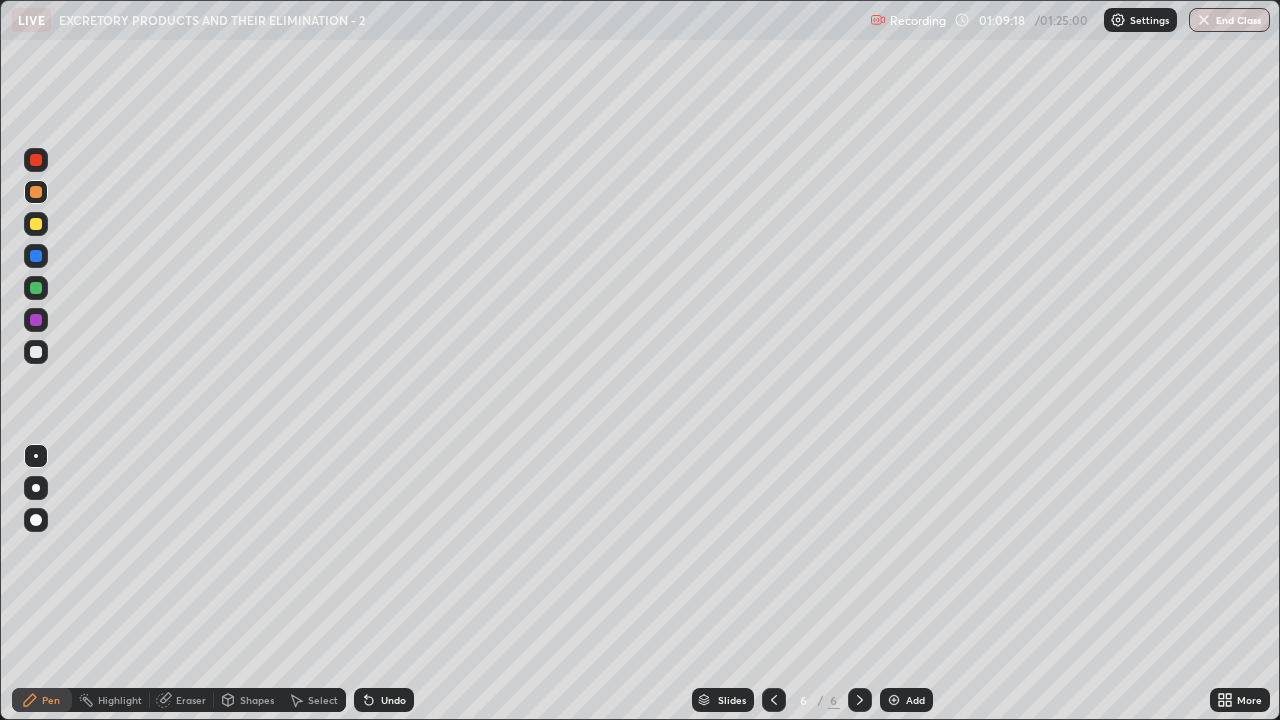 click at bounding box center (36, 224) 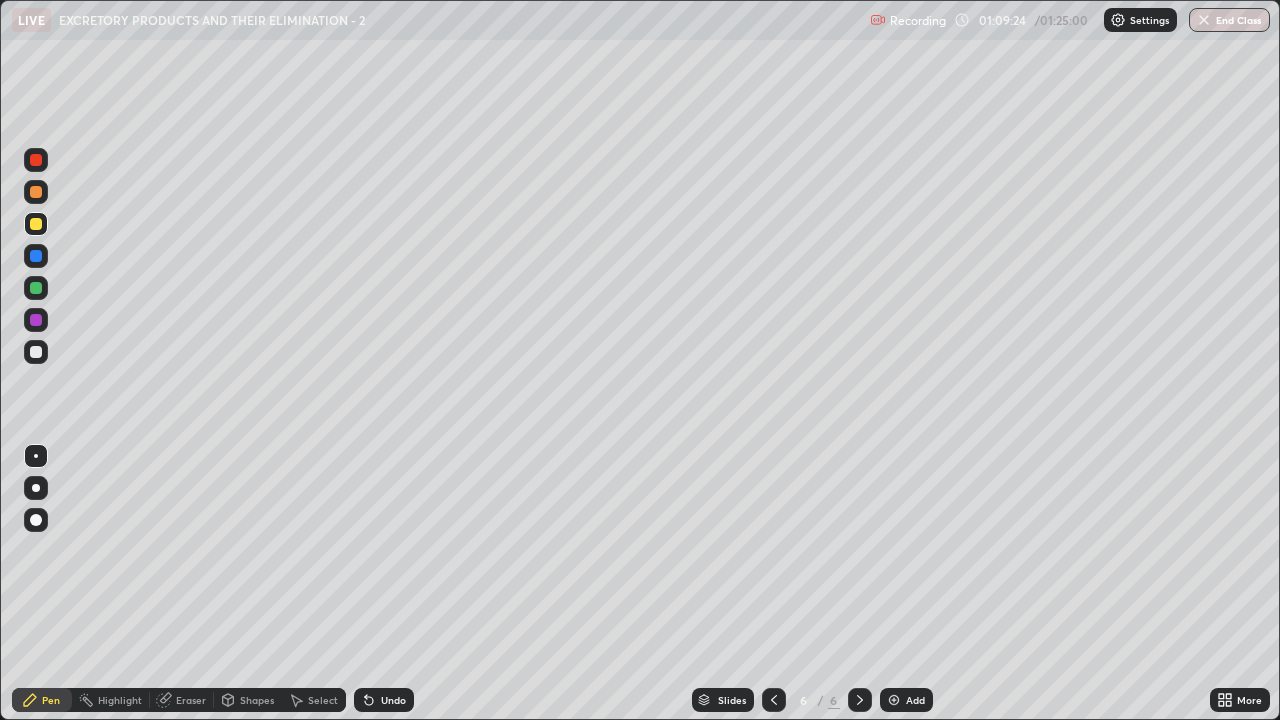 click at bounding box center [36, 288] 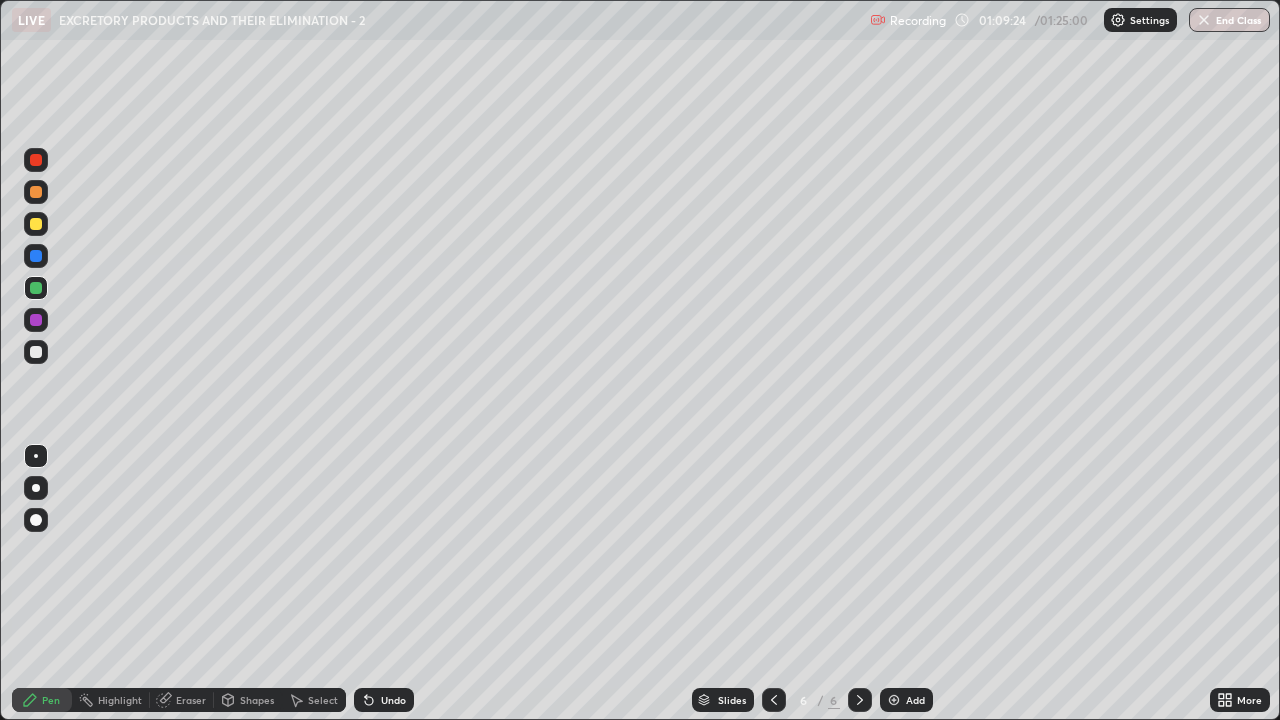 click at bounding box center [36, 320] 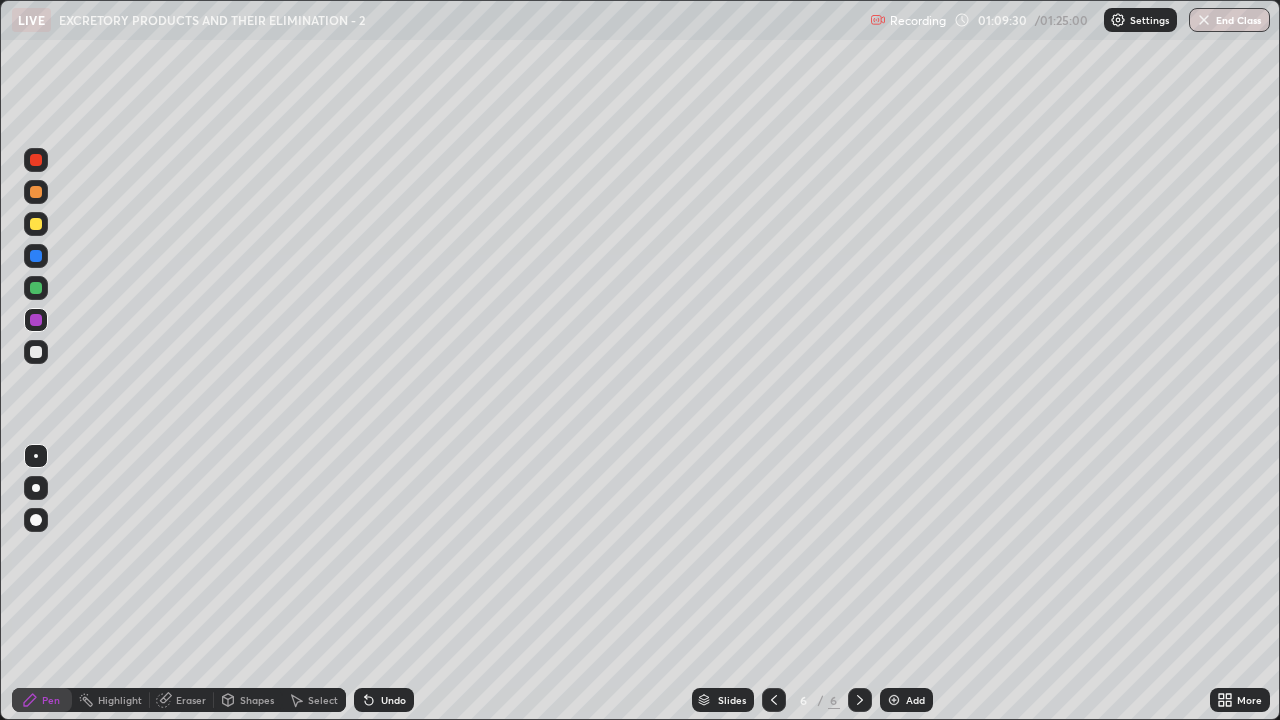 click at bounding box center (36, 288) 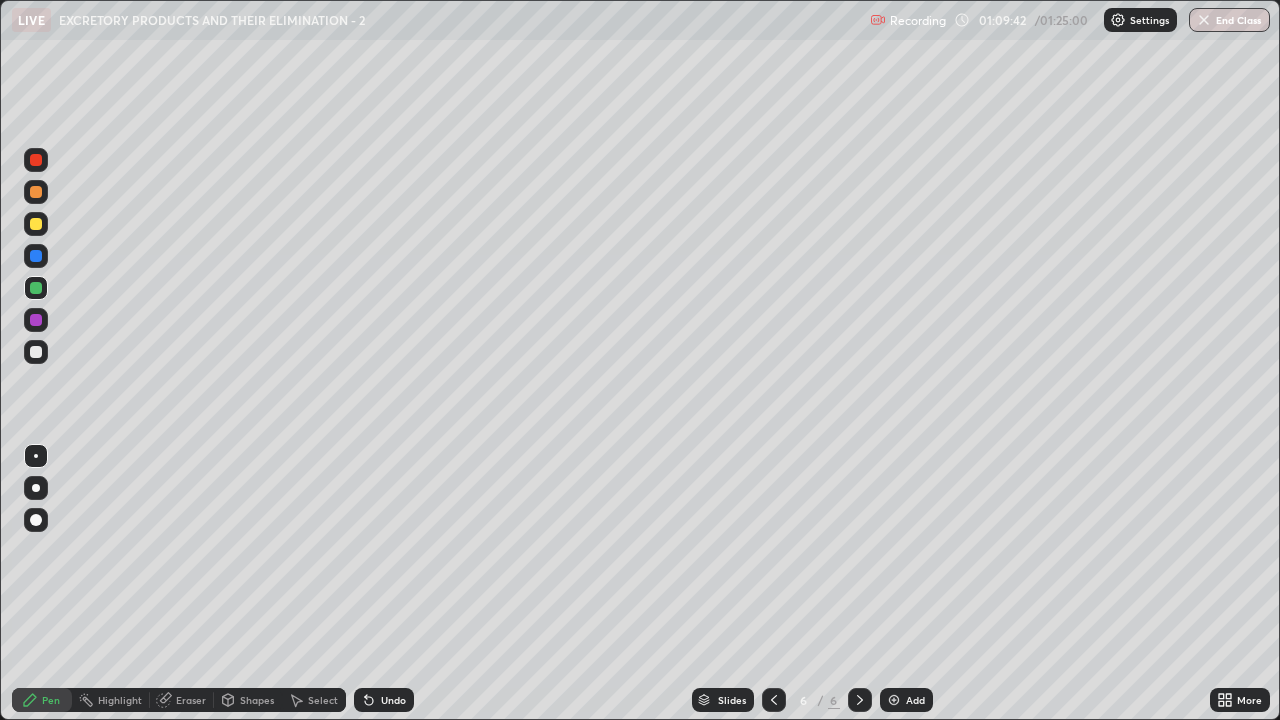 click at bounding box center (36, 352) 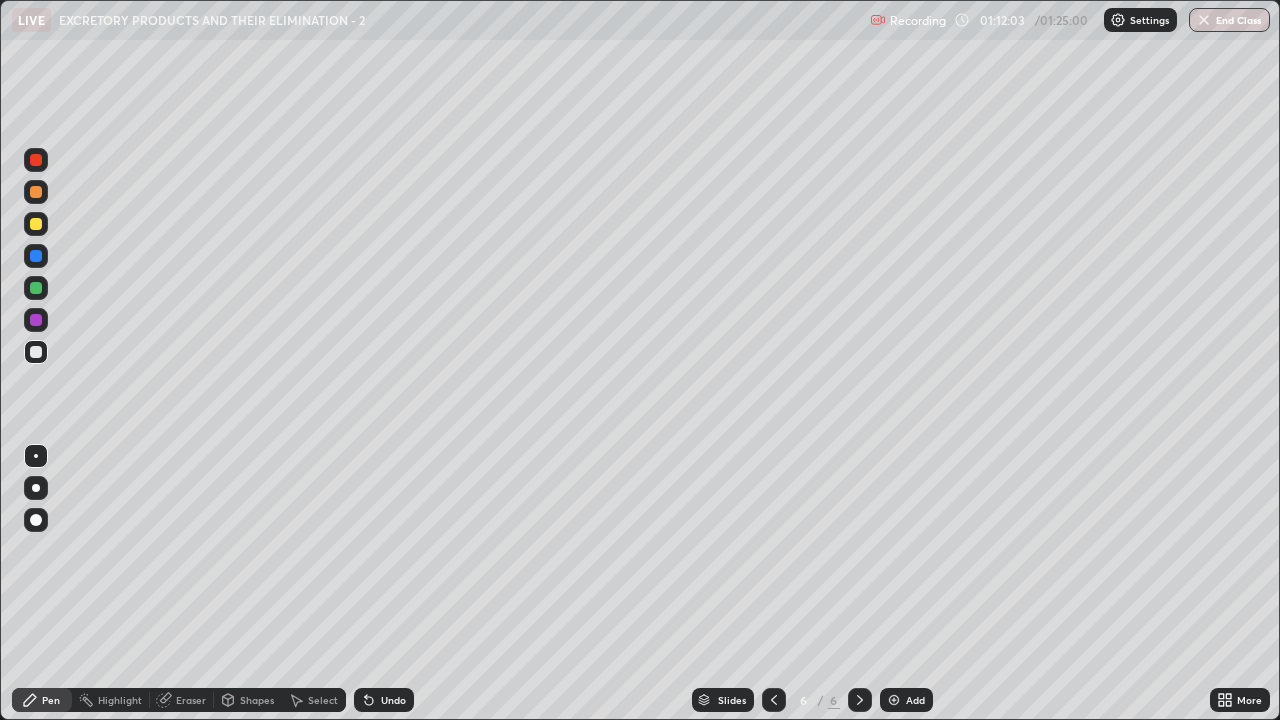 click on "Eraser" at bounding box center [191, 700] 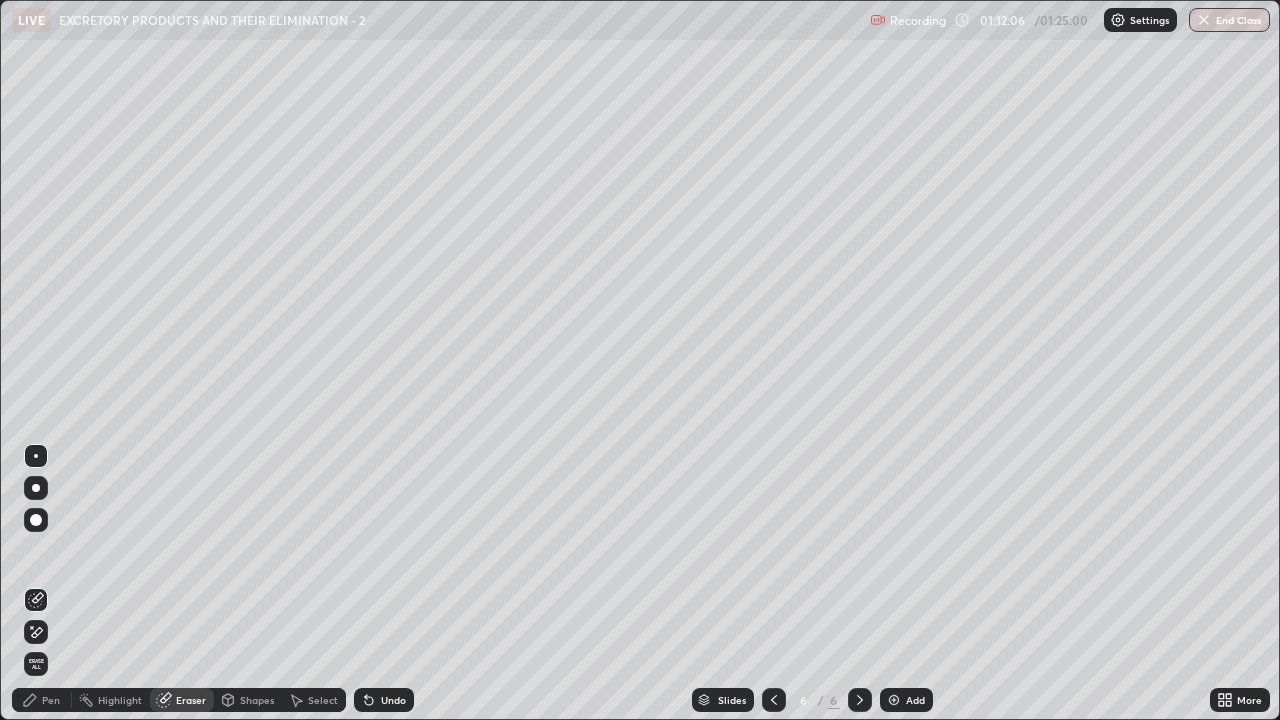 click on "Pen" at bounding box center (51, 700) 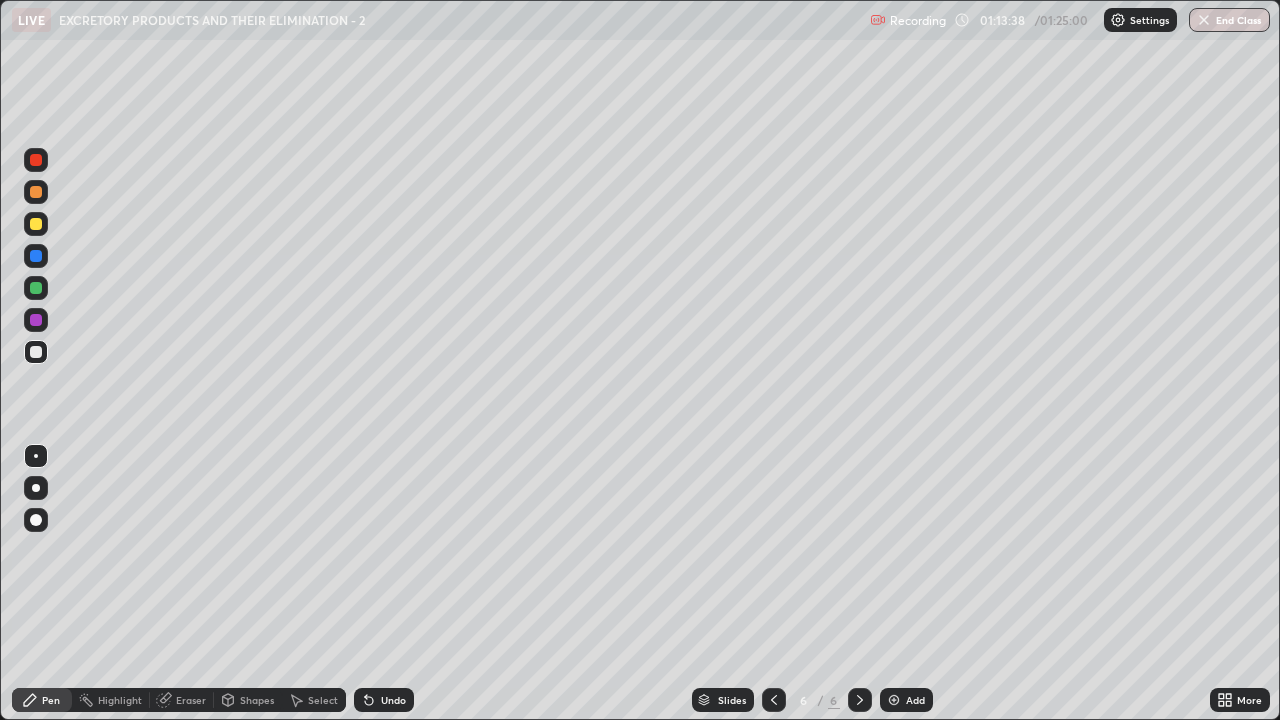 click at bounding box center [894, 700] 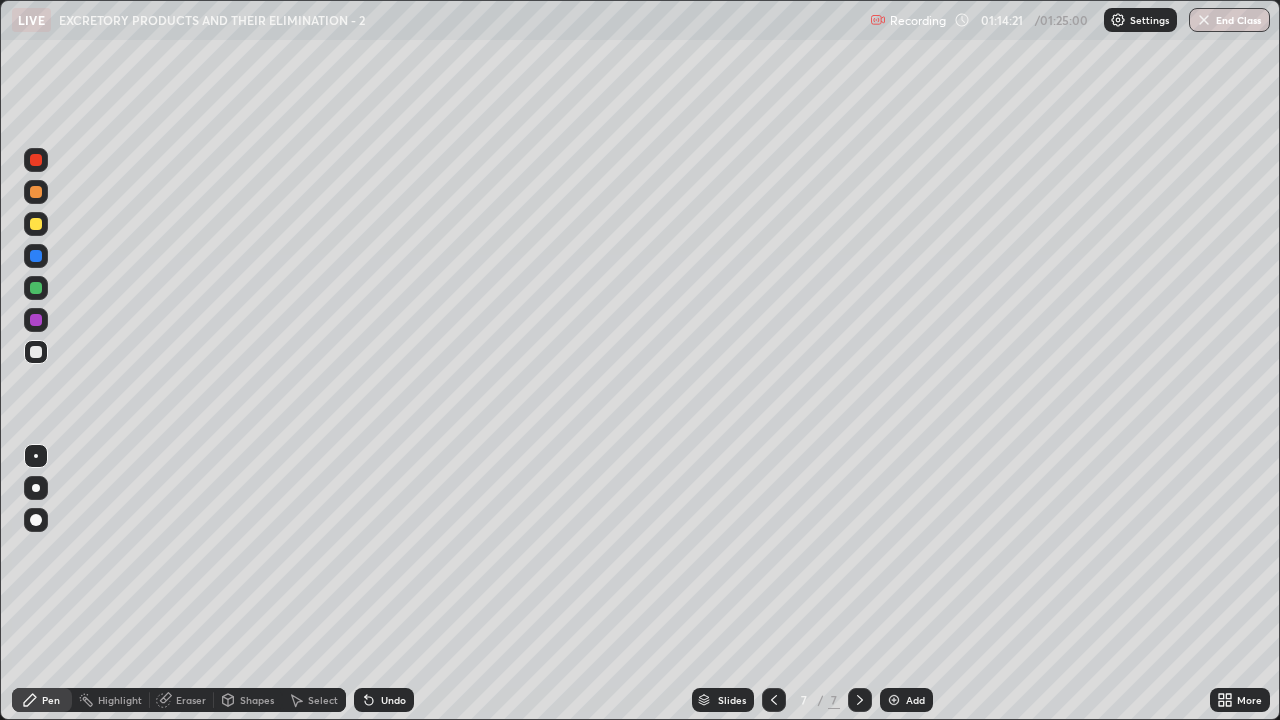 click at bounding box center (36, 224) 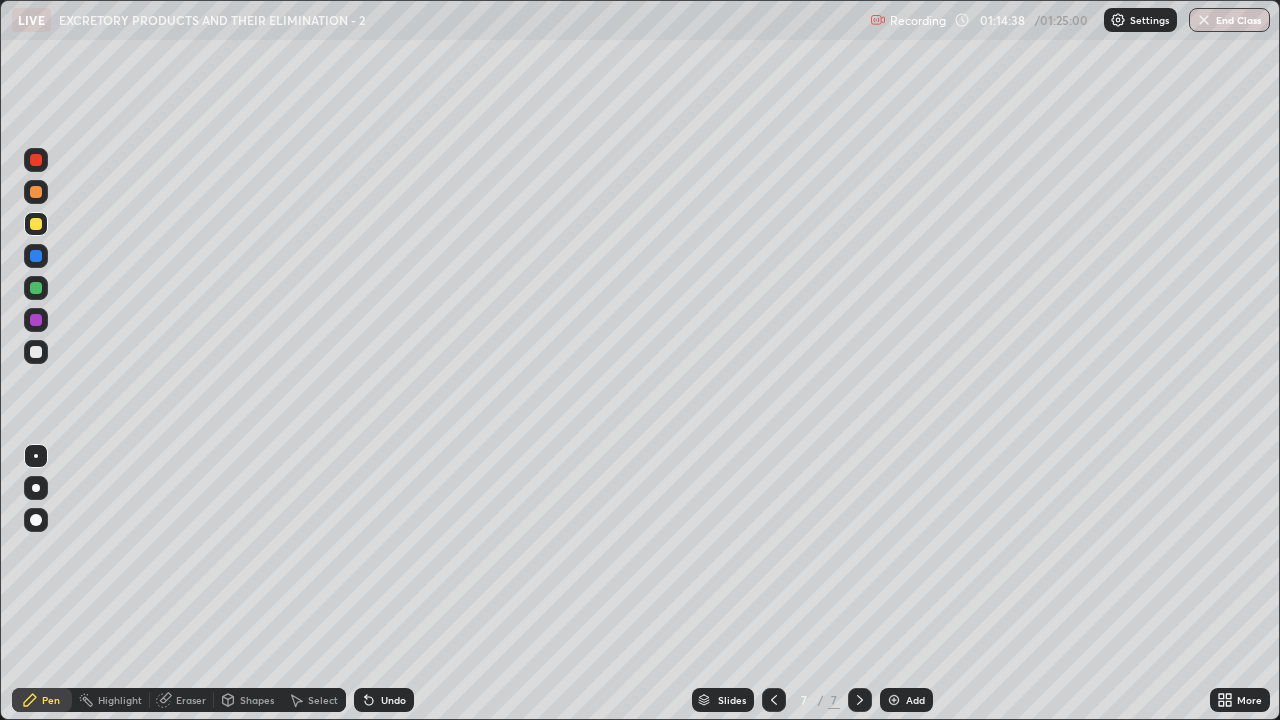 click on "Eraser" at bounding box center (191, 700) 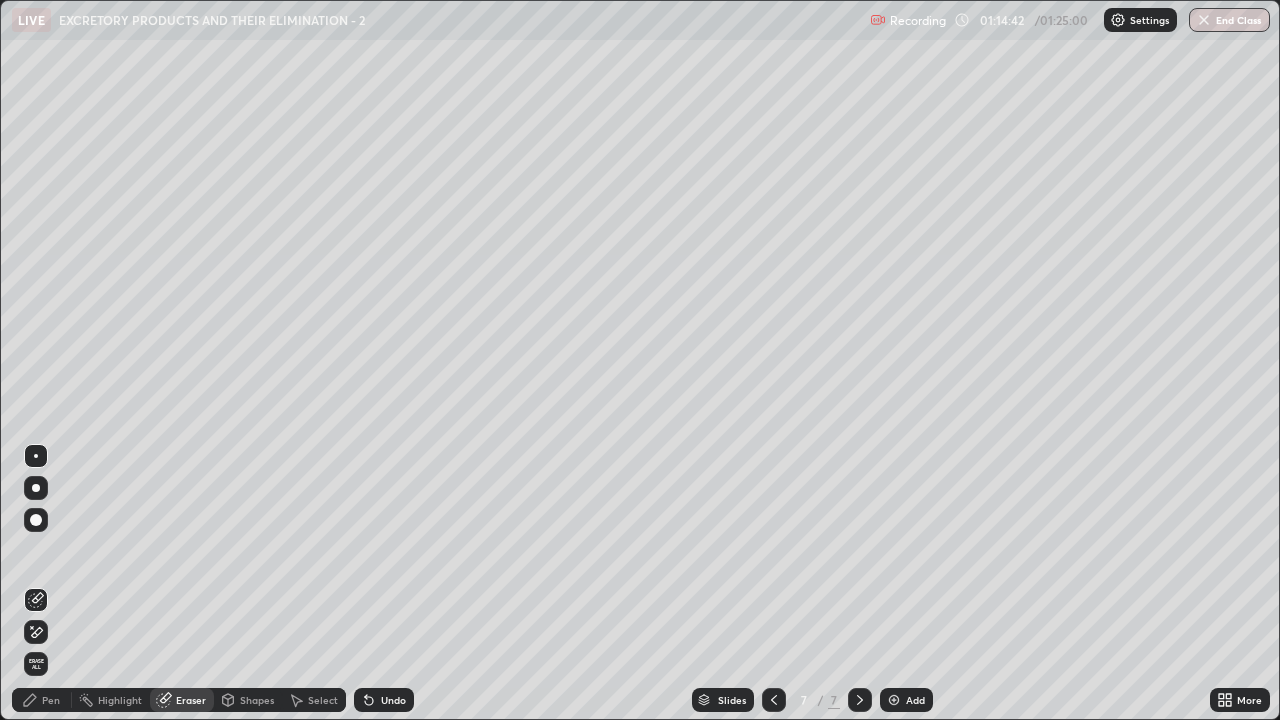 click on "Pen" at bounding box center [51, 700] 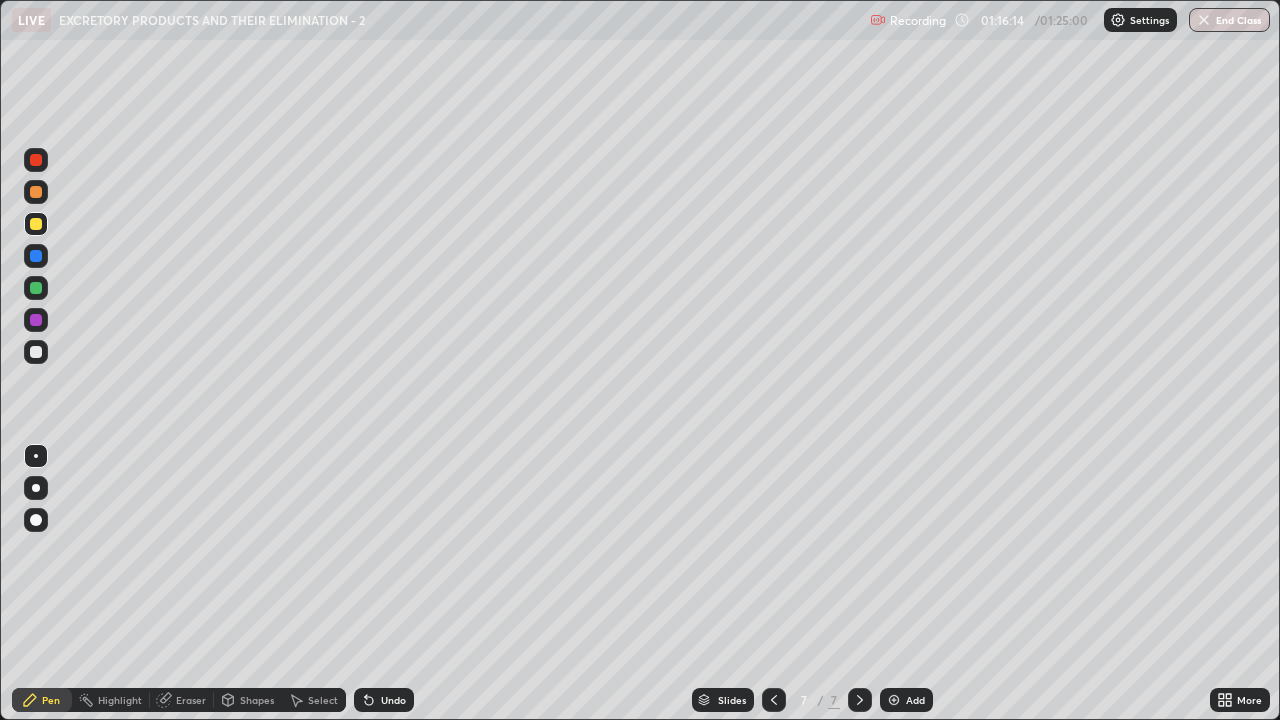 click 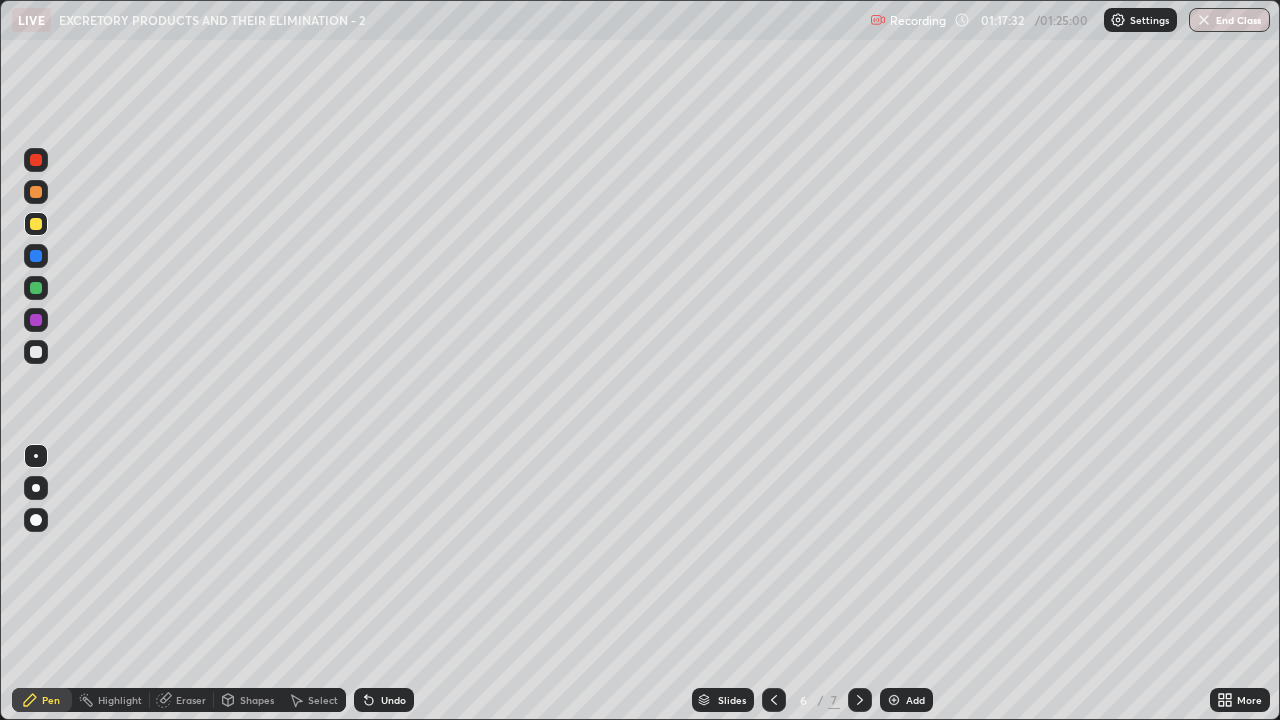 click at bounding box center (36, 352) 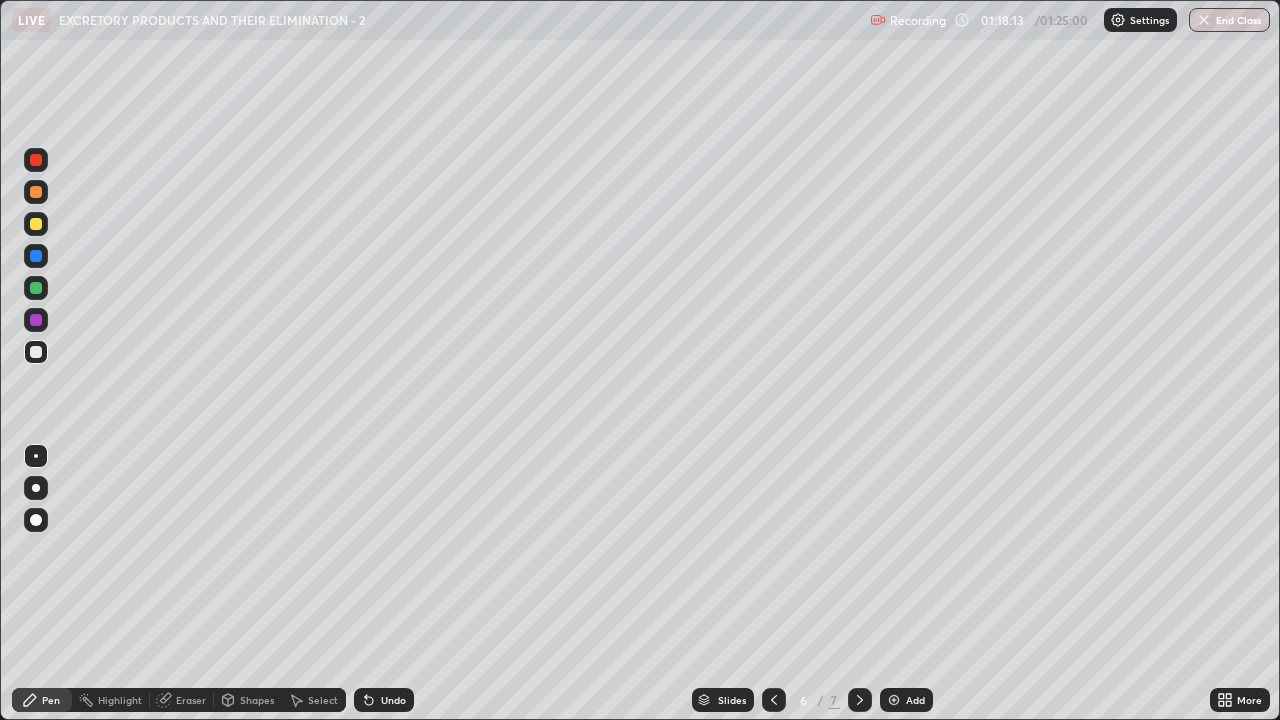 click 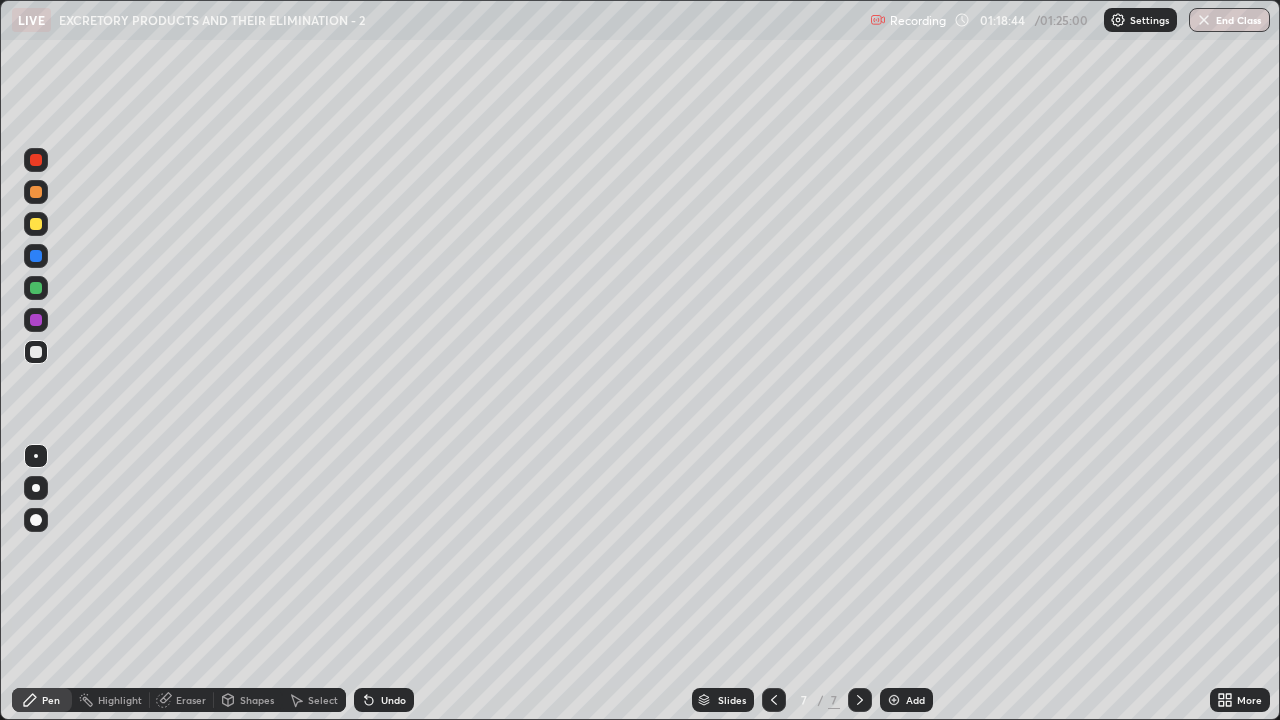 click 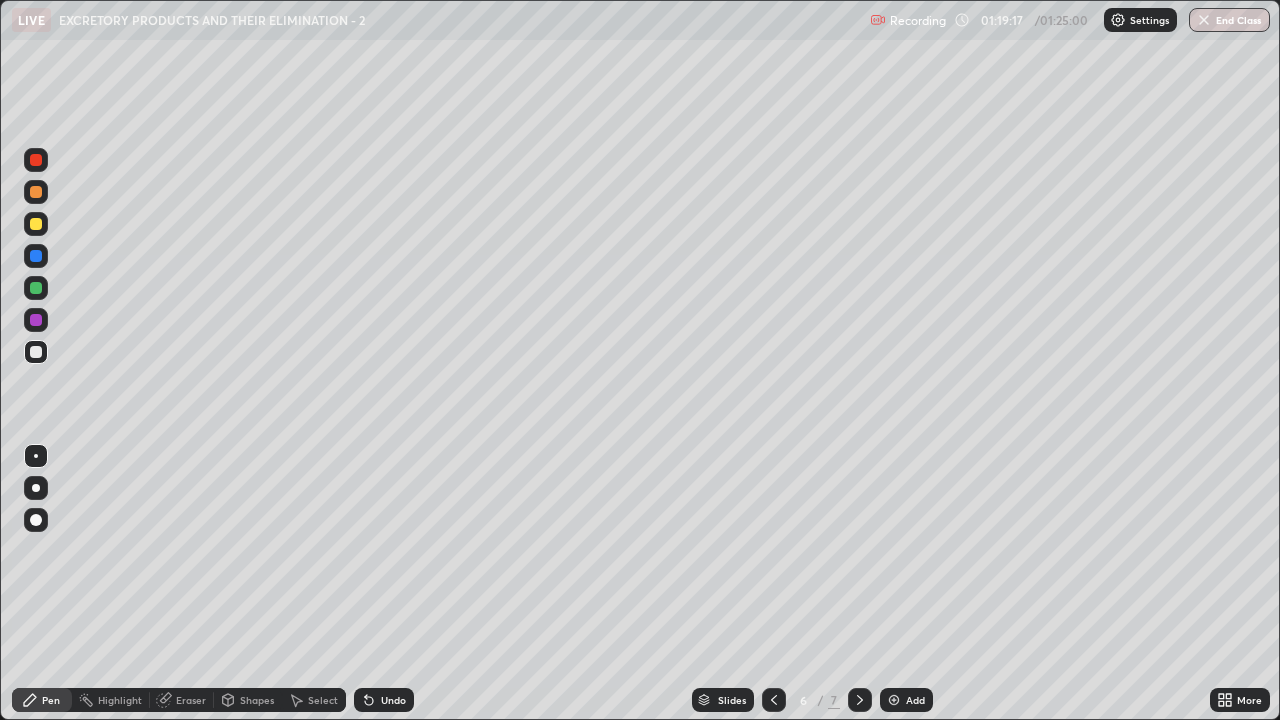 click 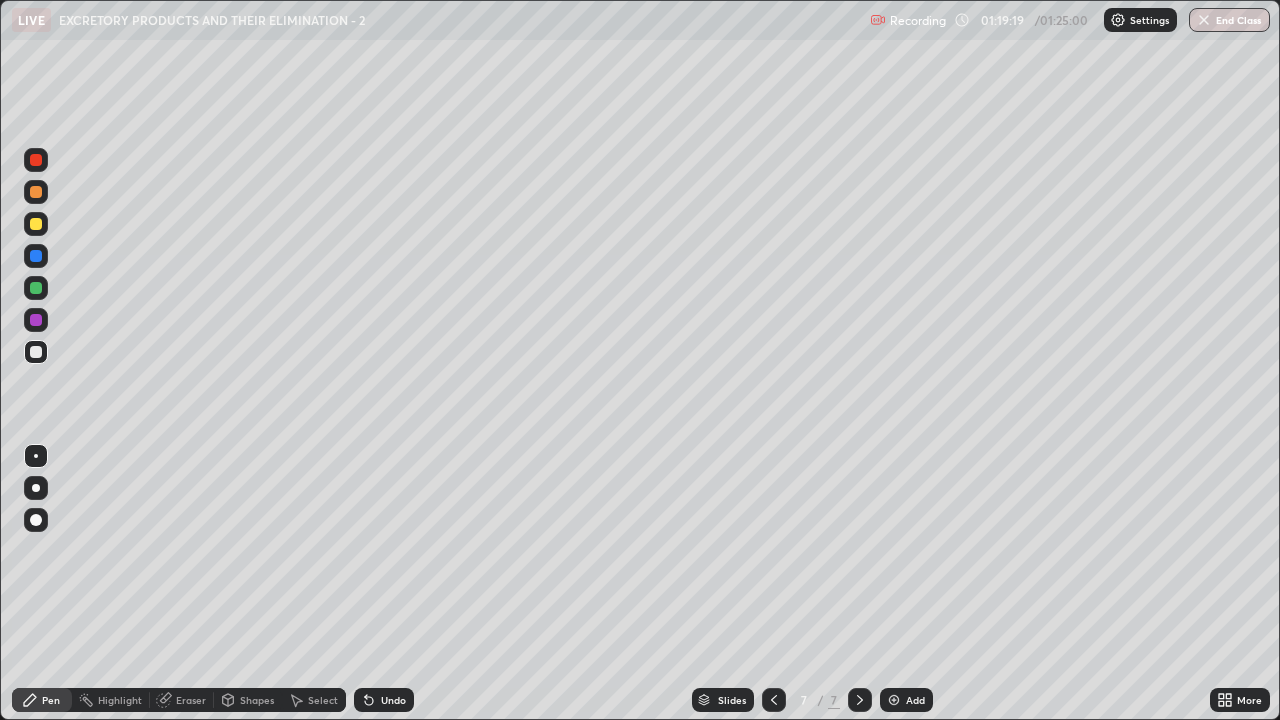 click at bounding box center [894, 700] 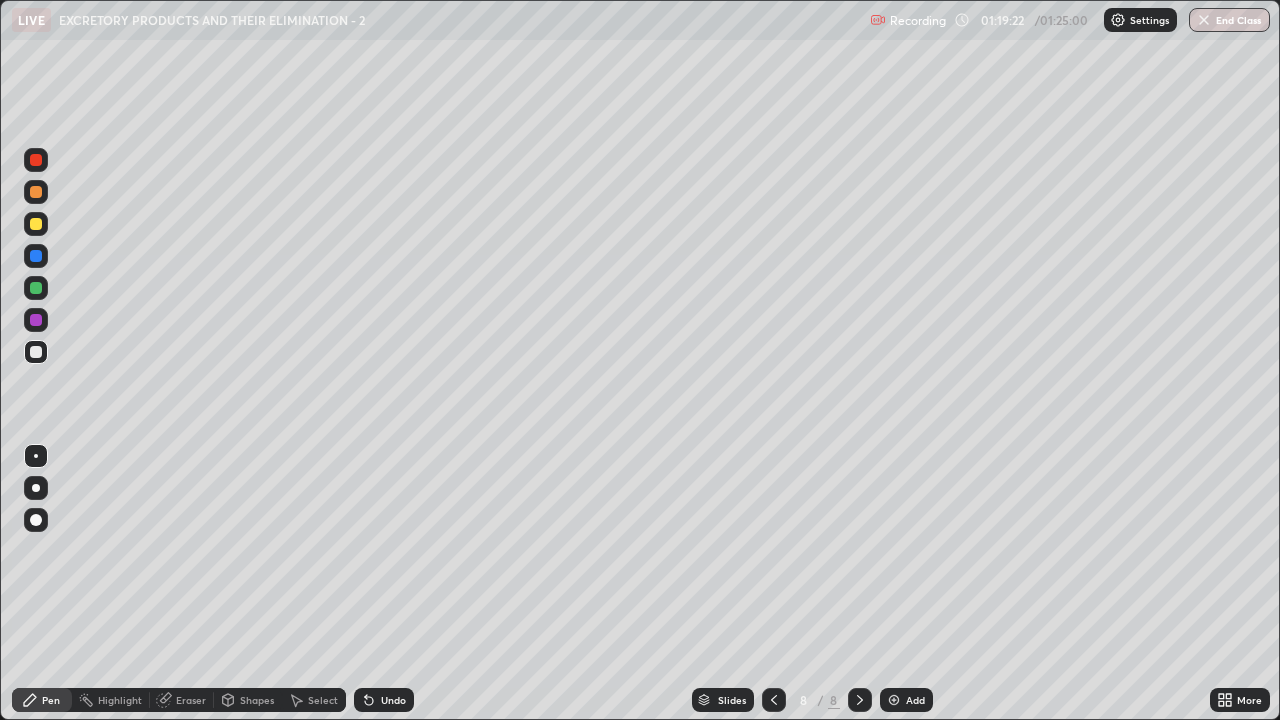 click at bounding box center (36, 352) 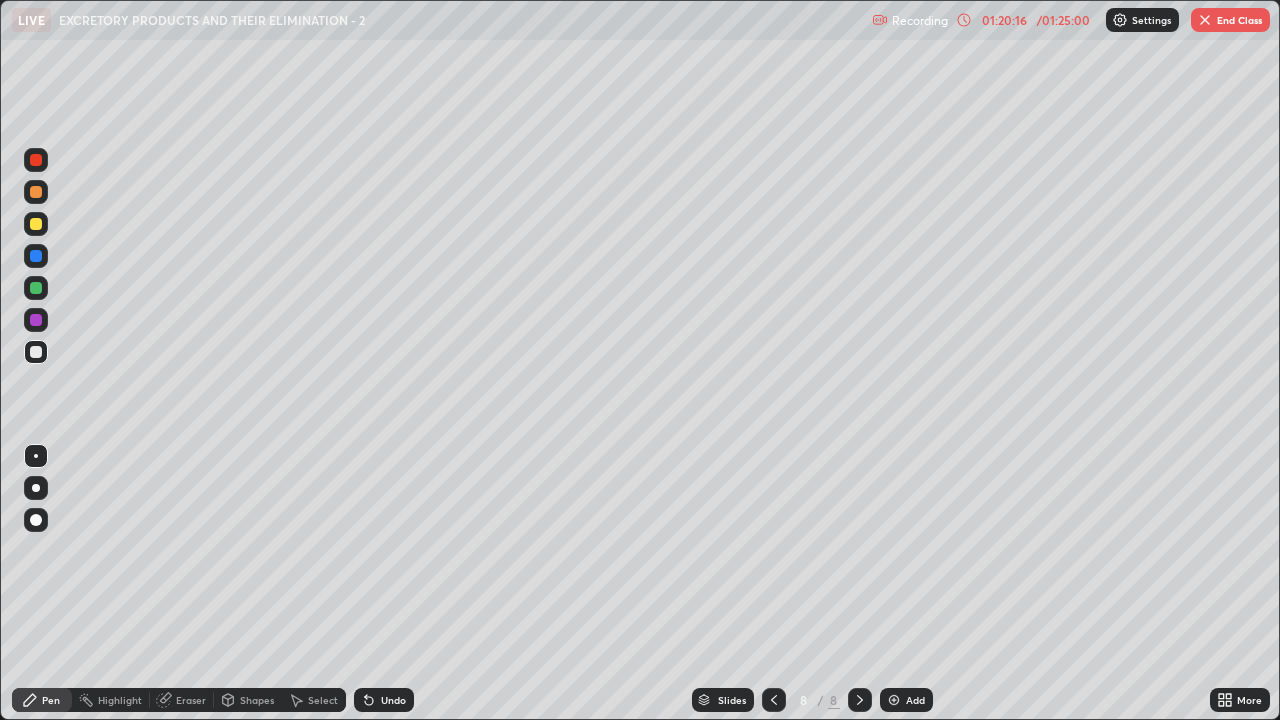 click at bounding box center [36, 352] 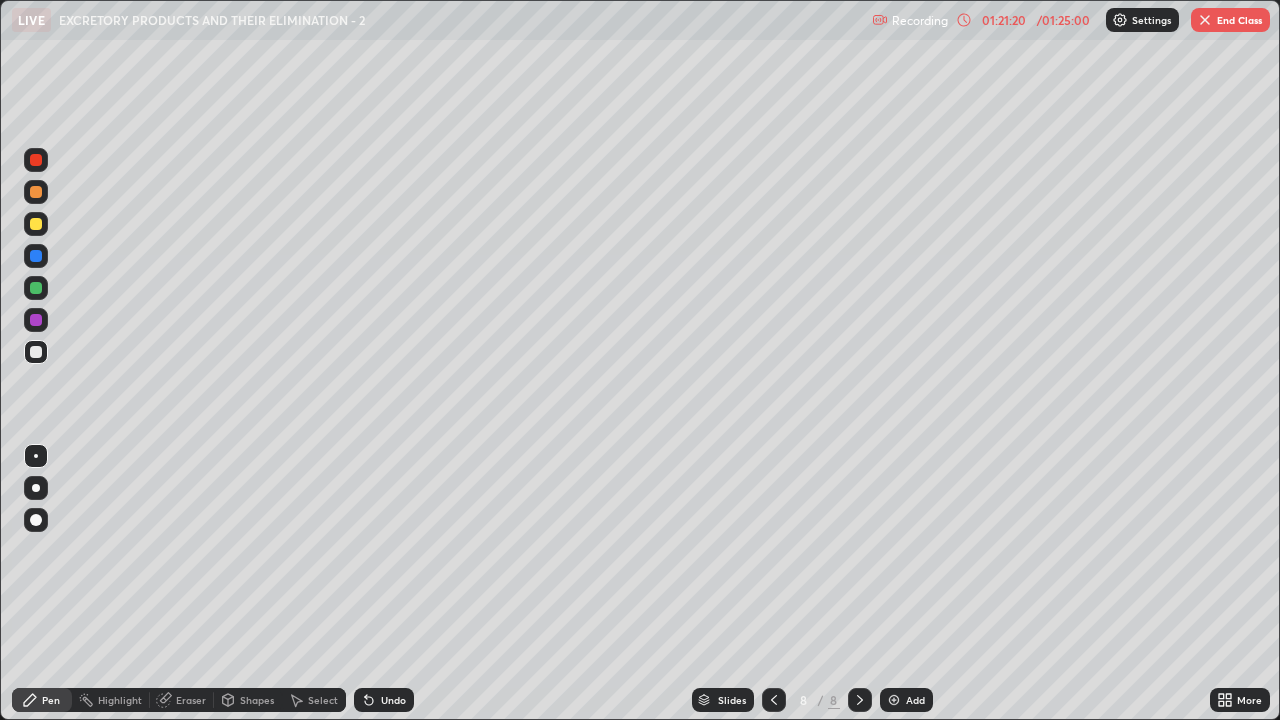 click on "End Class" at bounding box center (1230, 20) 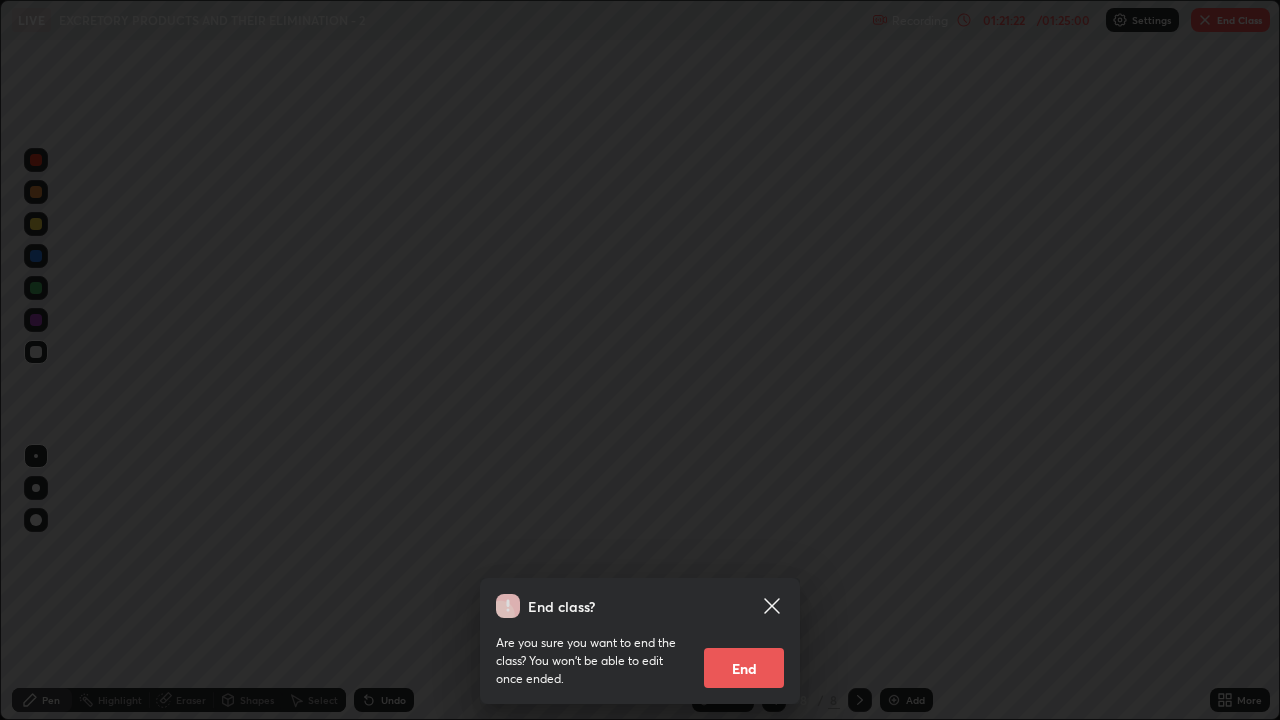 click on "End" at bounding box center [744, 668] 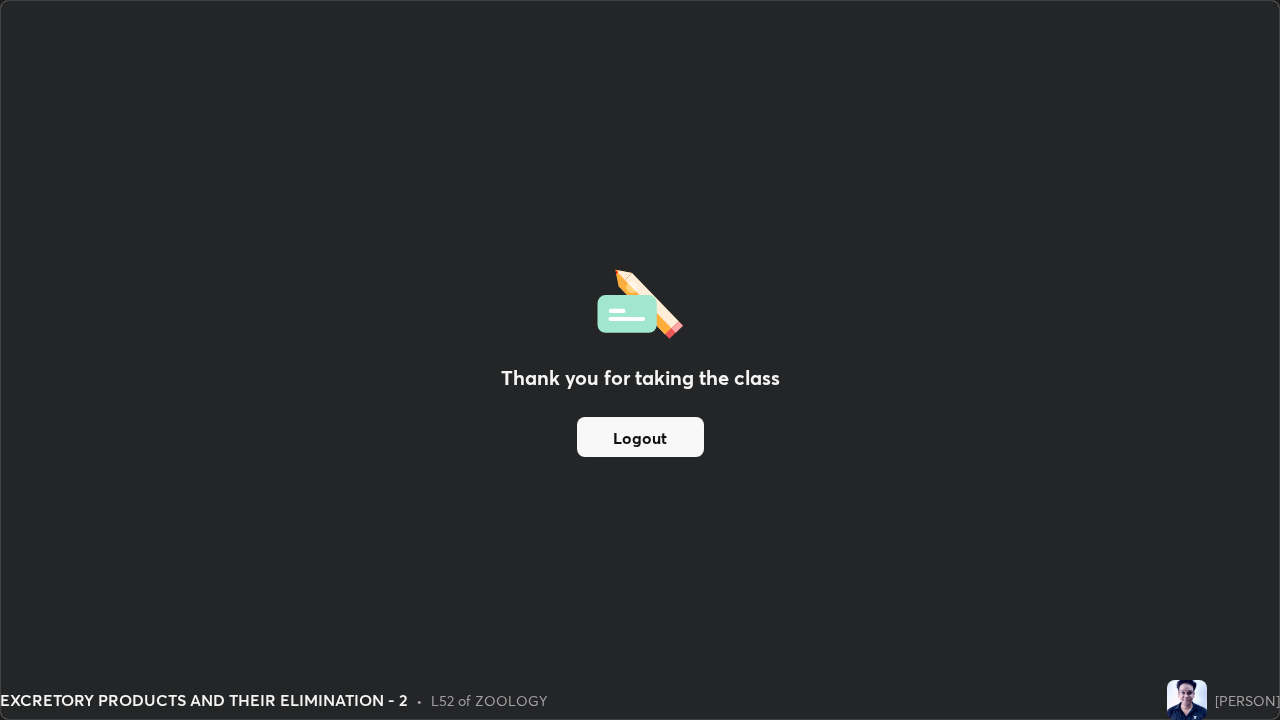 click on "Logout" at bounding box center (640, 437) 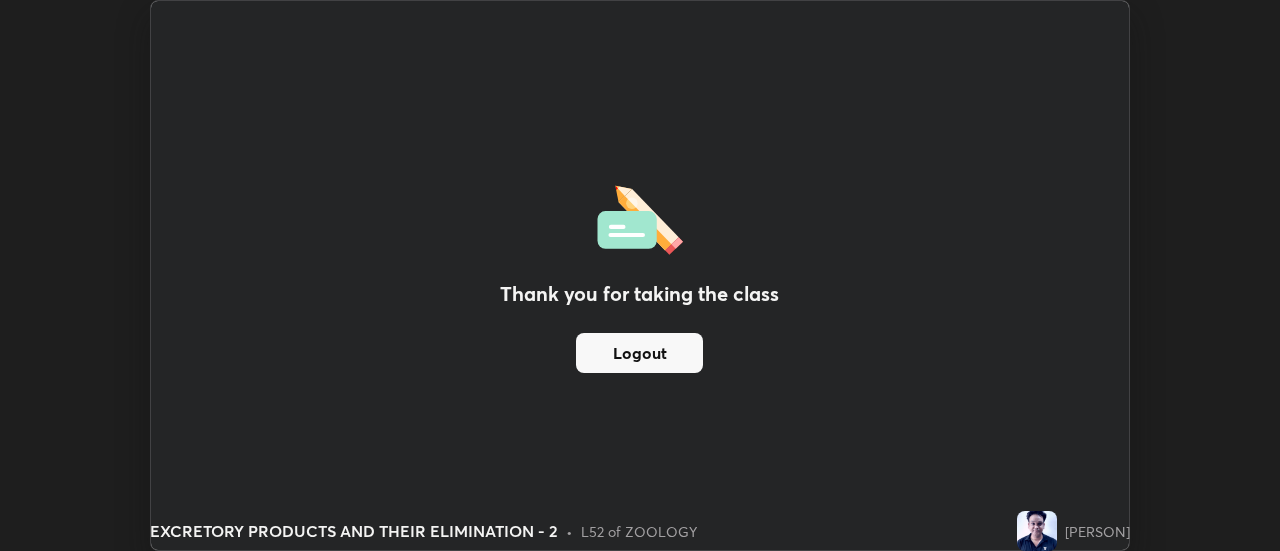 scroll, scrollTop: 551, scrollLeft: 1280, axis: both 